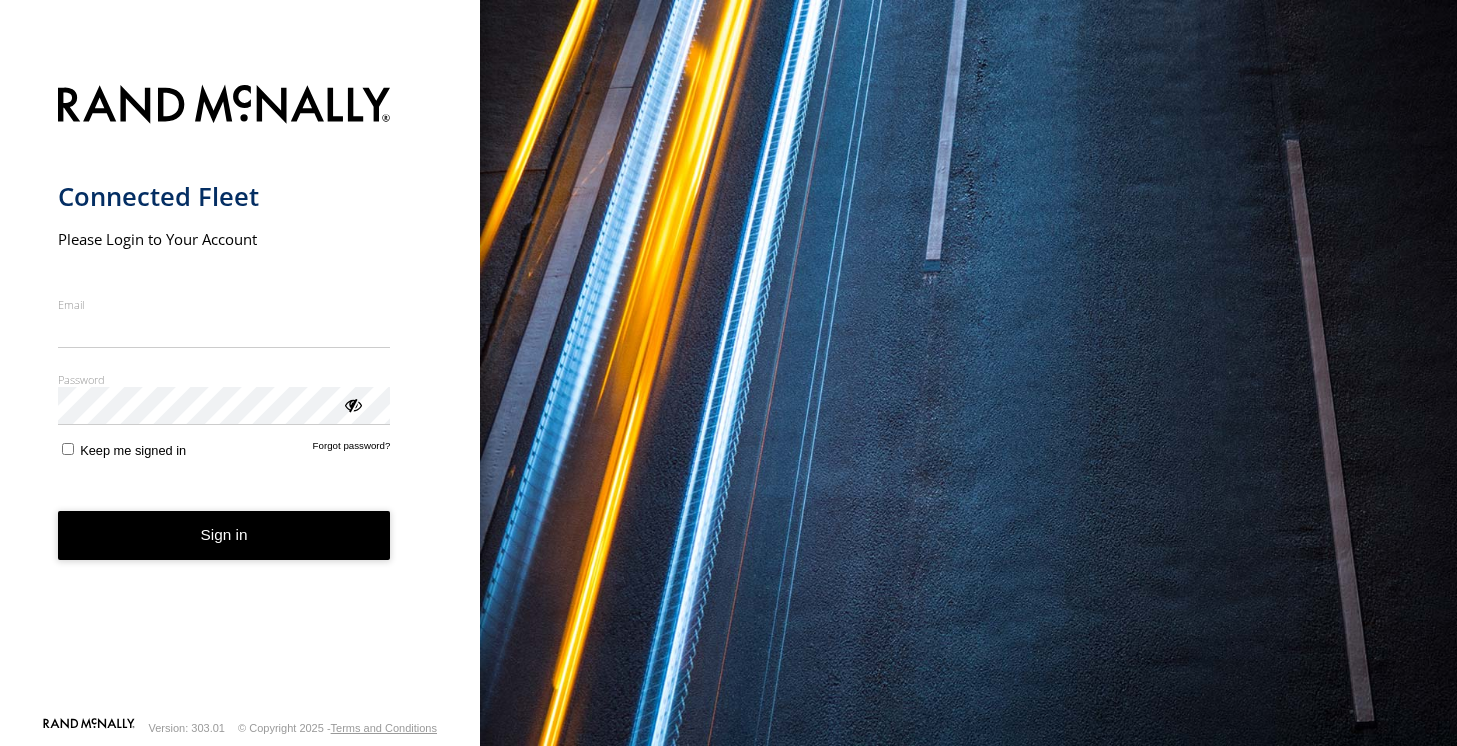 scroll, scrollTop: 0, scrollLeft: 0, axis: both 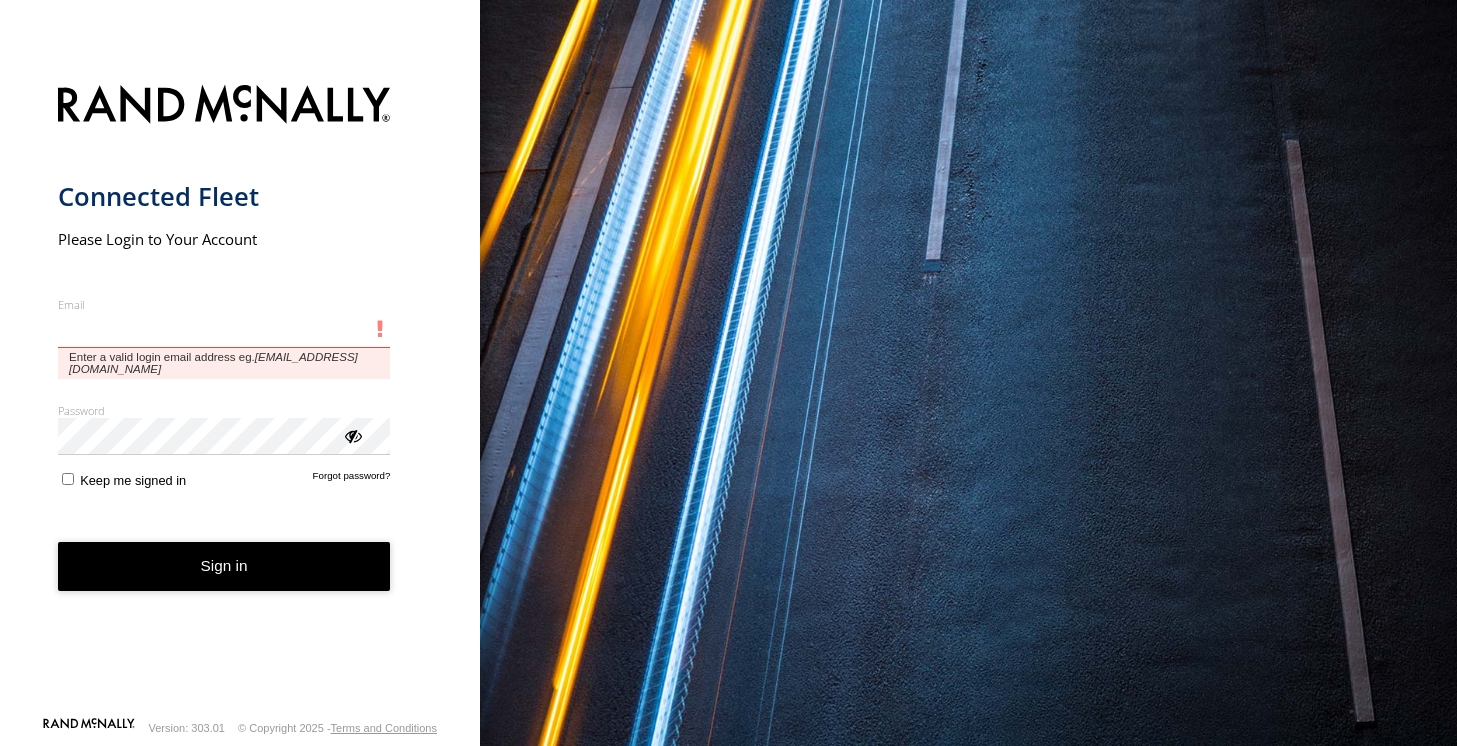 type on "**********" 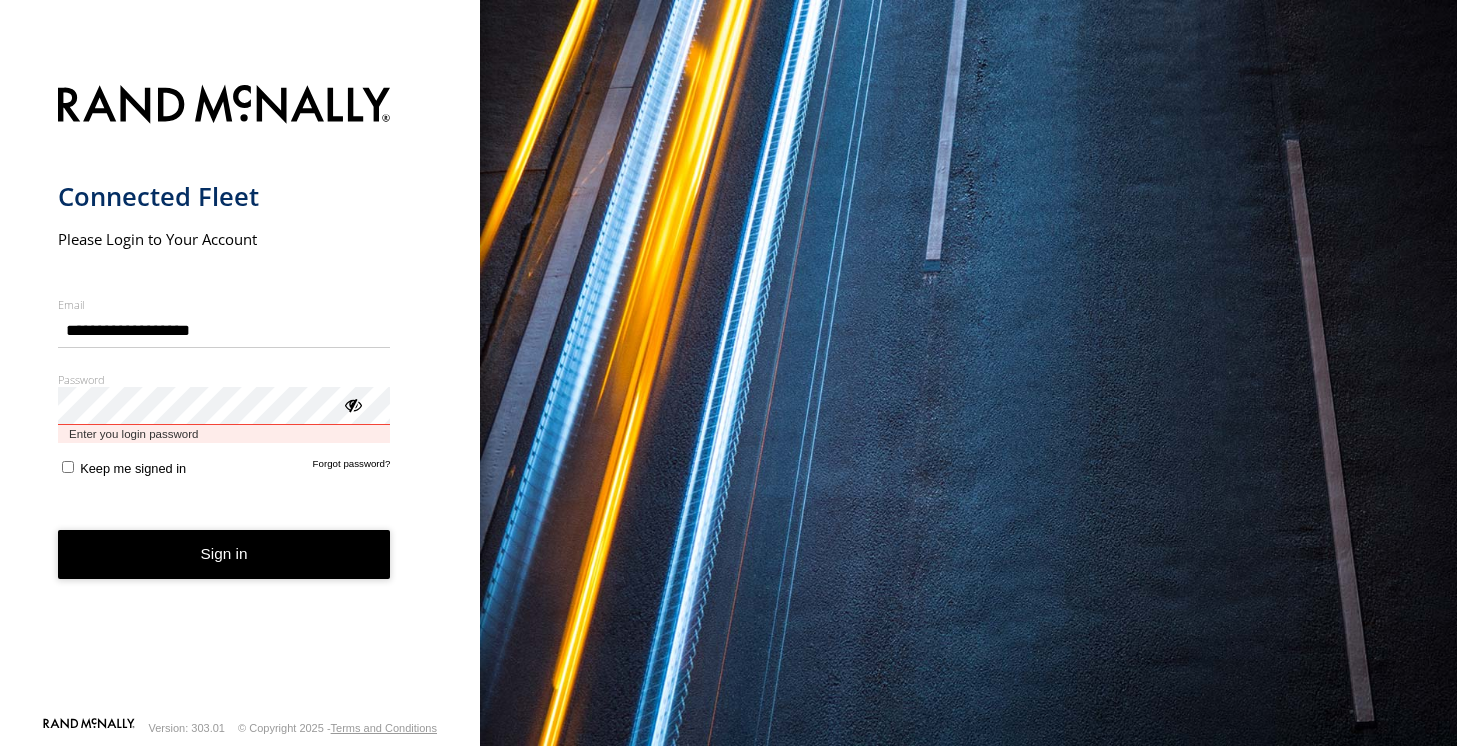 click on "Sign in" at bounding box center (224, 554) 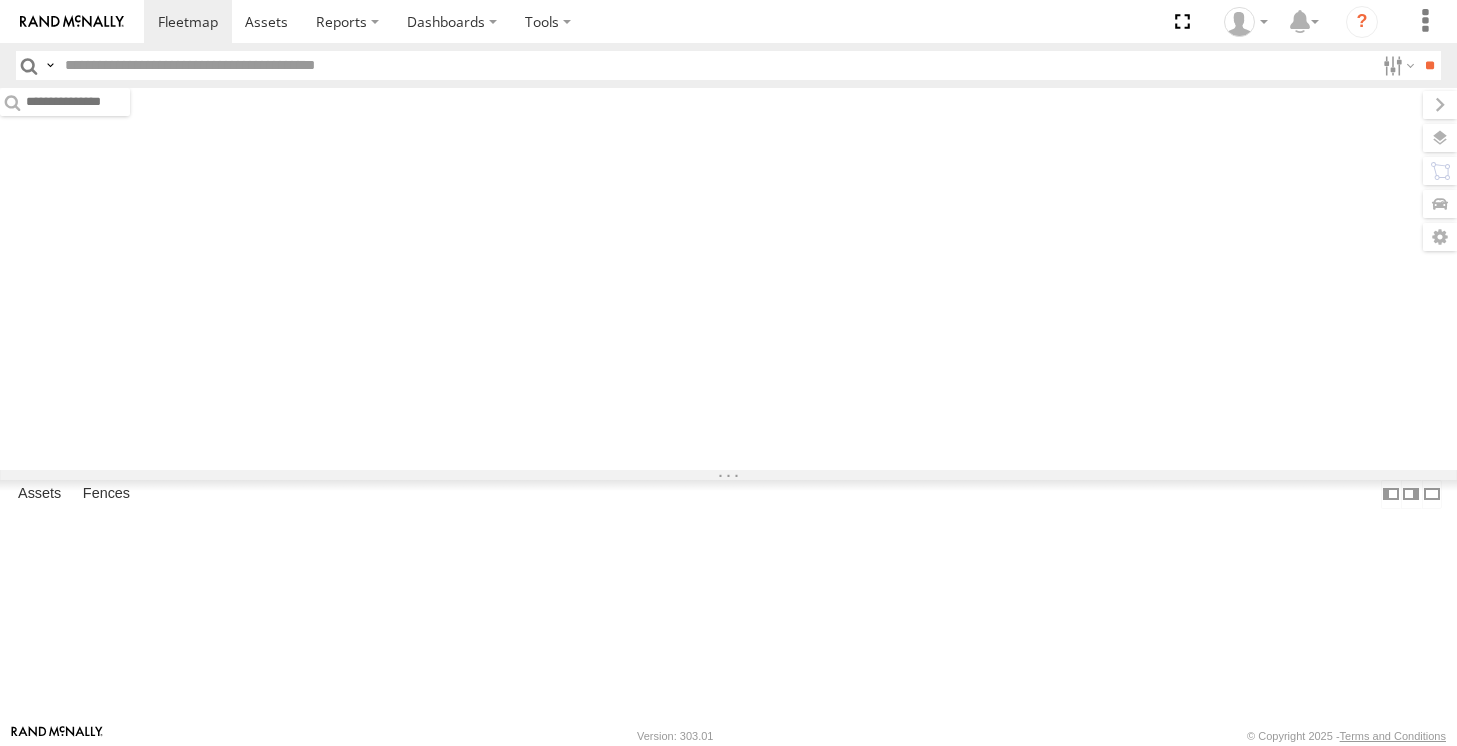 scroll, scrollTop: 0, scrollLeft: 0, axis: both 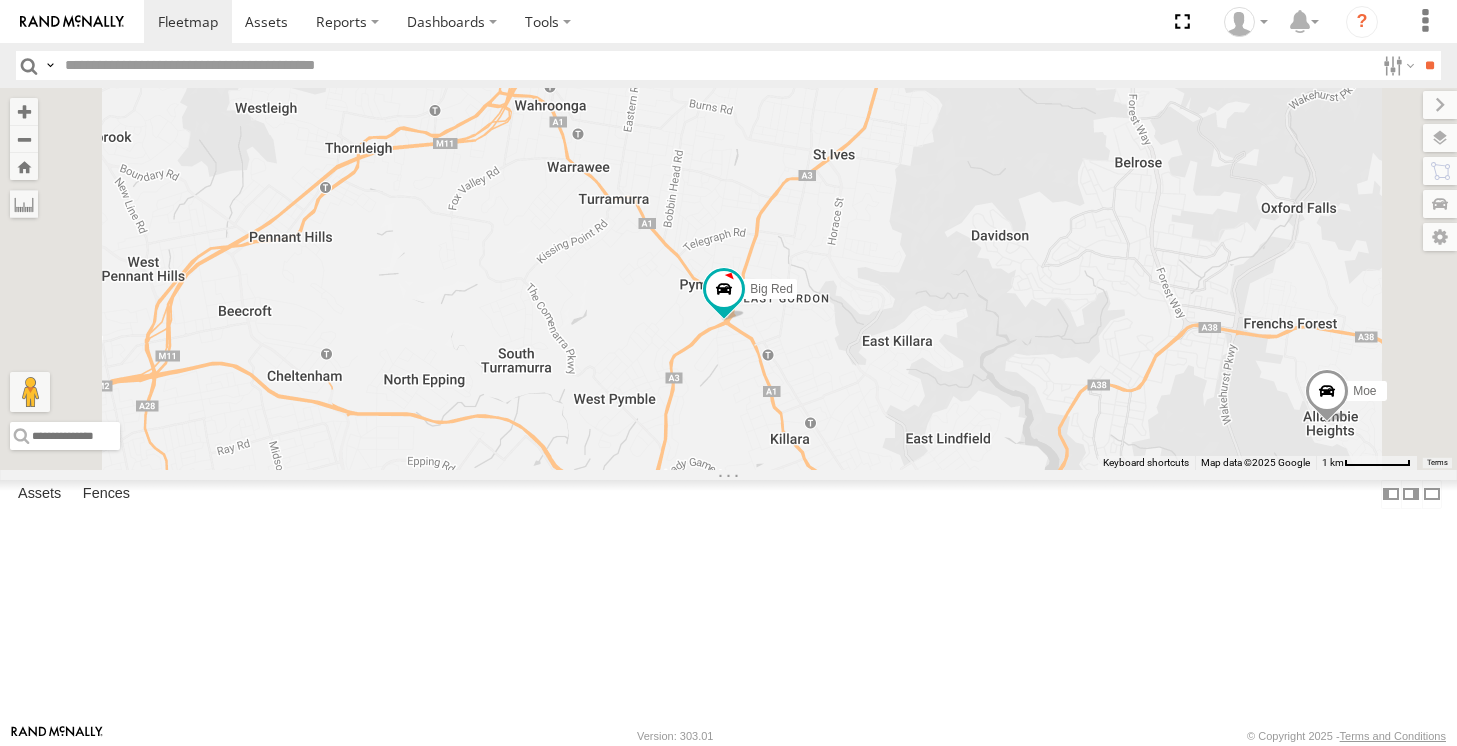 drag, startPoint x: 837, startPoint y: 223, endPoint x: 853, endPoint y: 535, distance: 312.40997 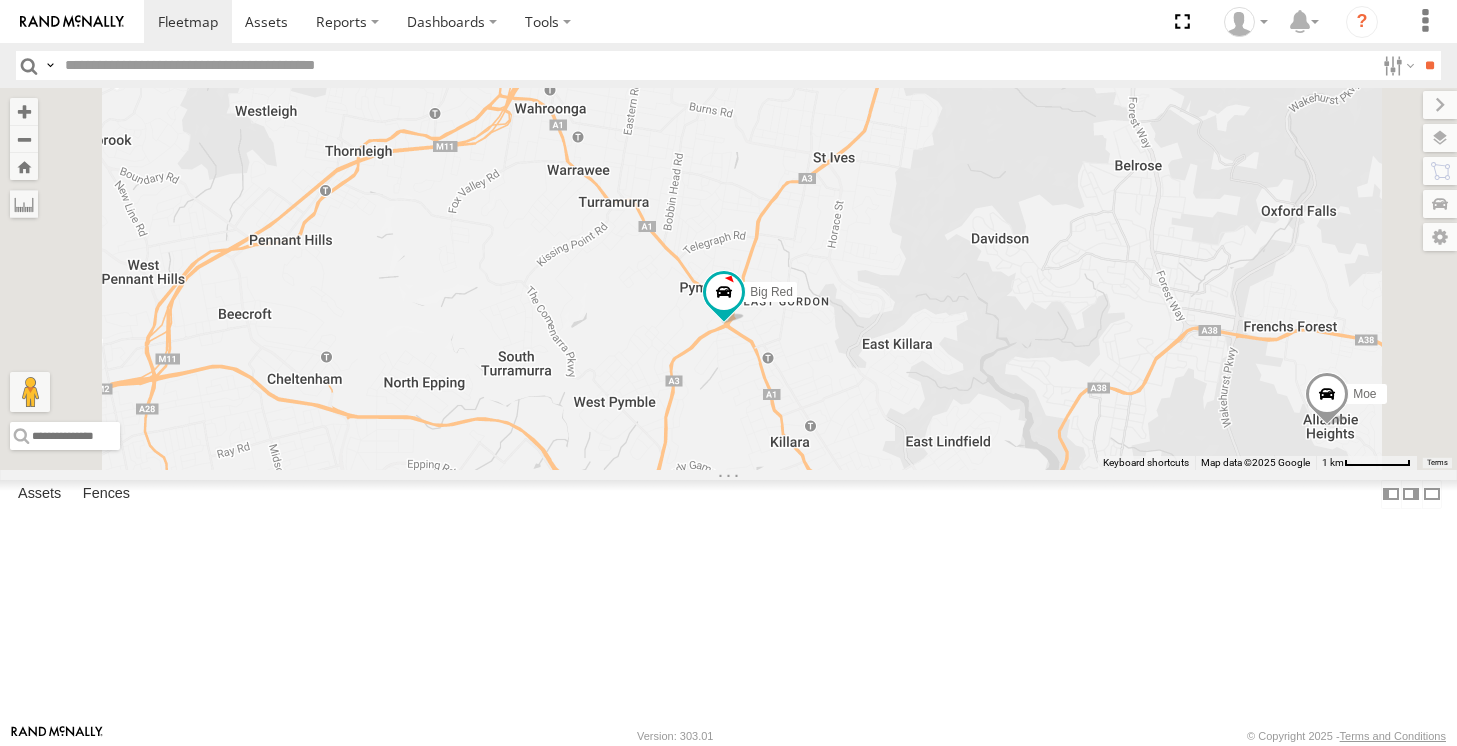click on "Hippo Ferrari The Fridge Big Red Commercial Moe" at bounding box center (728, 278) 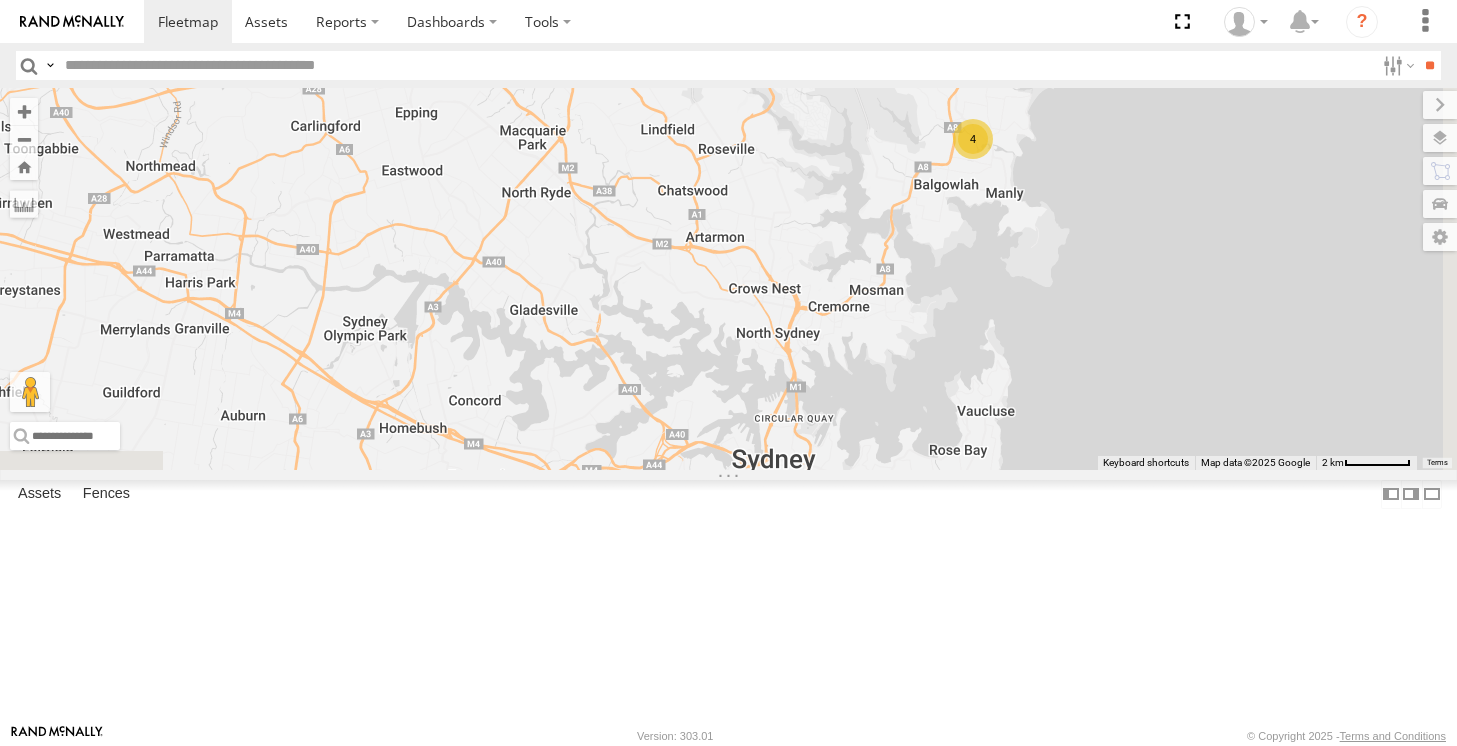 drag, startPoint x: 1079, startPoint y: 461, endPoint x: 954, endPoint y: 194, distance: 294.8118 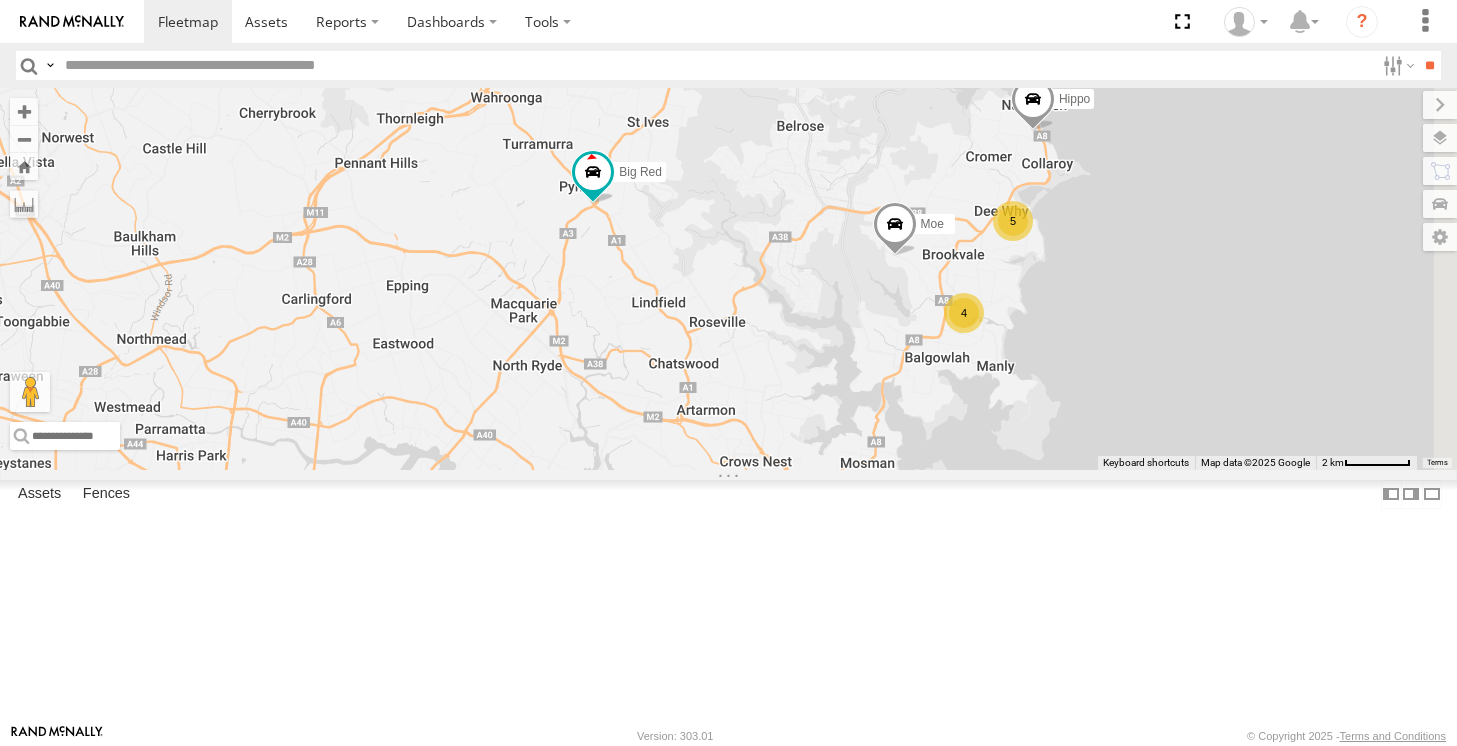 drag, startPoint x: 1020, startPoint y: 354, endPoint x: 1006, endPoint y: 564, distance: 210.46616 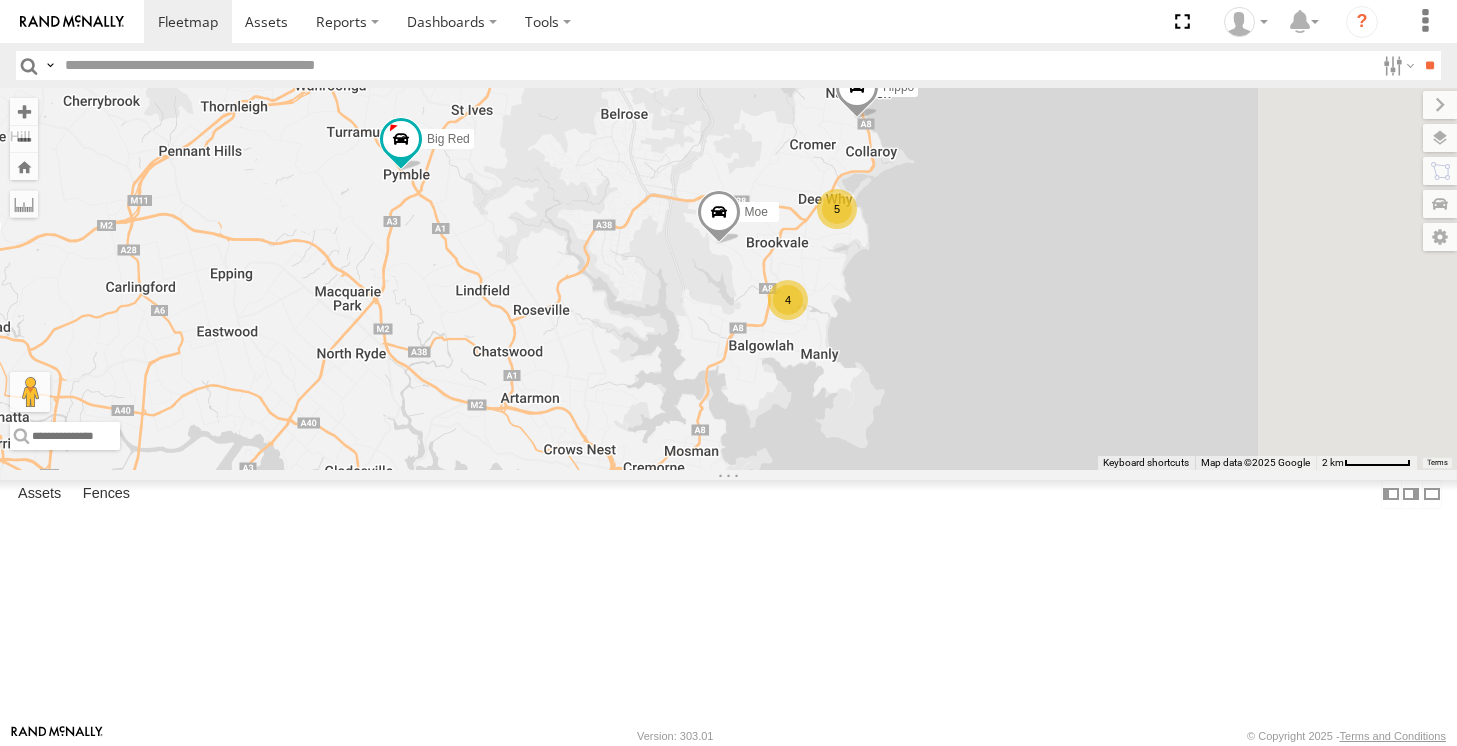 drag, startPoint x: 940, startPoint y: 507, endPoint x: 606, endPoint y: 499, distance: 334.0958 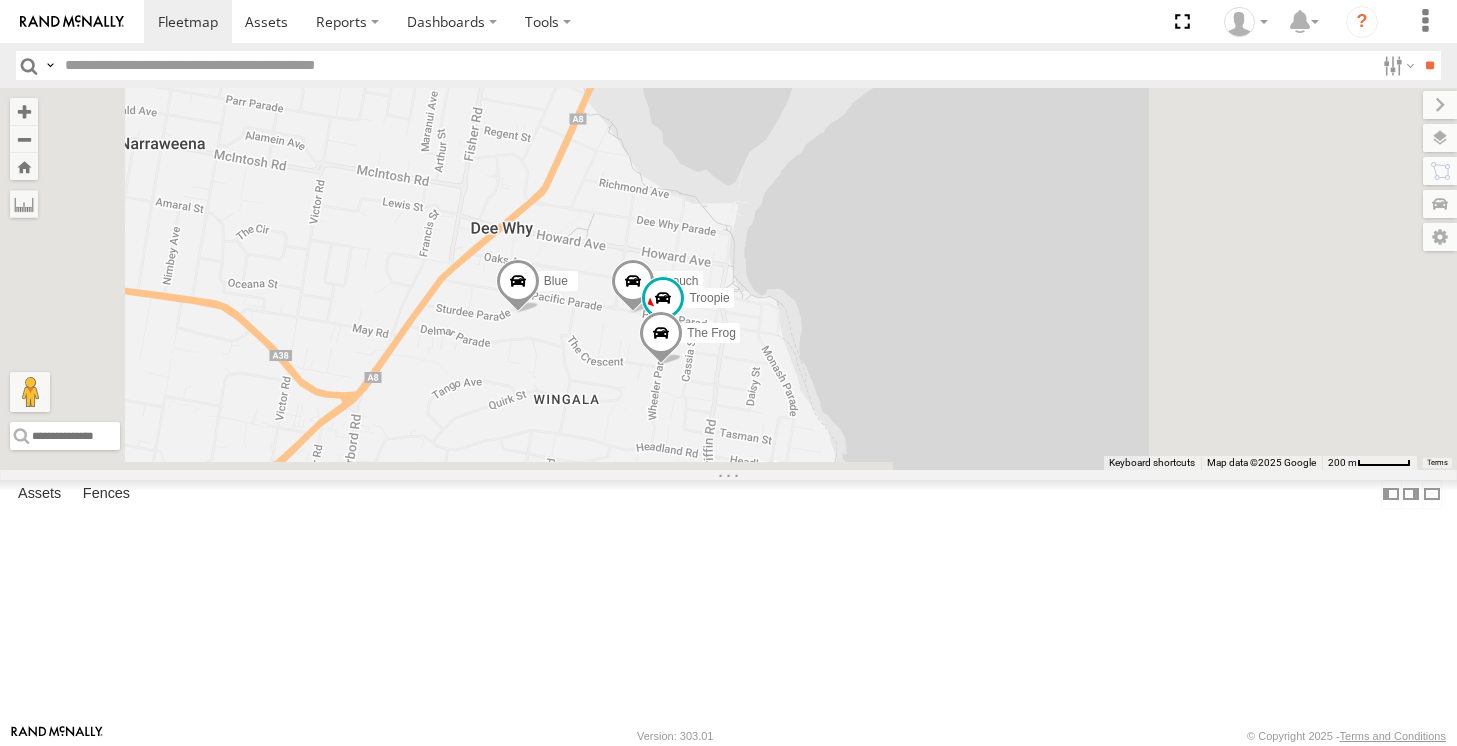drag, startPoint x: 912, startPoint y: 431, endPoint x: 815, endPoint y: 235, distance: 218.68927 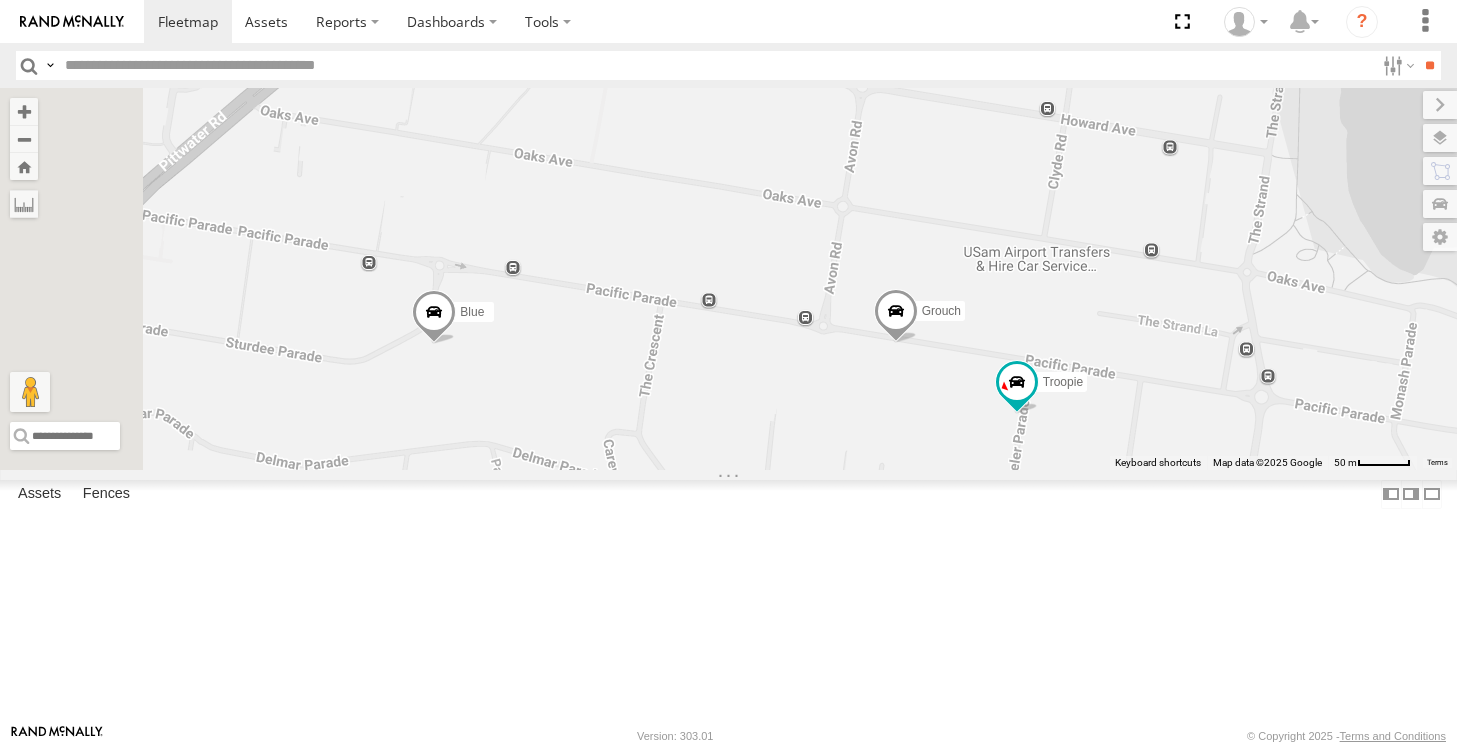 drag, startPoint x: 806, startPoint y: 453, endPoint x: 1051, endPoint y: 204, distance: 349.3222 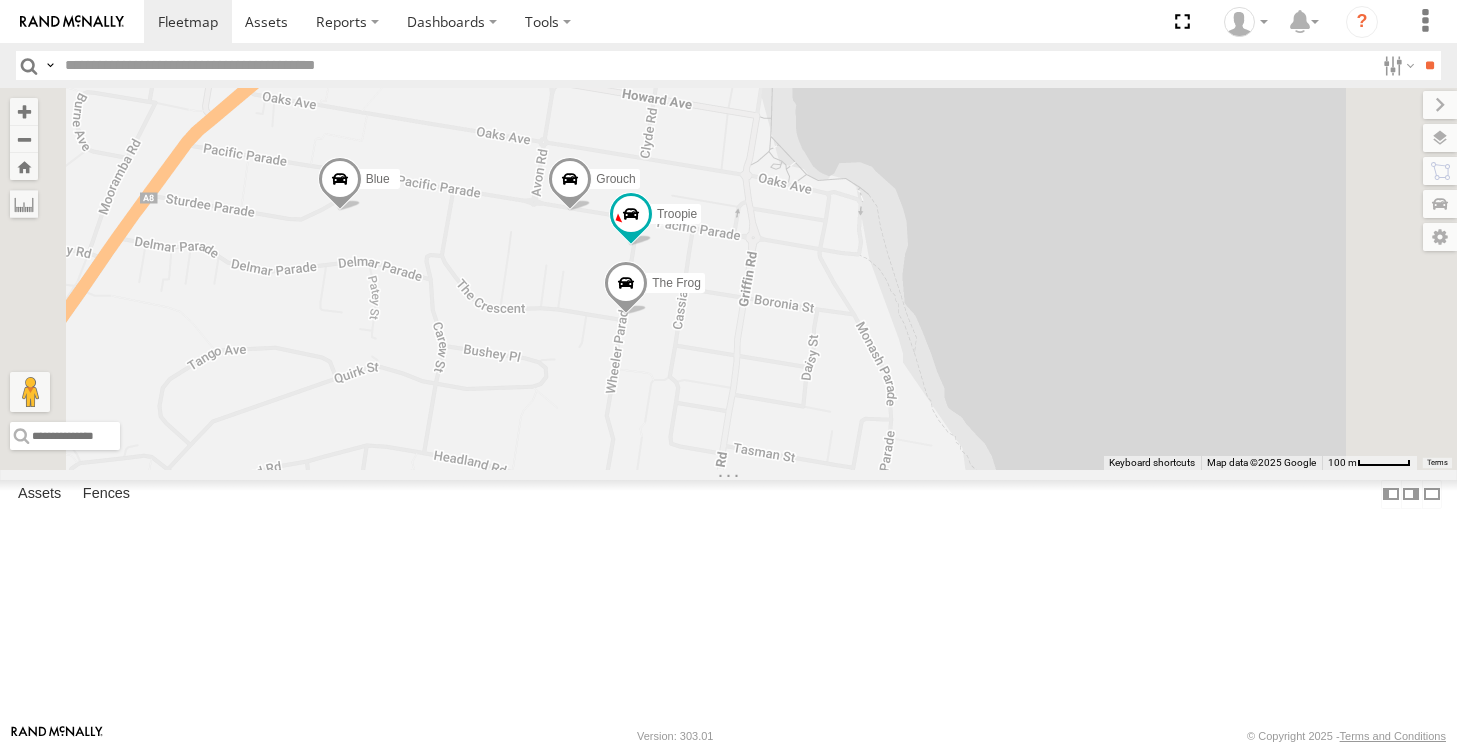 drag, startPoint x: 715, startPoint y: 387, endPoint x: 620, endPoint y: 347, distance: 103.077644 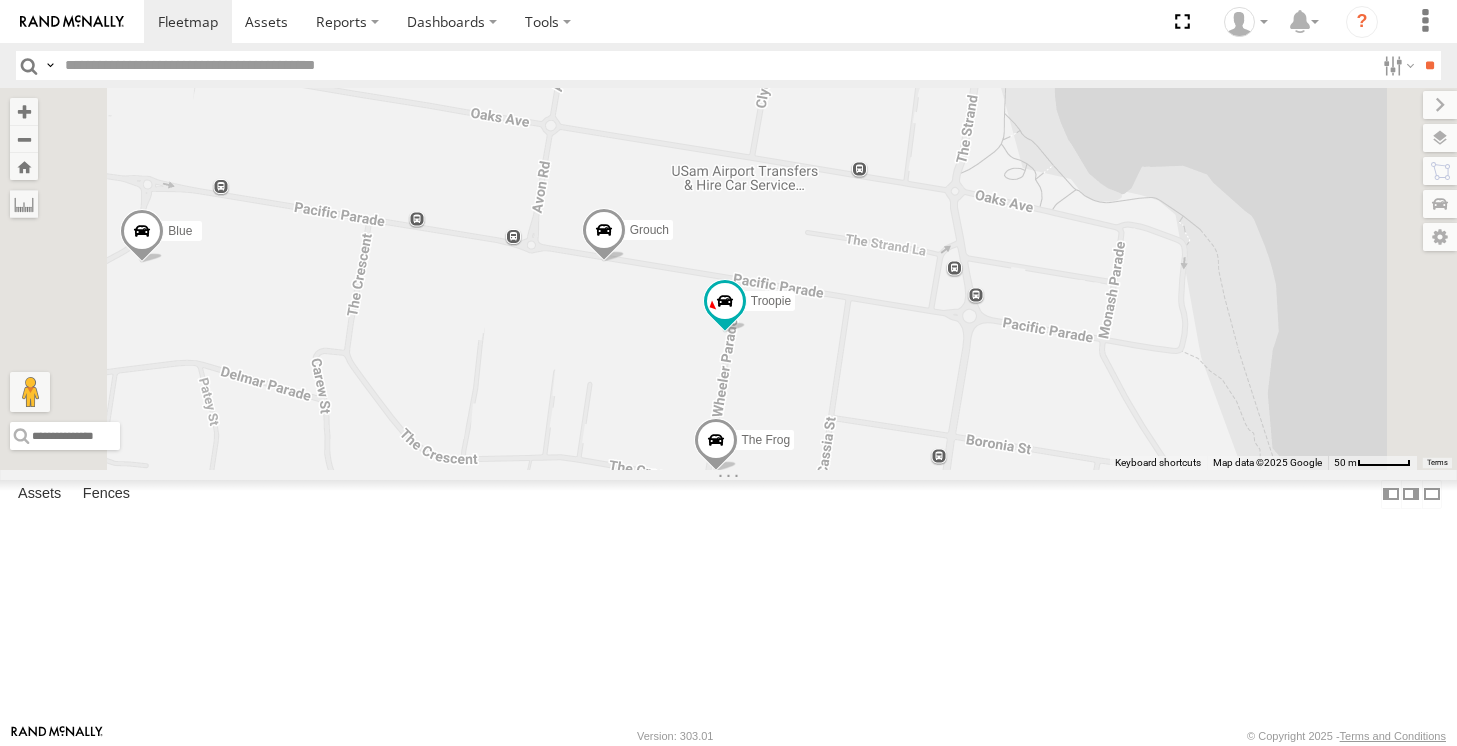 drag, startPoint x: 867, startPoint y: 334, endPoint x: 853, endPoint y: 399, distance: 66.4906 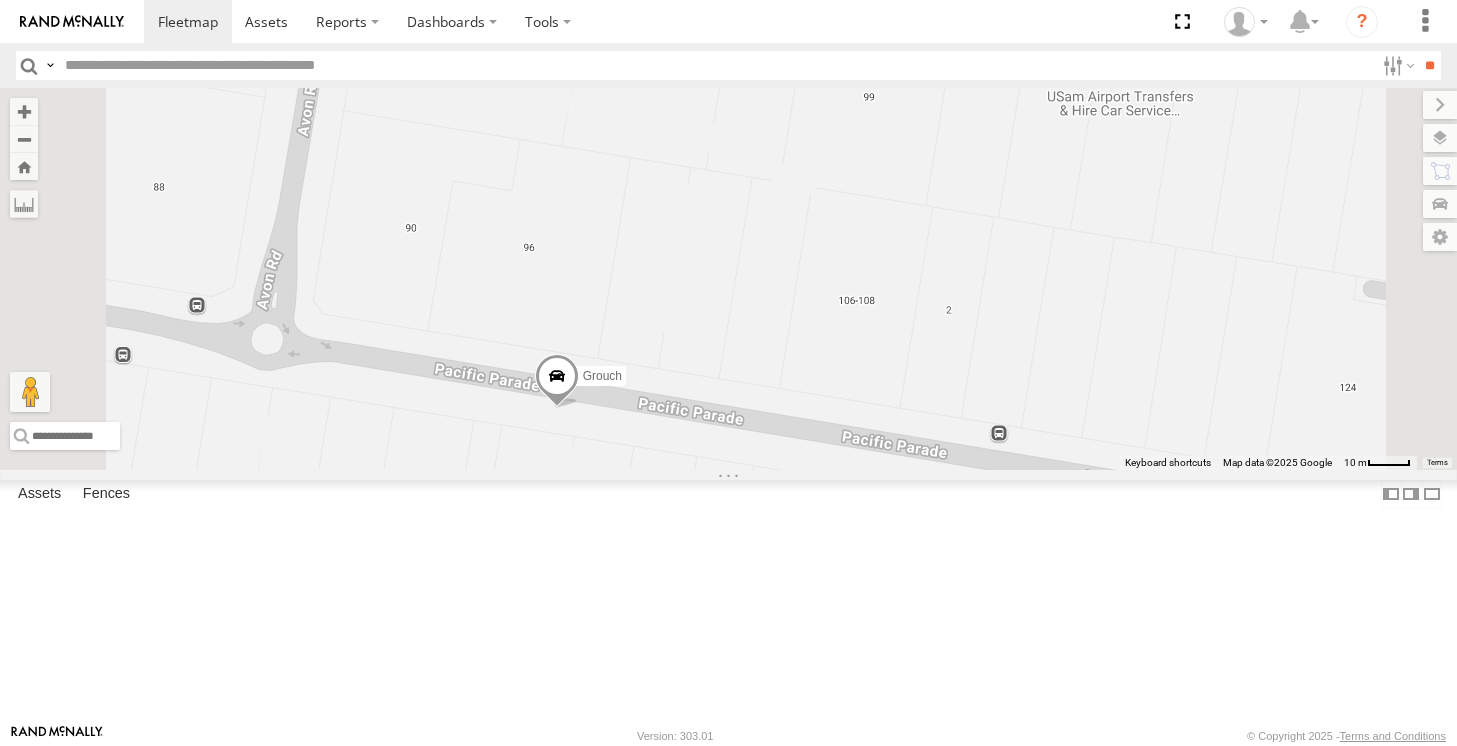 drag, startPoint x: 838, startPoint y: 446, endPoint x: 800, endPoint y: 307, distance: 144.10066 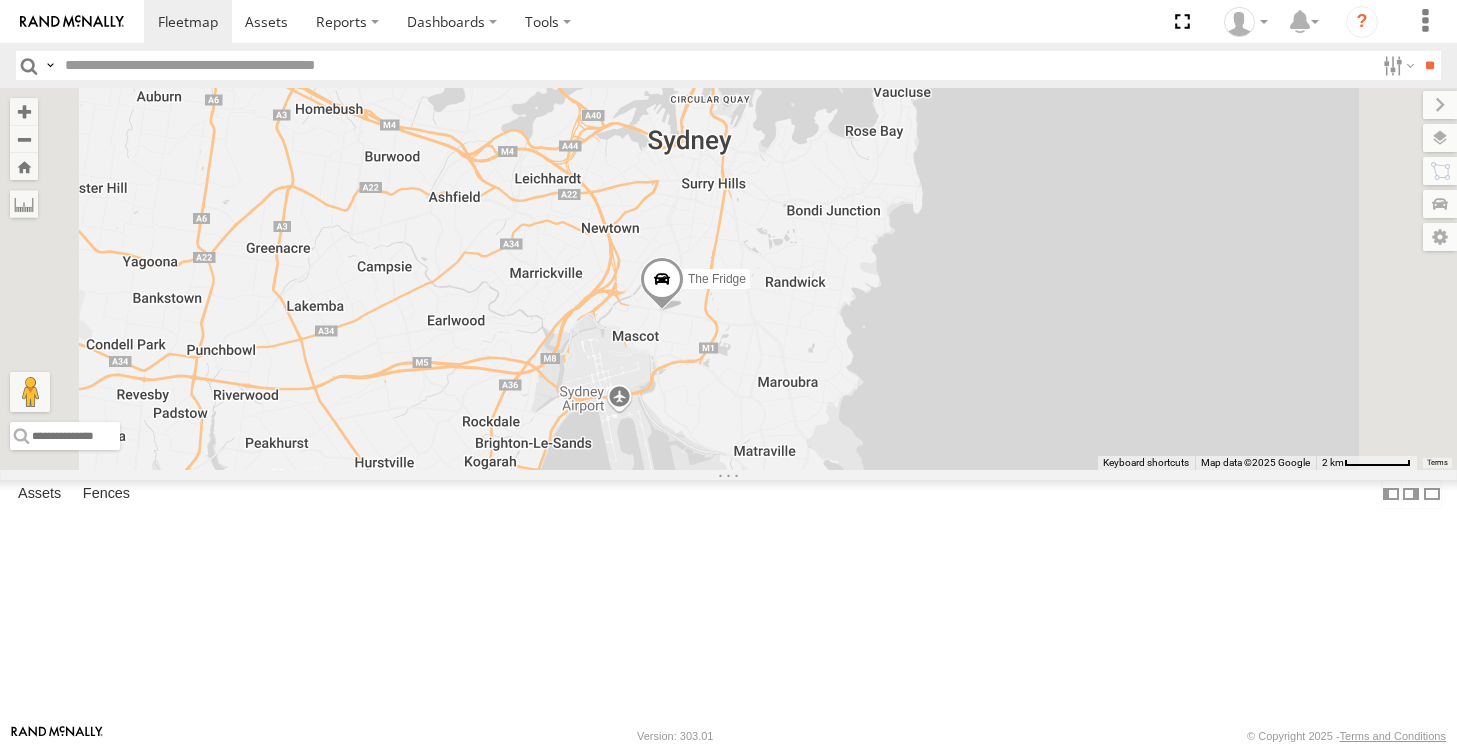 drag, startPoint x: 999, startPoint y: 582, endPoint x: 917, endPoint y: 180, distance: 410.27795 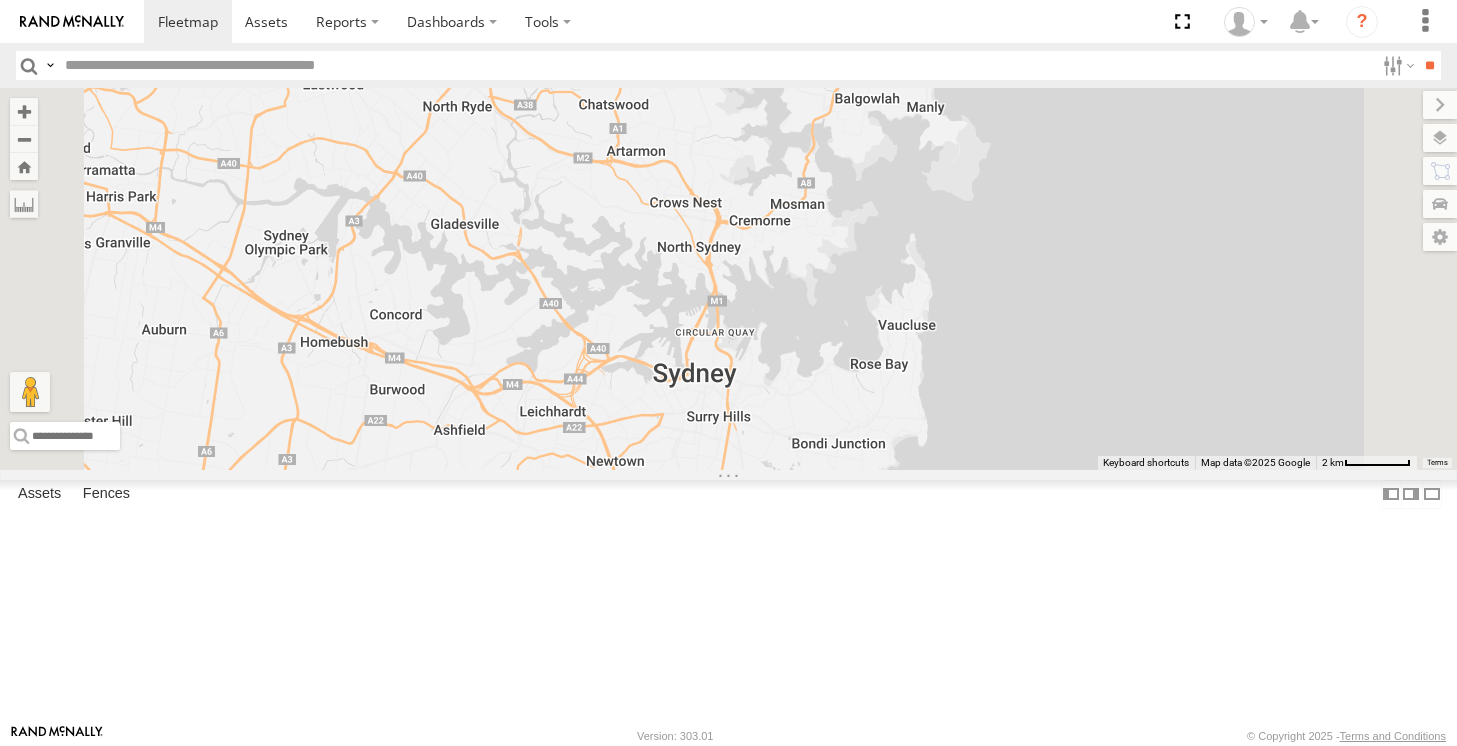 drag, startPoint x: 1061, startPoint y: 209, endPoint x: 906, endPoint y: 646, distance: 463.67447 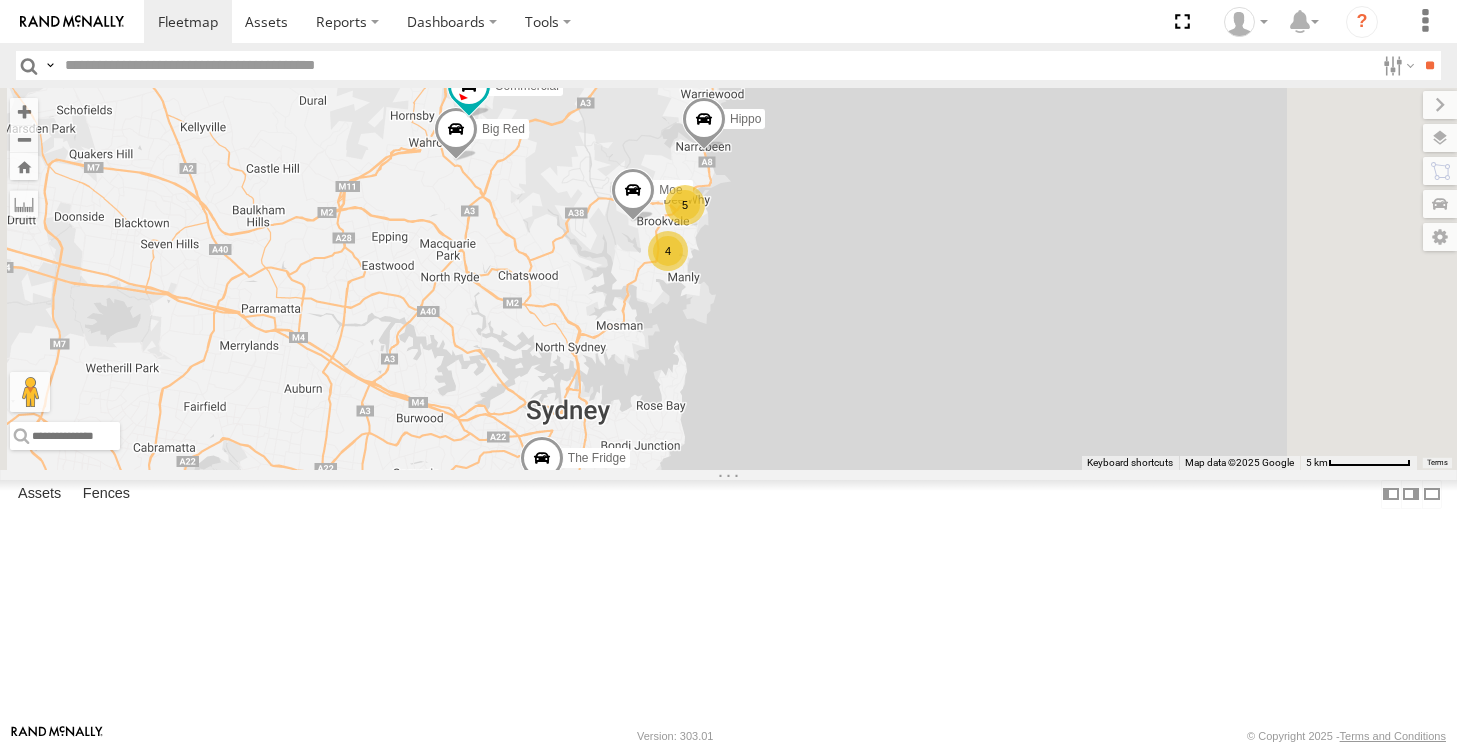 drag, startPoint x: 1002, startPoint y: 314, endPoint x: 877, endPoint y: 326, distance: 125.57468 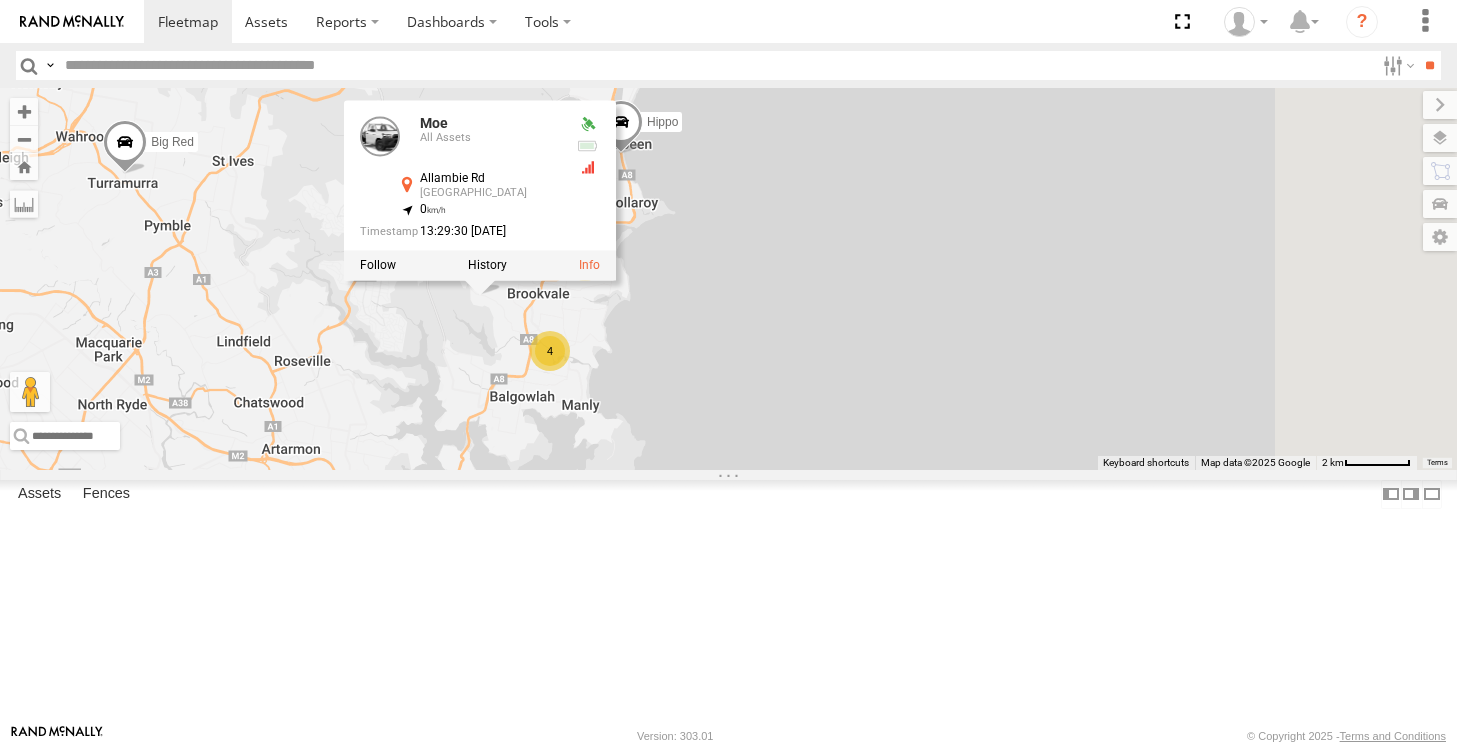 click on "The Fridge Moe Hippo Big Red Ferrari Commercial Moe All Assets Allambie Rd Allambie Heights -33.76549 ,  151.25035 0 13:29:30 18/07/2025 3 4 2" at bounding box center [728, 278] 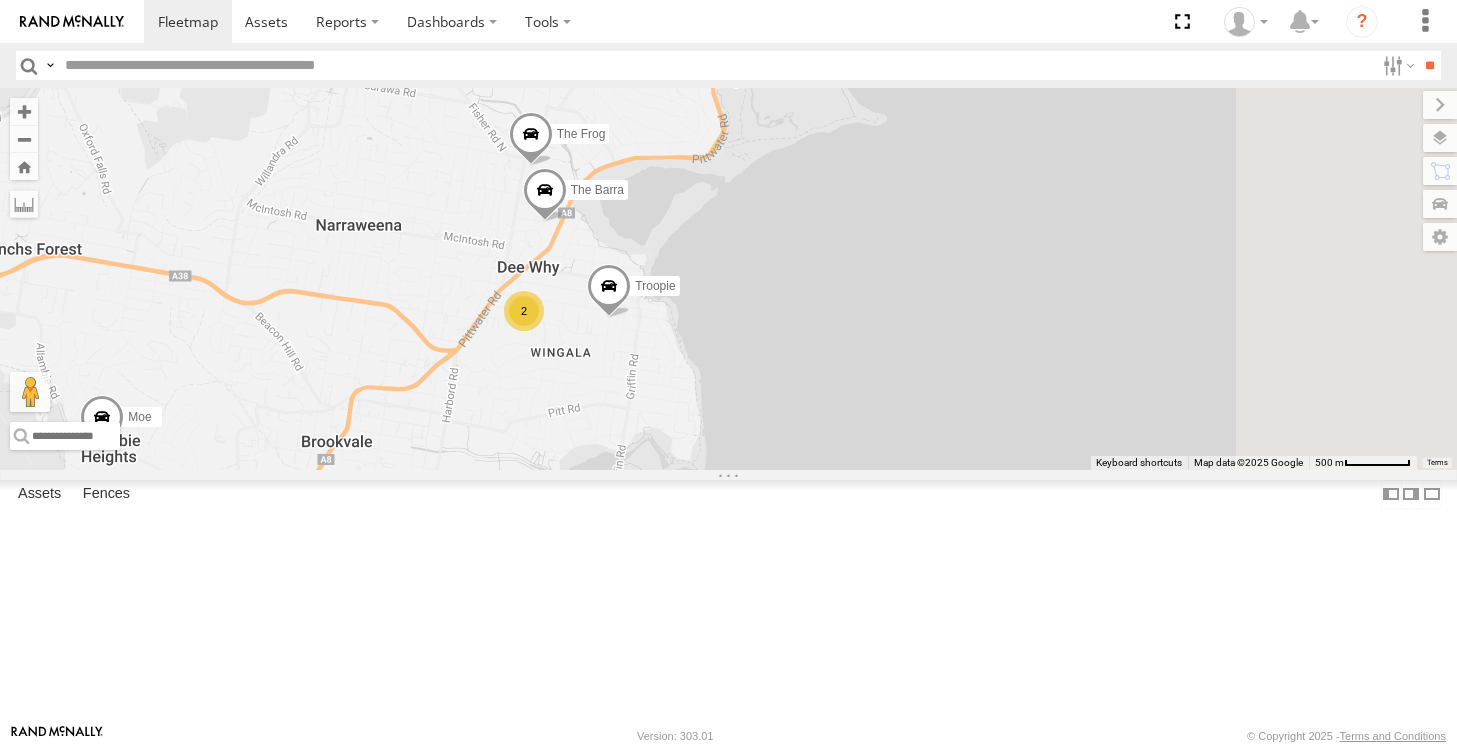 drag, startPoint x: 1025, startPoint y: 357, endPoint x: 931, endPoint y: 248, distance: 143.934 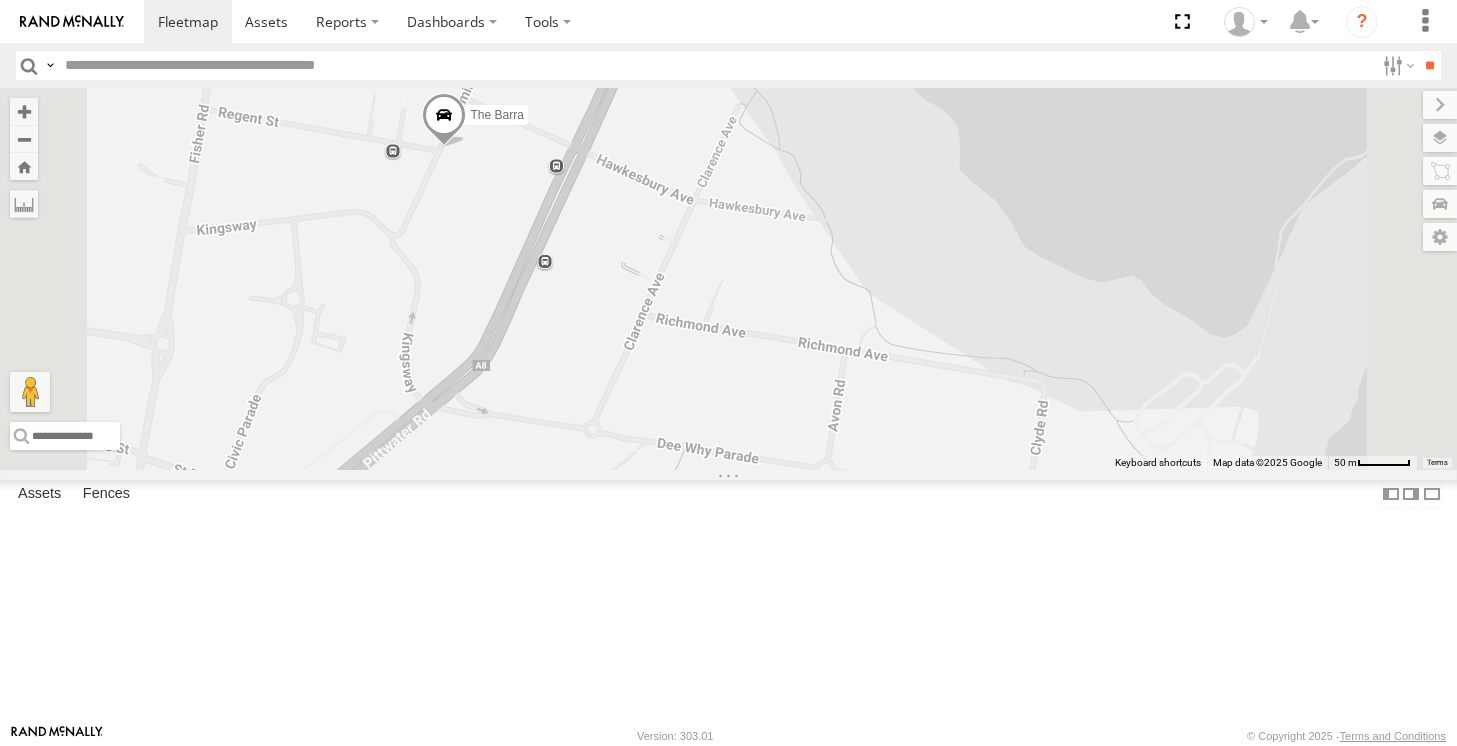 drag, startPoint x: 783, startPoint y: 305, endPoint x: 725, endPoint y: 365, distance: 83.450584 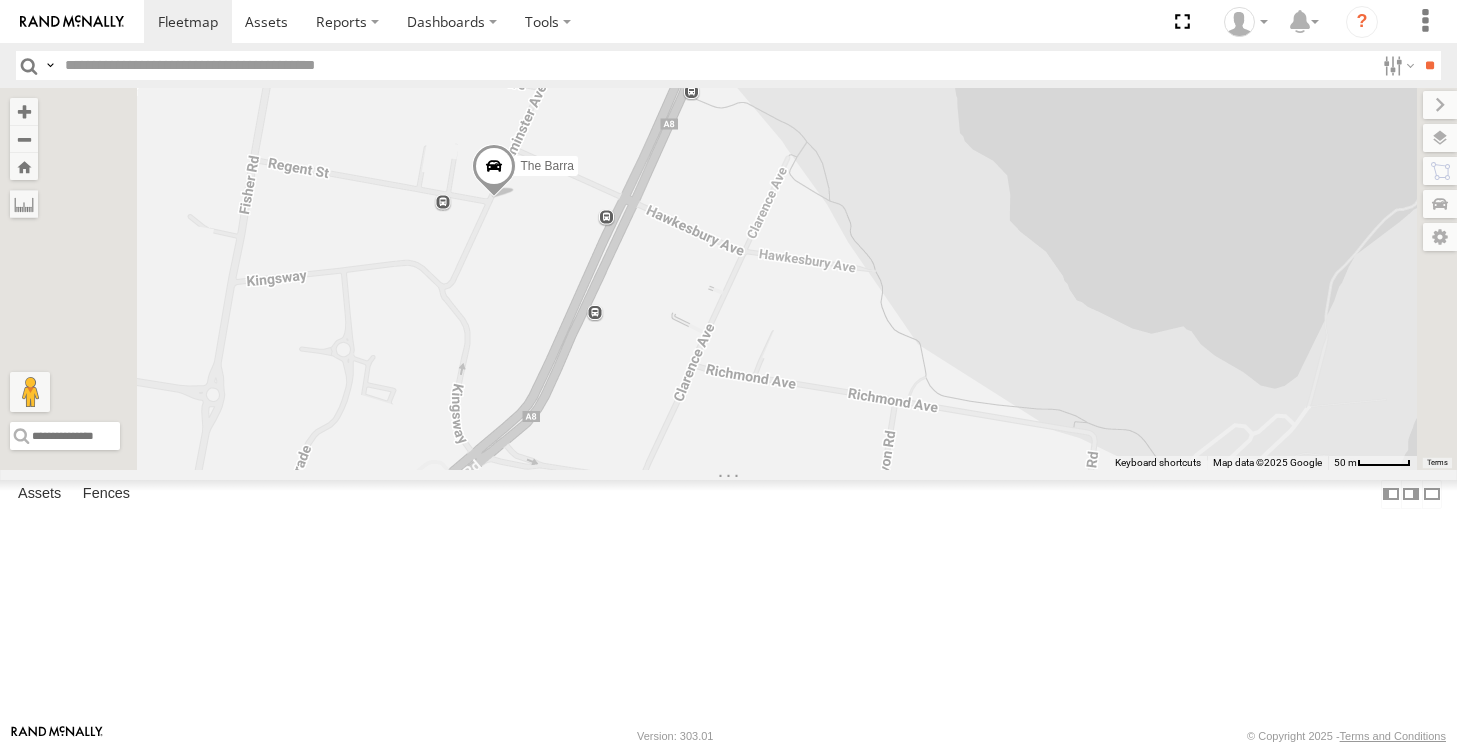 click on "The Barra" at bounding box center [728, 278] 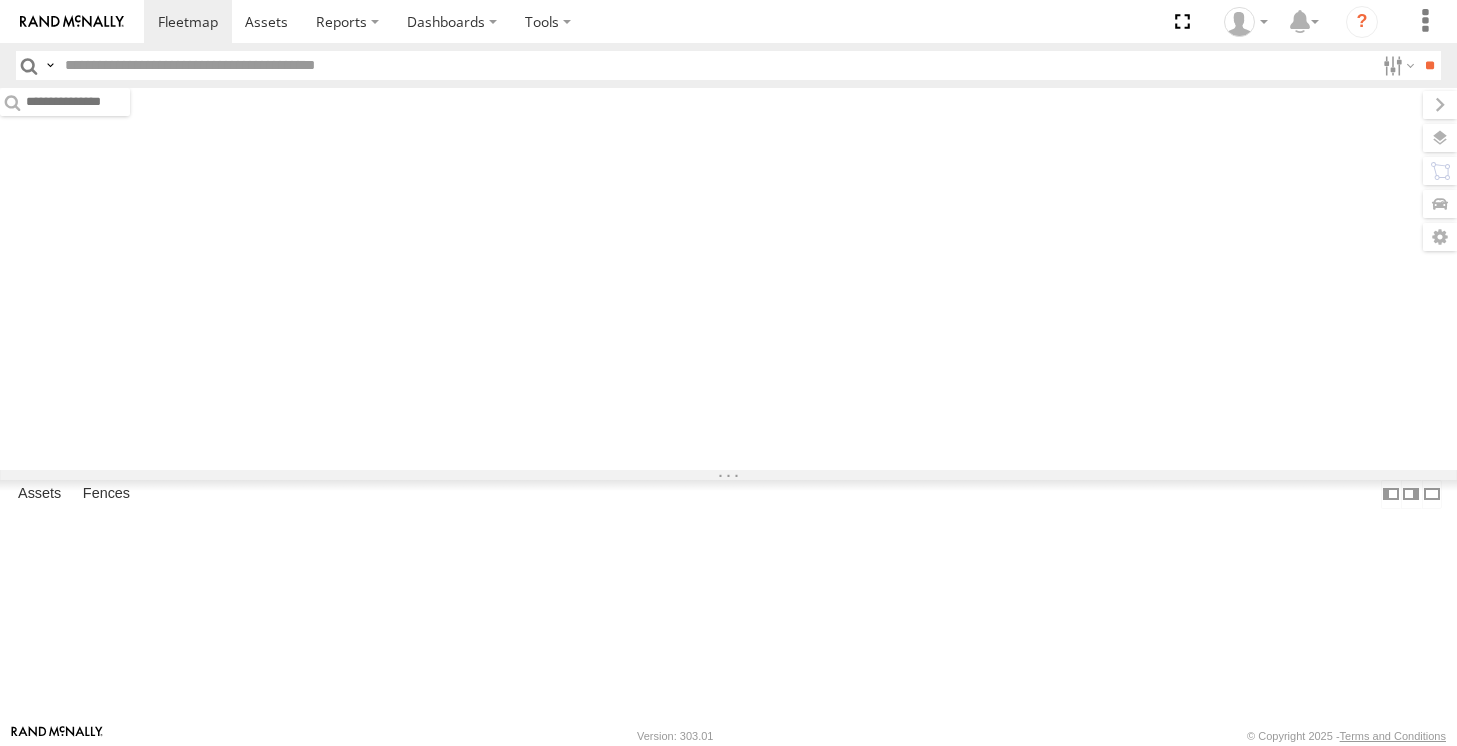 scroll, scrollTop: 0, scrollLeft: 0, axis: both 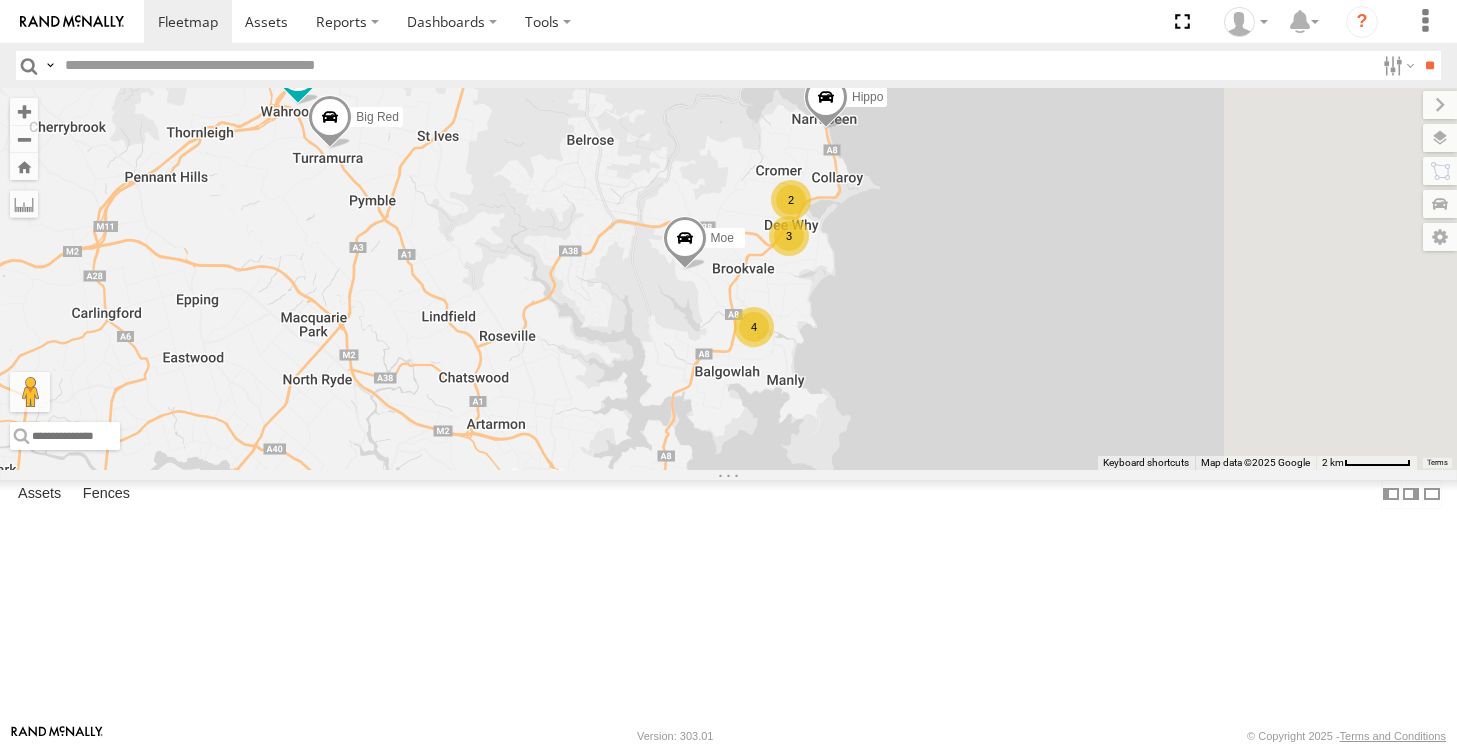 drag, startPoint x: 1136, startPoint y: 324, endPoint x: 964, endPoint y: 405, distance: 190.11838 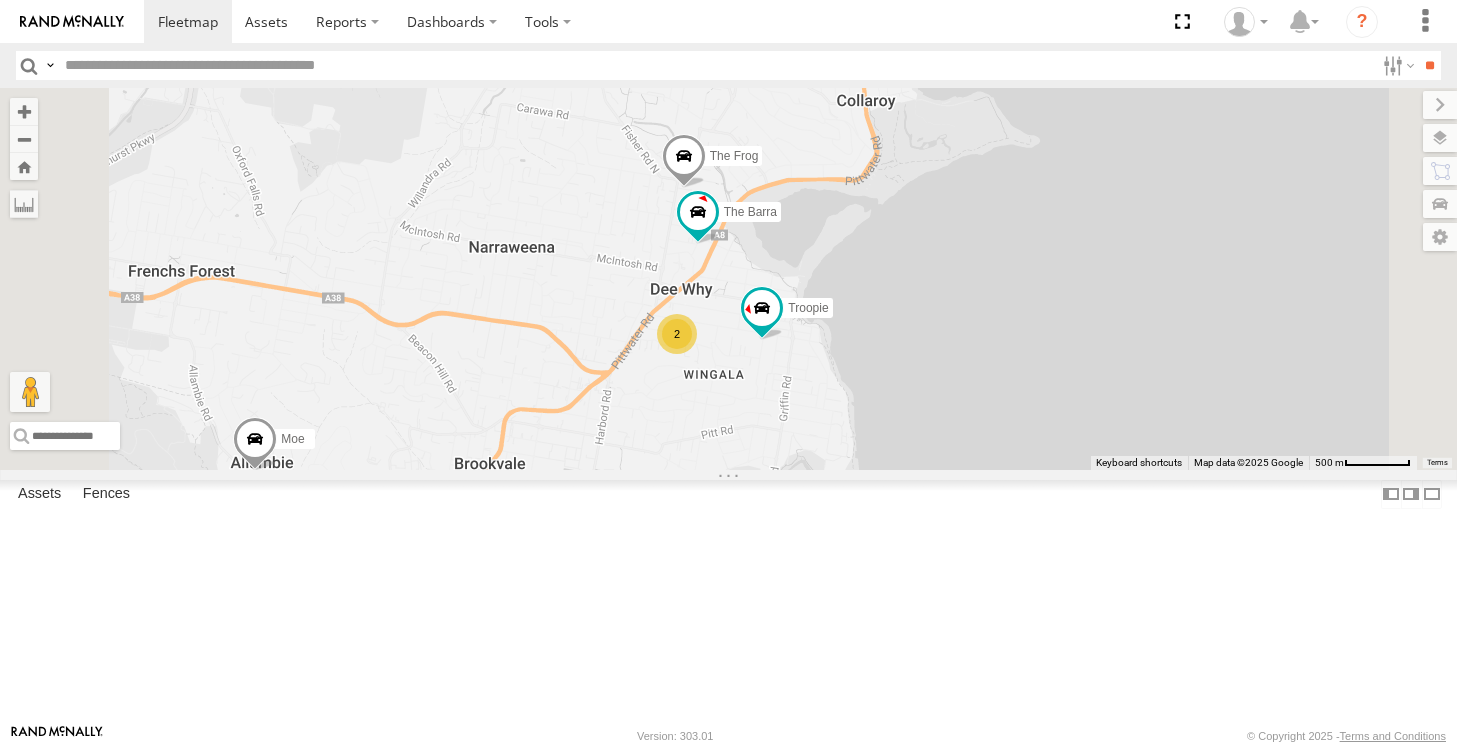 drag, startPoint x: 1068, startPoint y: 436, endPoint x: 1030, endPoint y: 530, distance: 101.390335 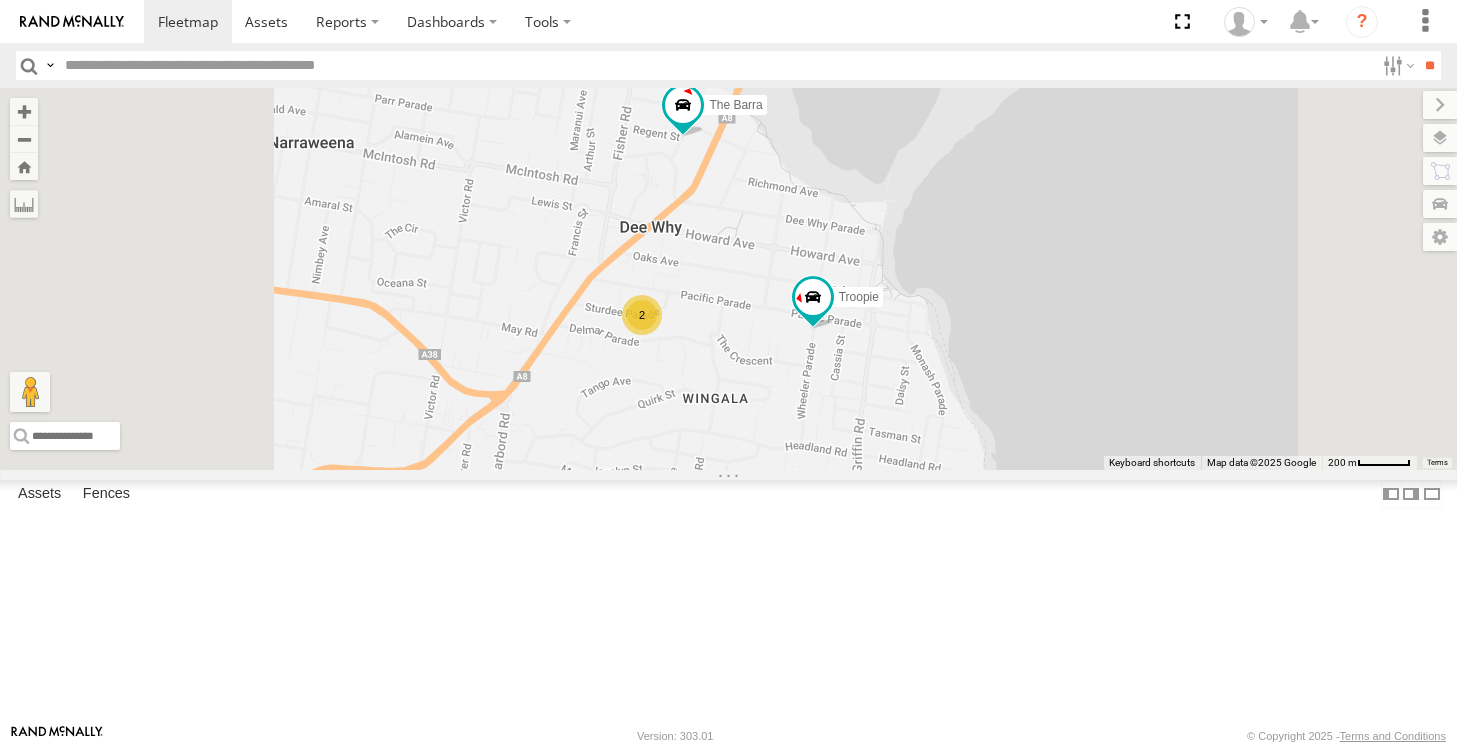 drag, startPoint x: 897, startPoint y: 546, endPoint x: 971, endPoint y: 378, distance: 183.57559 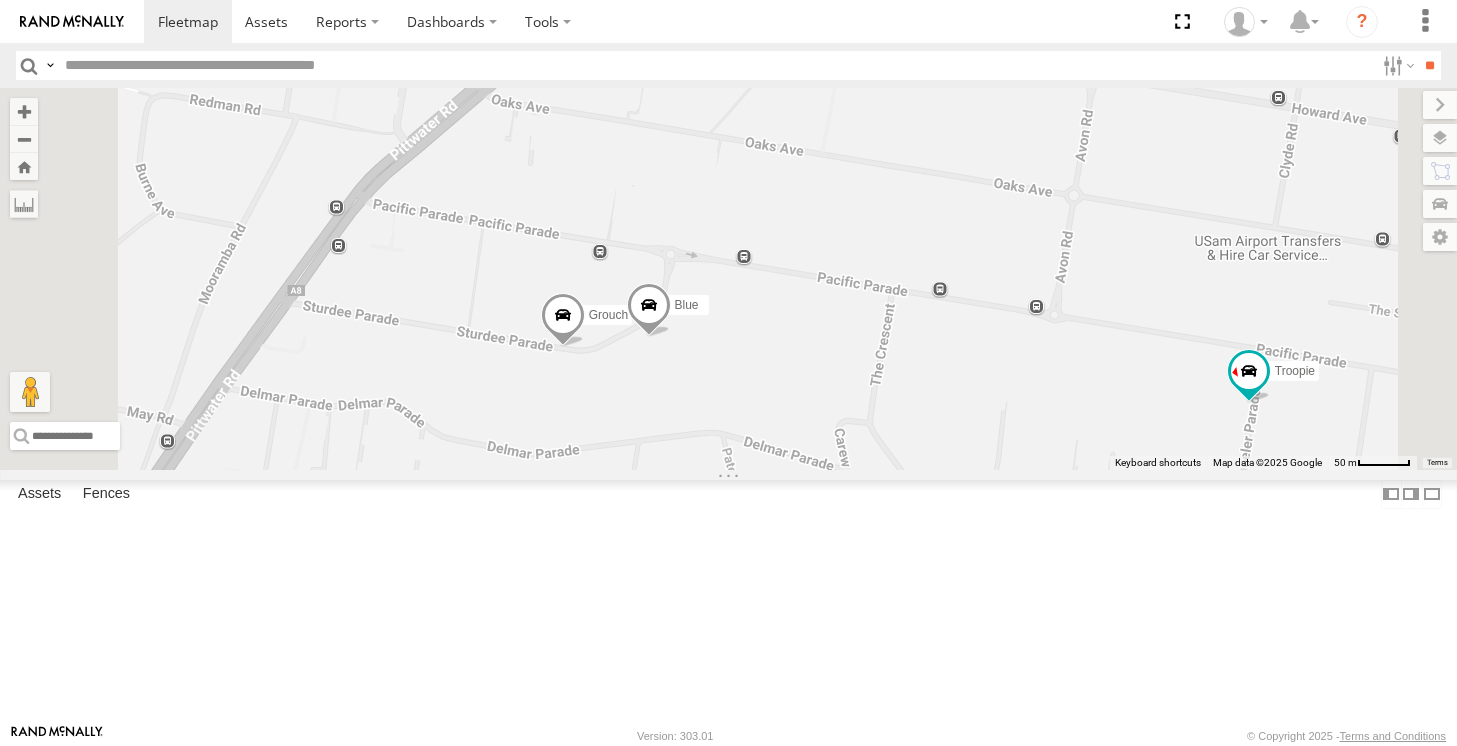drag, startPoint x: 918, startPoint y: 470, endPoint x: 1021, endPoint y: 413, distance: 117.72001 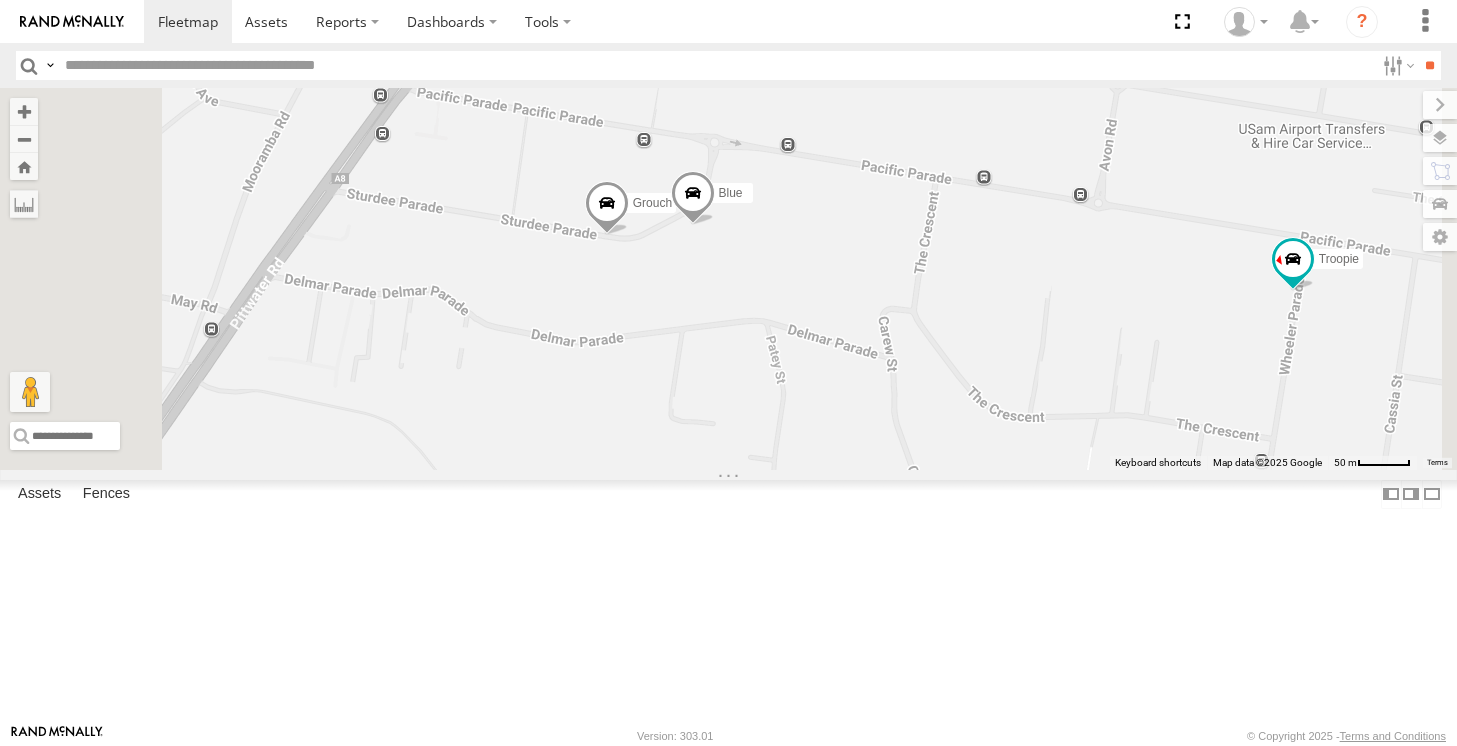 drag, startPoint x: 956, startPoint y: 476, endPoint x: 999, endPoint y: 368, distance: 116.24543 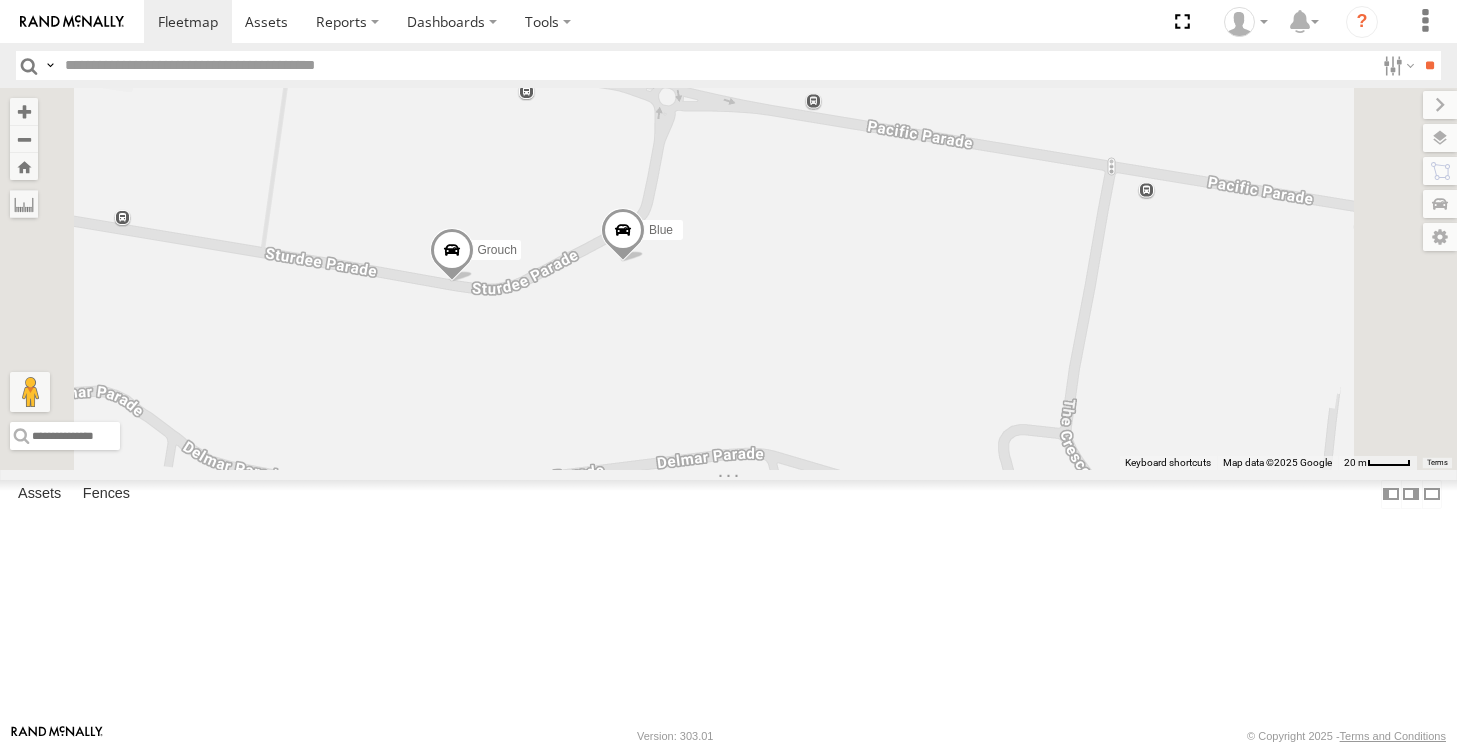 drag, startPoint x: 938, startPoint y: 355, endPoint x: 918, endPoint y: 407, distance: 55.713554 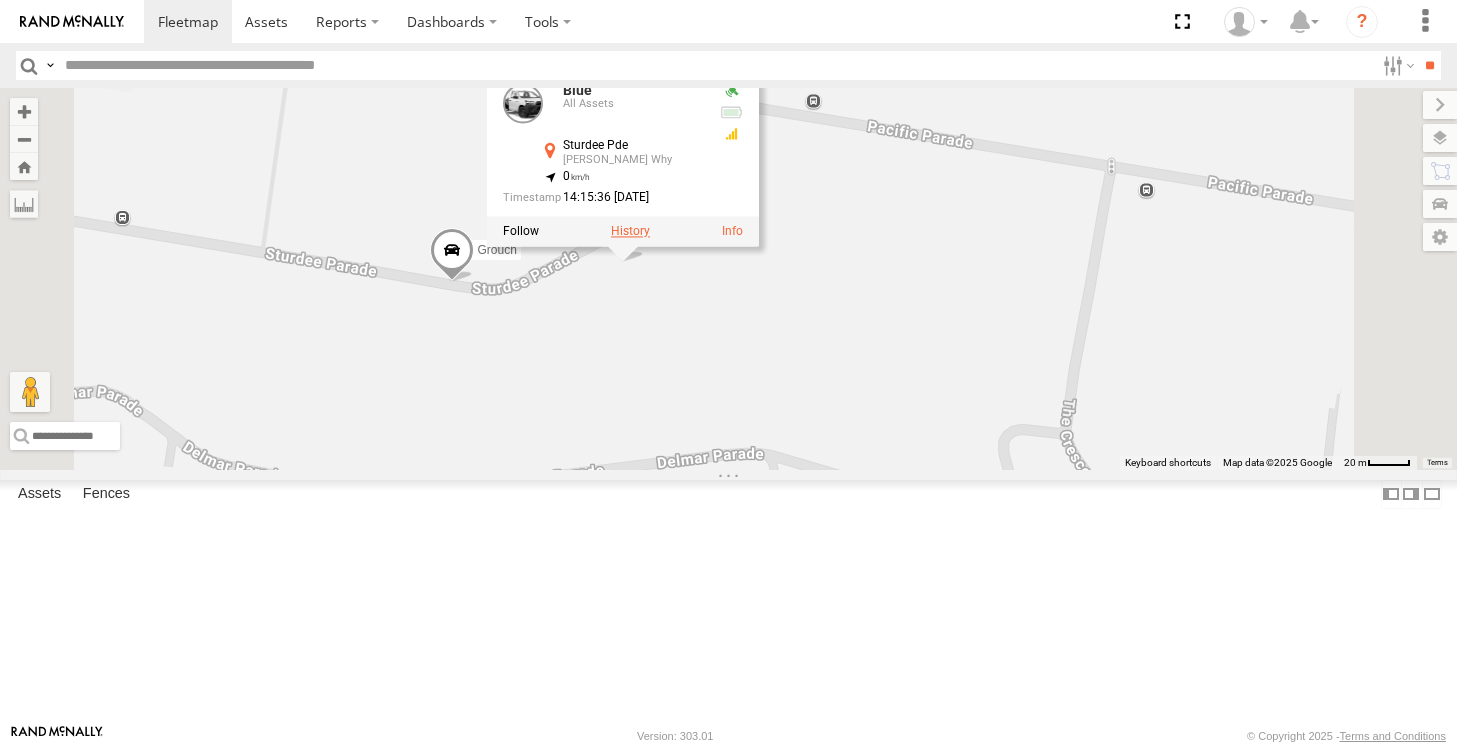 click at bounding box center [630, 232] 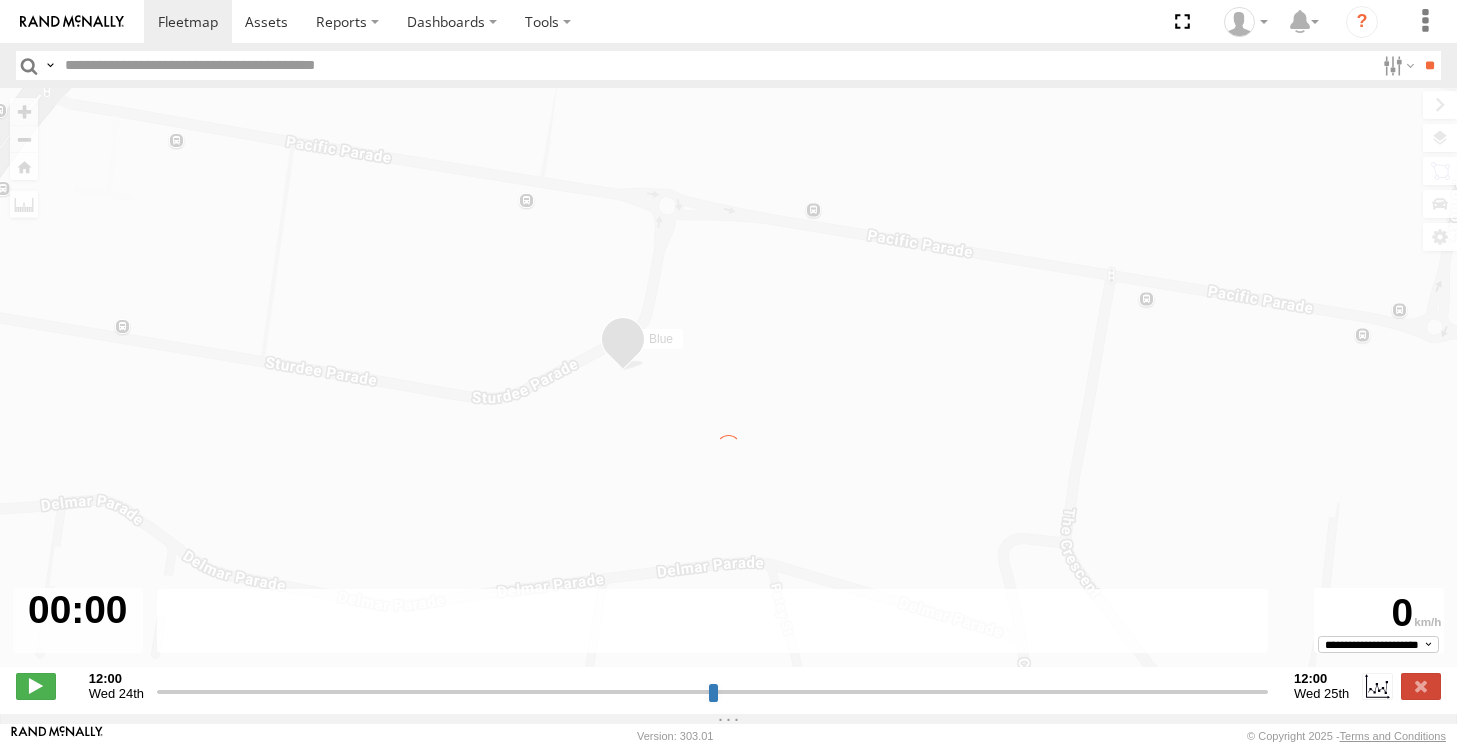 type on "**********" 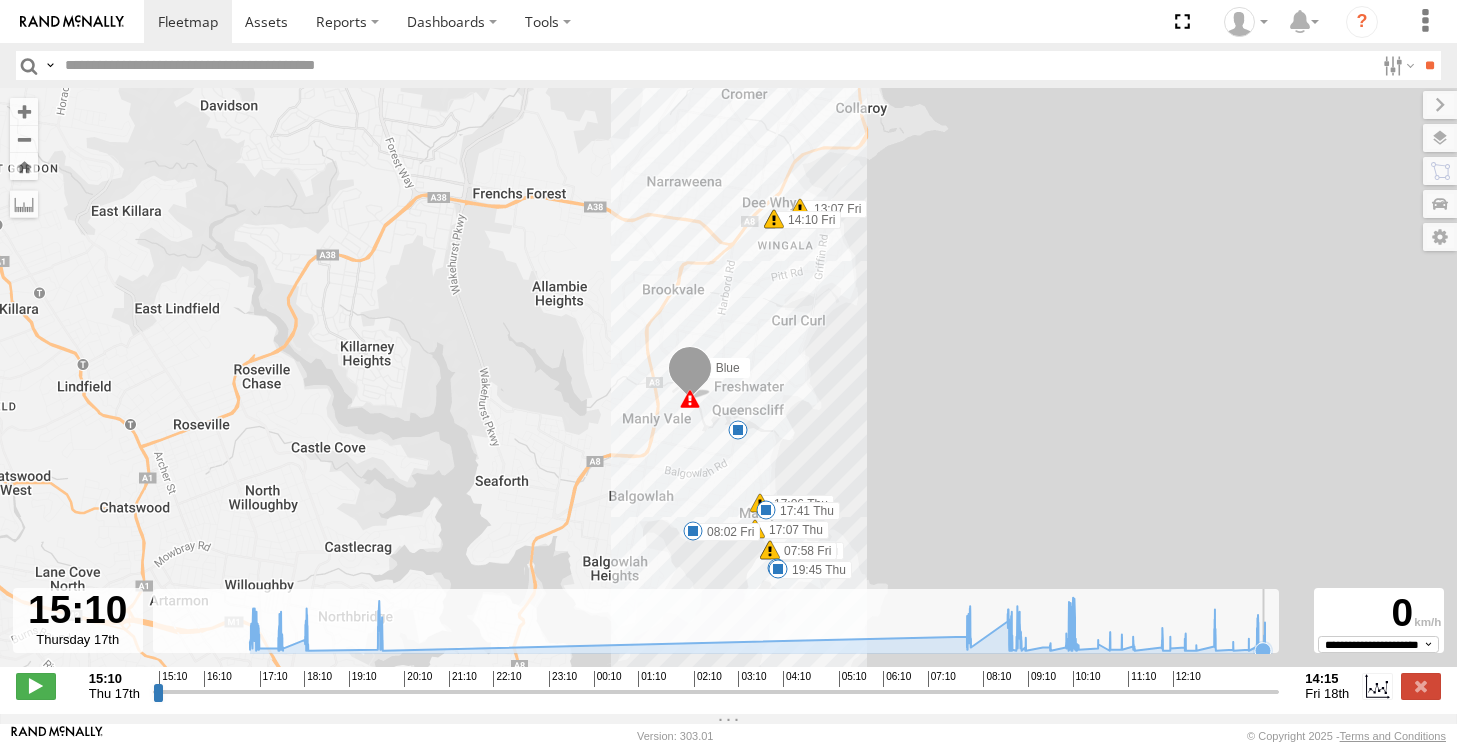 click 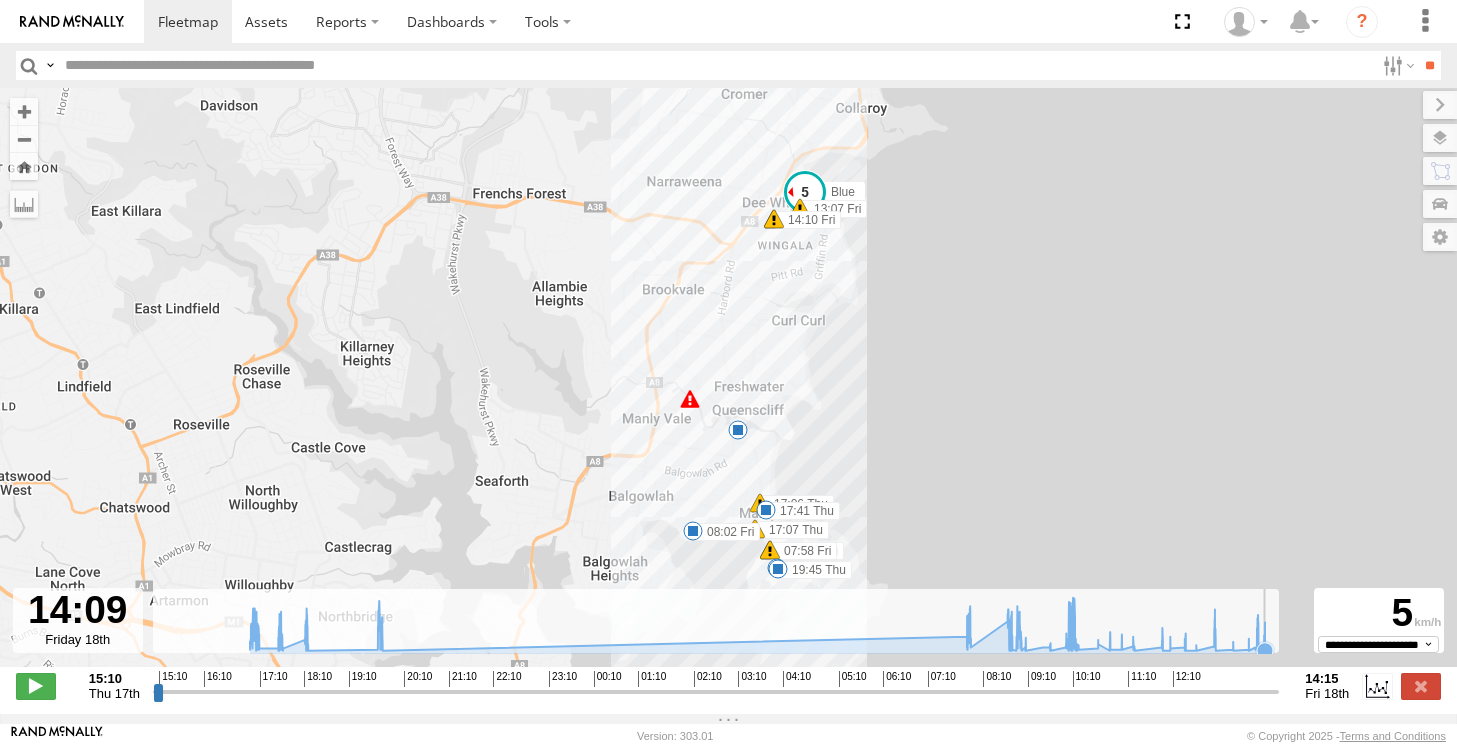 click 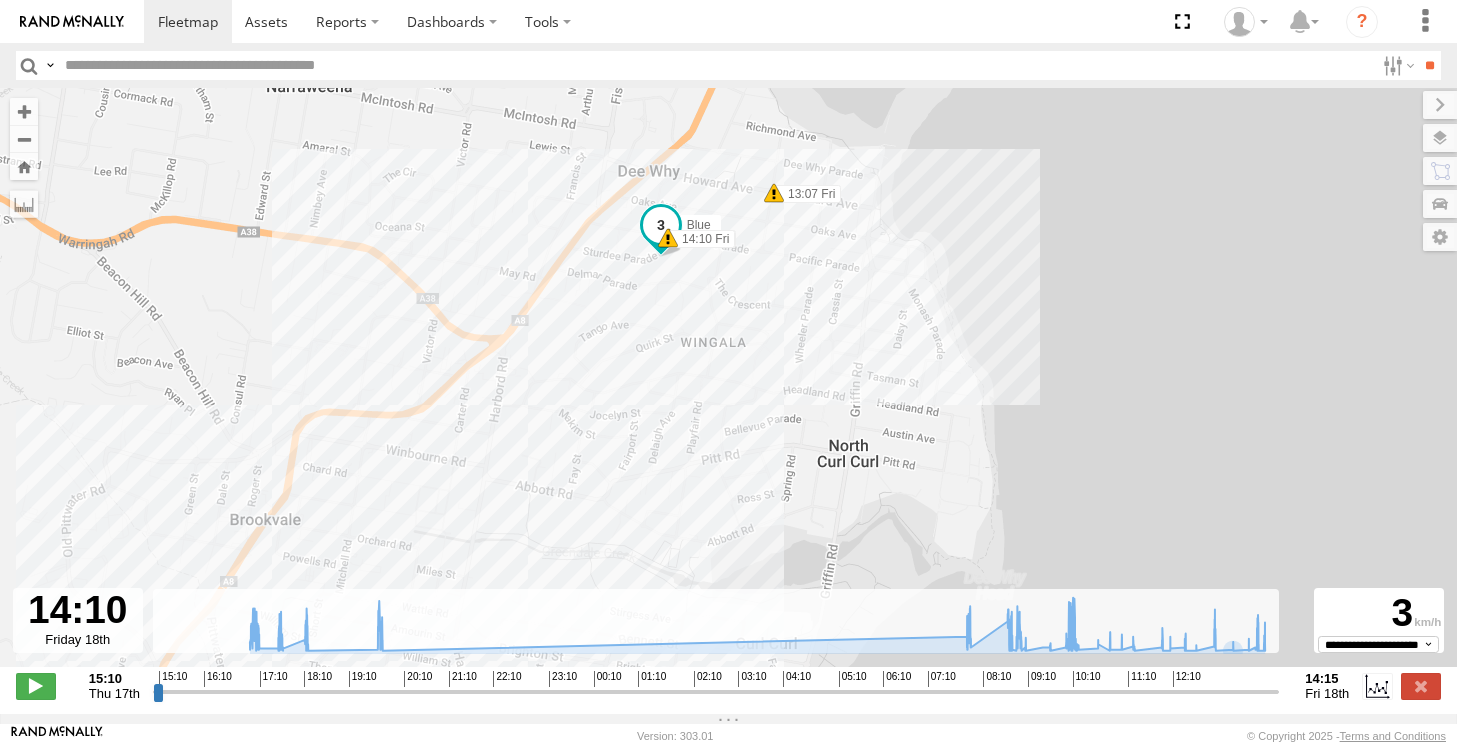 drag, startPoint x: 776, startPoint y: 264, endPoint x: 776, endPoint y: 333, distance: 69 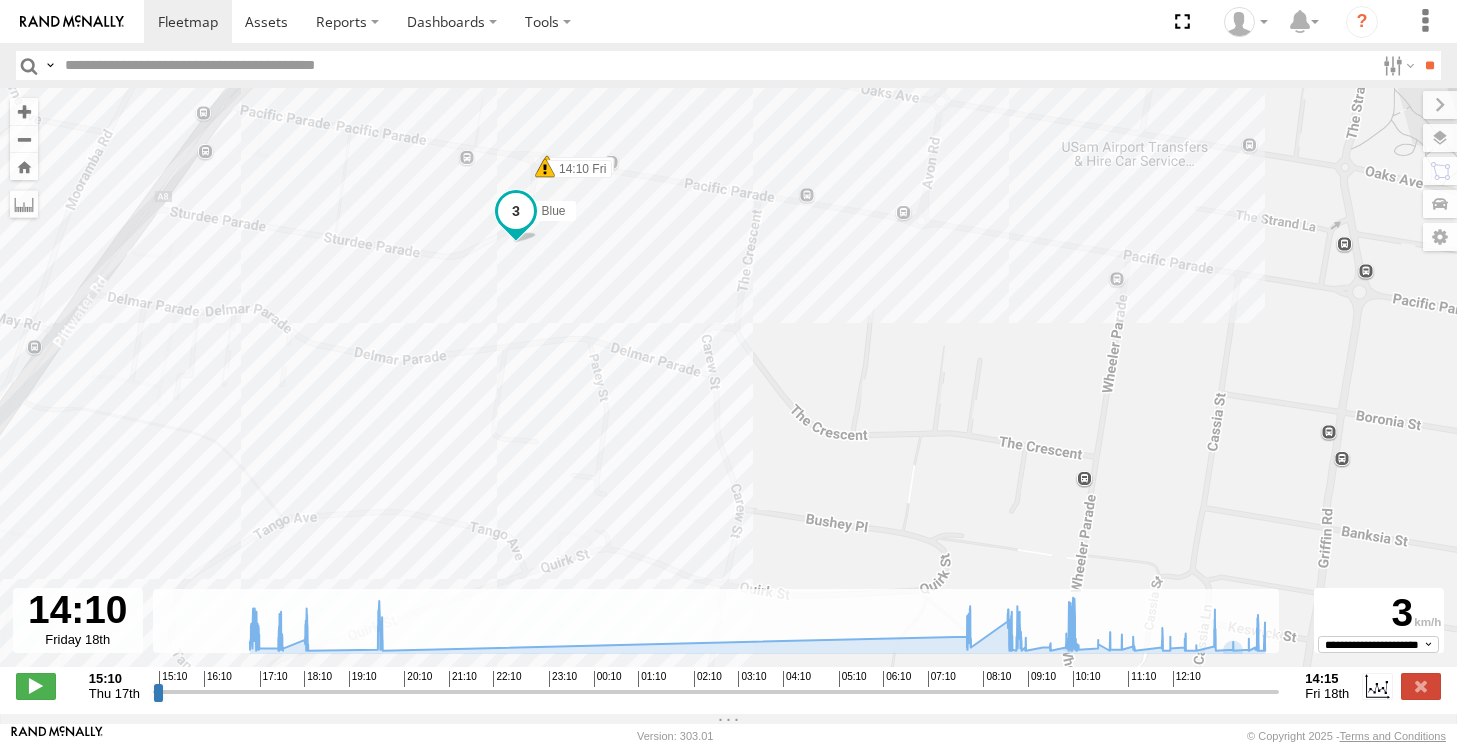 drag, startPoint x: 581, startPoint y: 263, endPoint x: 642, endPoint y: 352, distance: 107.8981 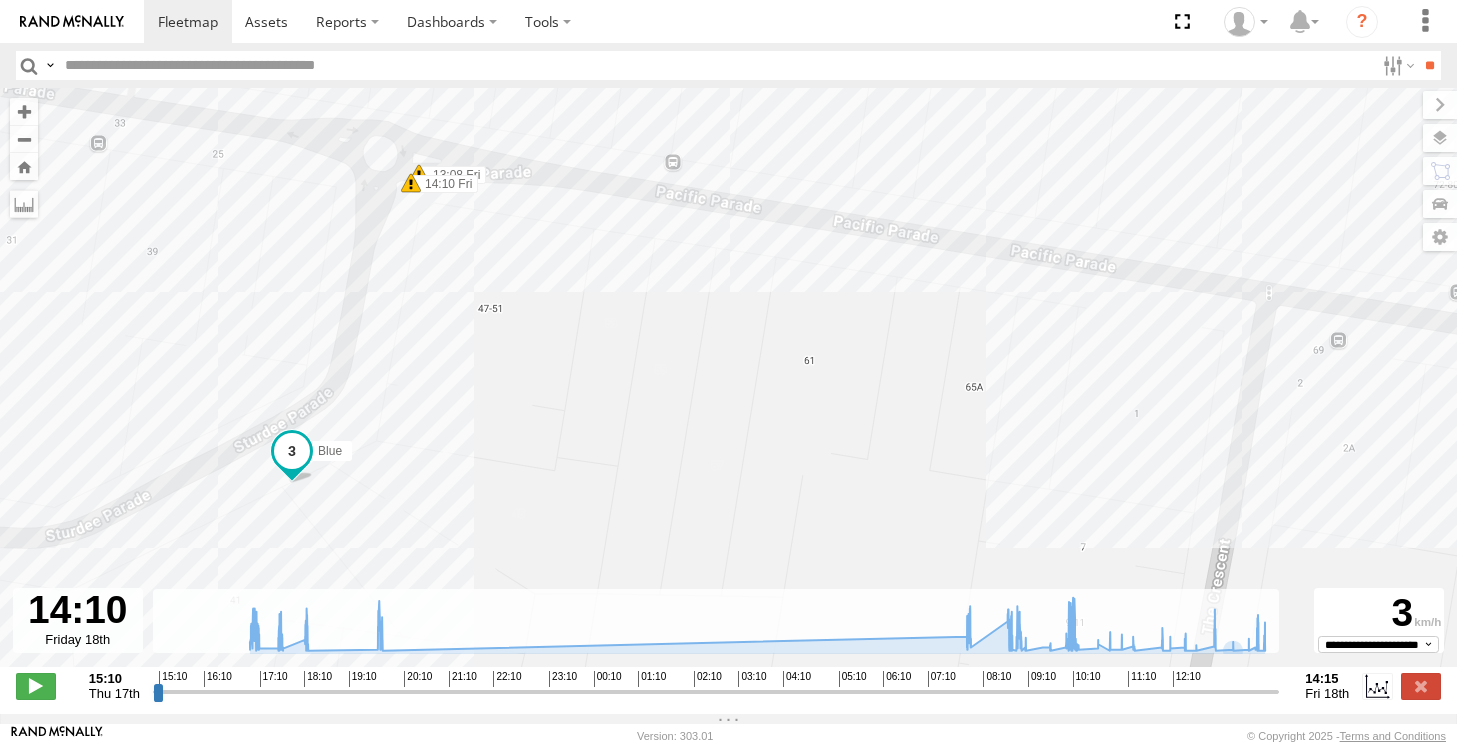 drag, startPoint x: 536, startPoint y: 119, endPoint x: 528, endPoint y: 555, distance: 436.0734 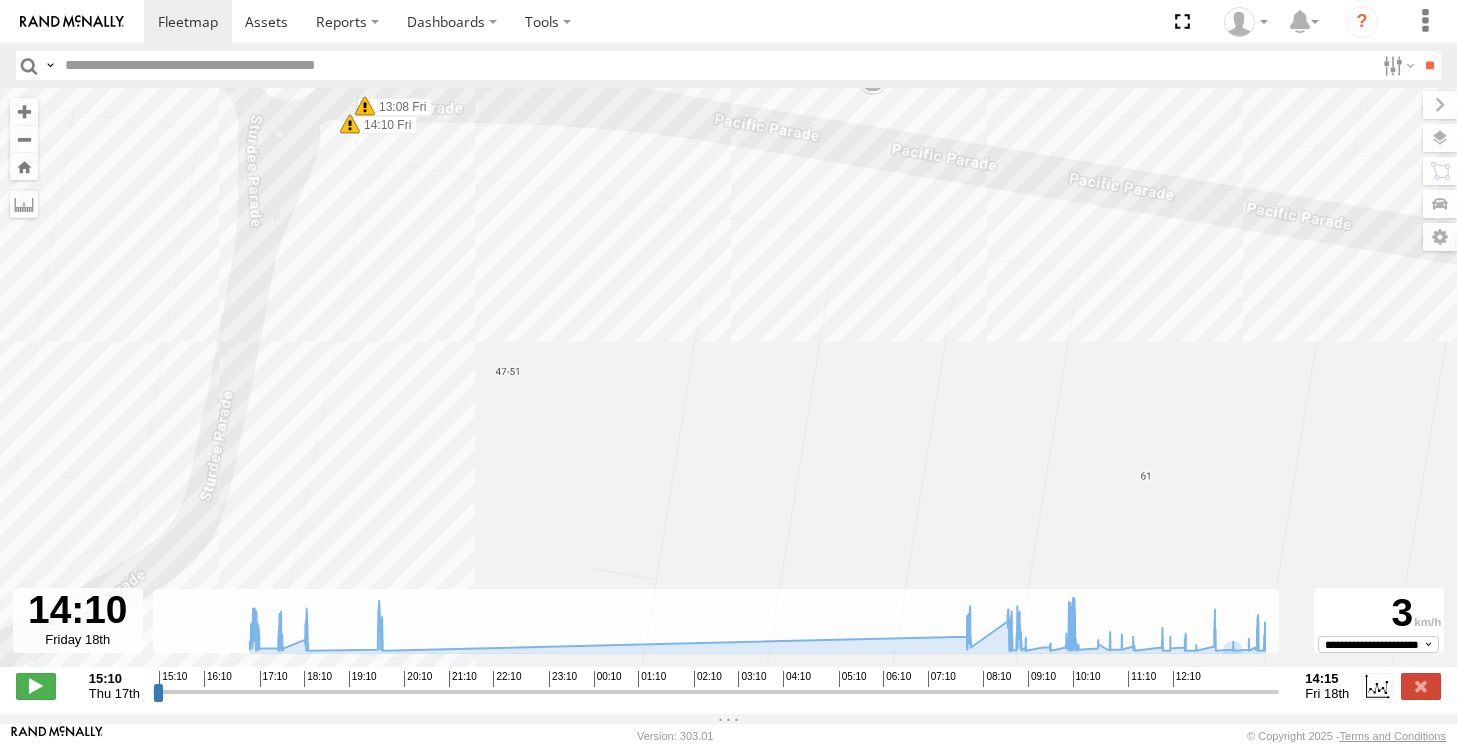 drag, startPoint x: 474, startPoint y: 305, endPoint x: 497, endPoint y: 398, distance: 95.80188 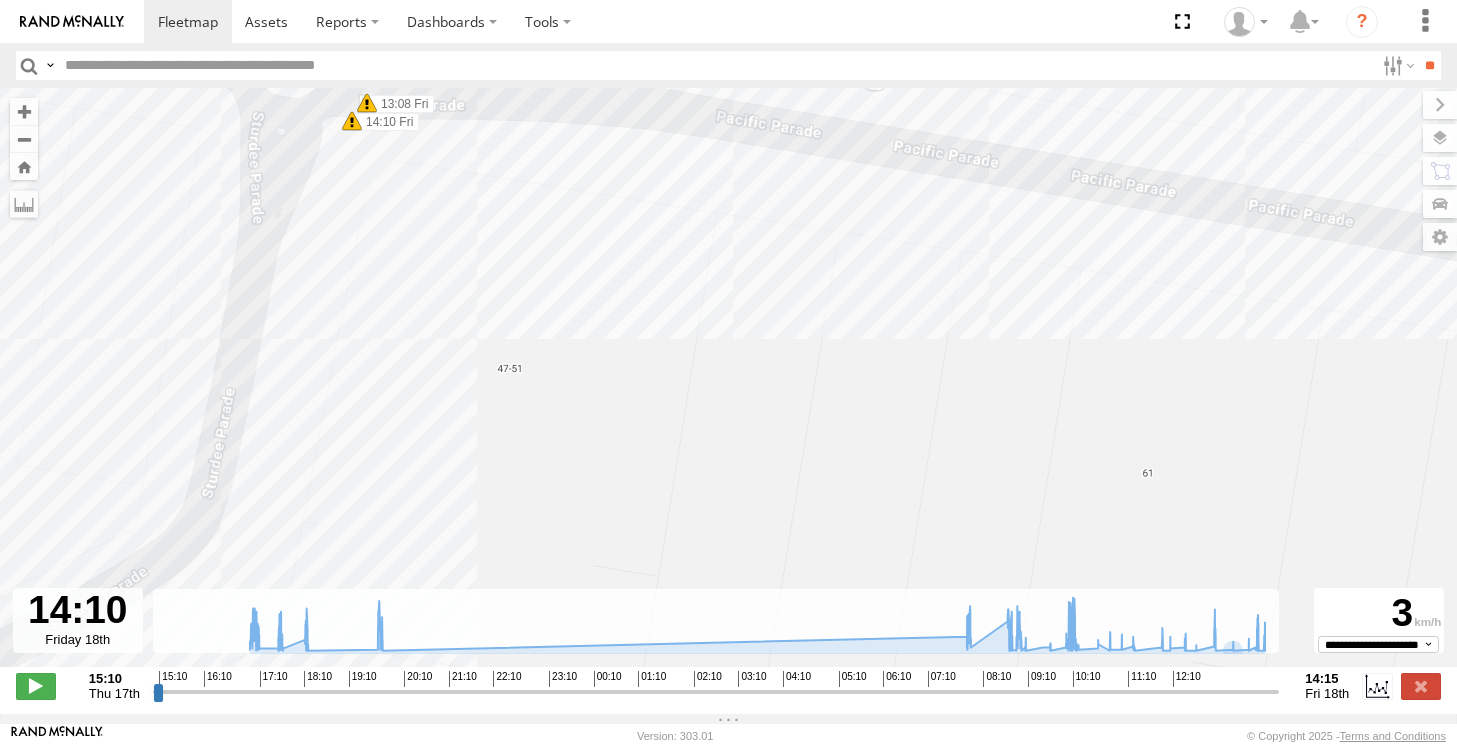 click on "Blue 17:06 Thu 17:07 Thu 17:11 Thu 17:35 Thu 17:41 Thu 19:45 Thu 07:58 Fri 08:02 Fri 13:07 Fri 13:08 Fri 14:10 Fri" at bounding box center (728, 388) 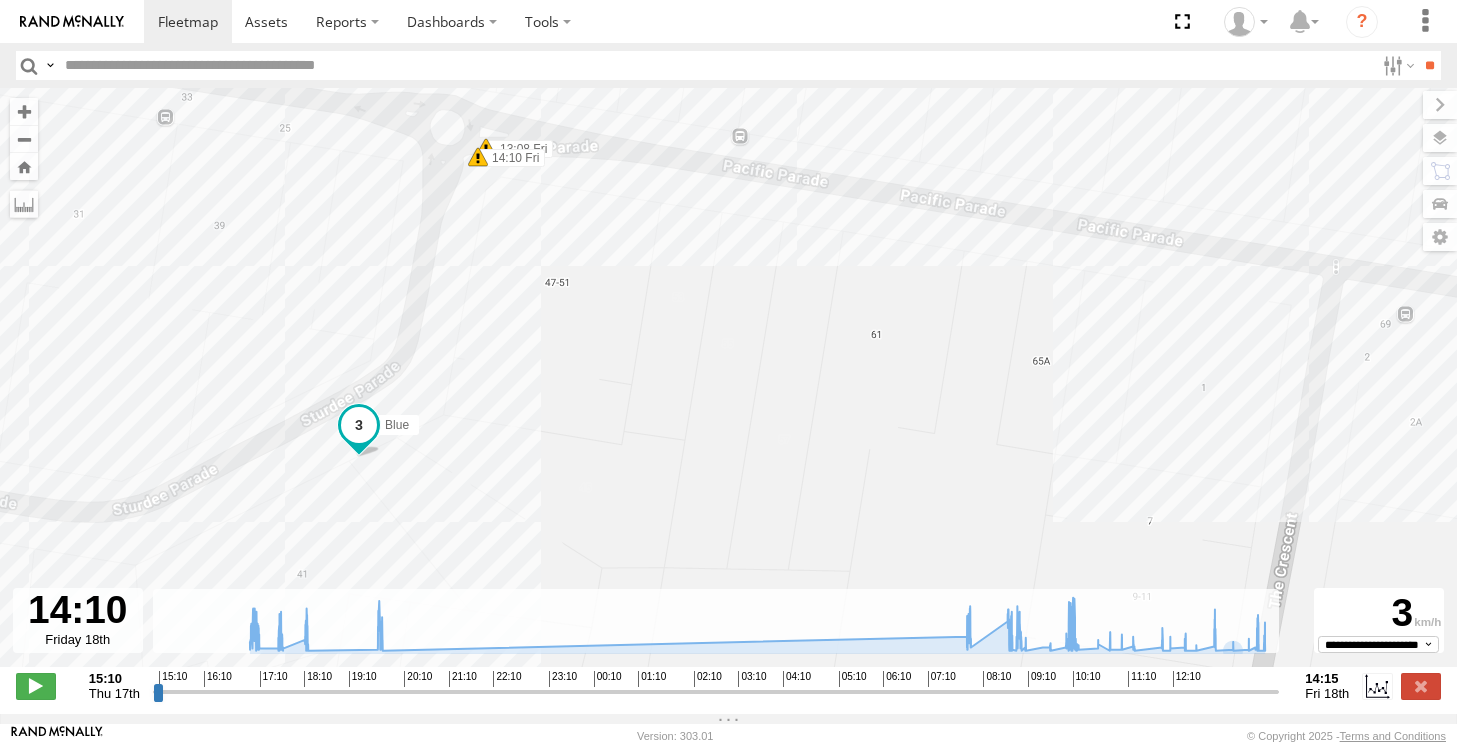 drag, startPoint x: 493, startPoint y: 398, endPoint x: 582, endPoint y: 295, distance: 136.12494 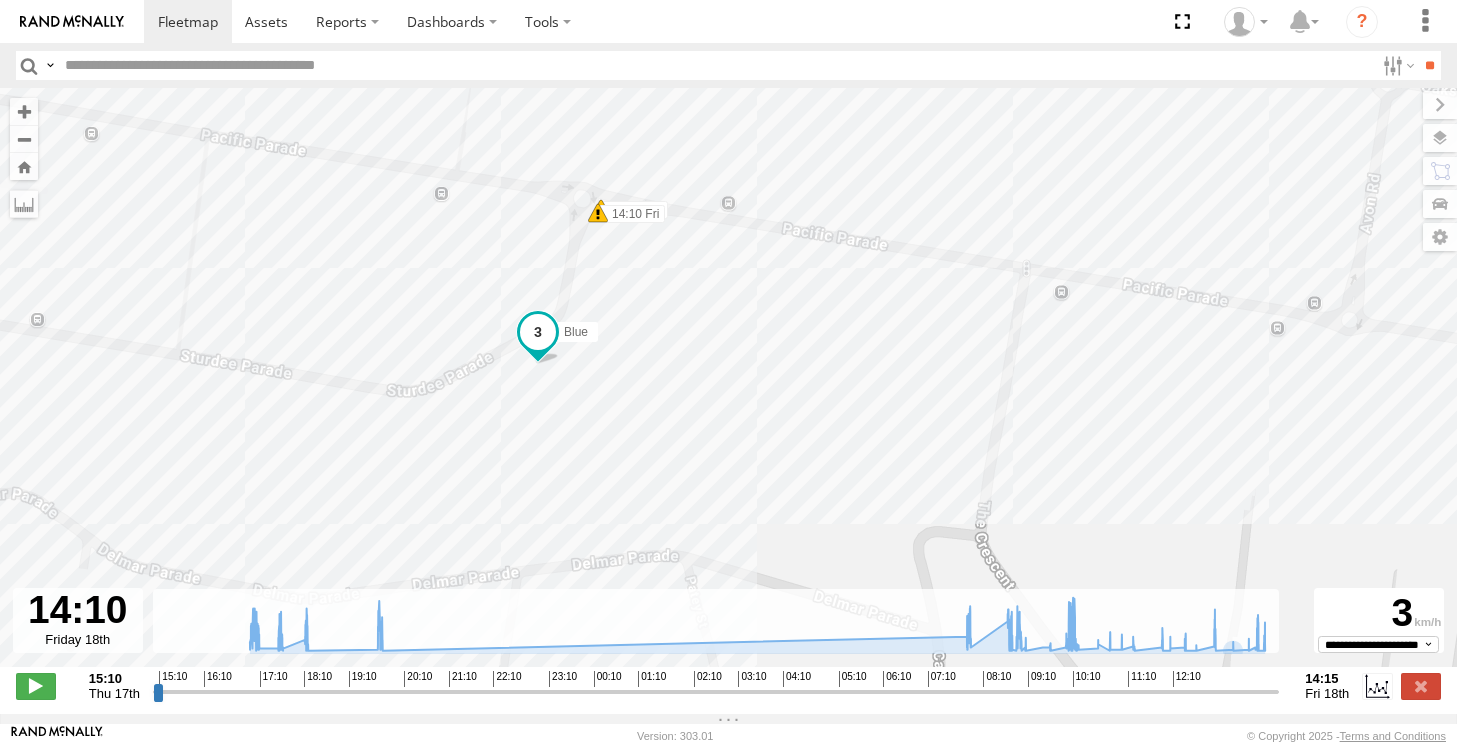 drag, startPoint x: 515, startPoint y: 314, endPoint x: 619, endPoint y: 306, distance: 104.307236 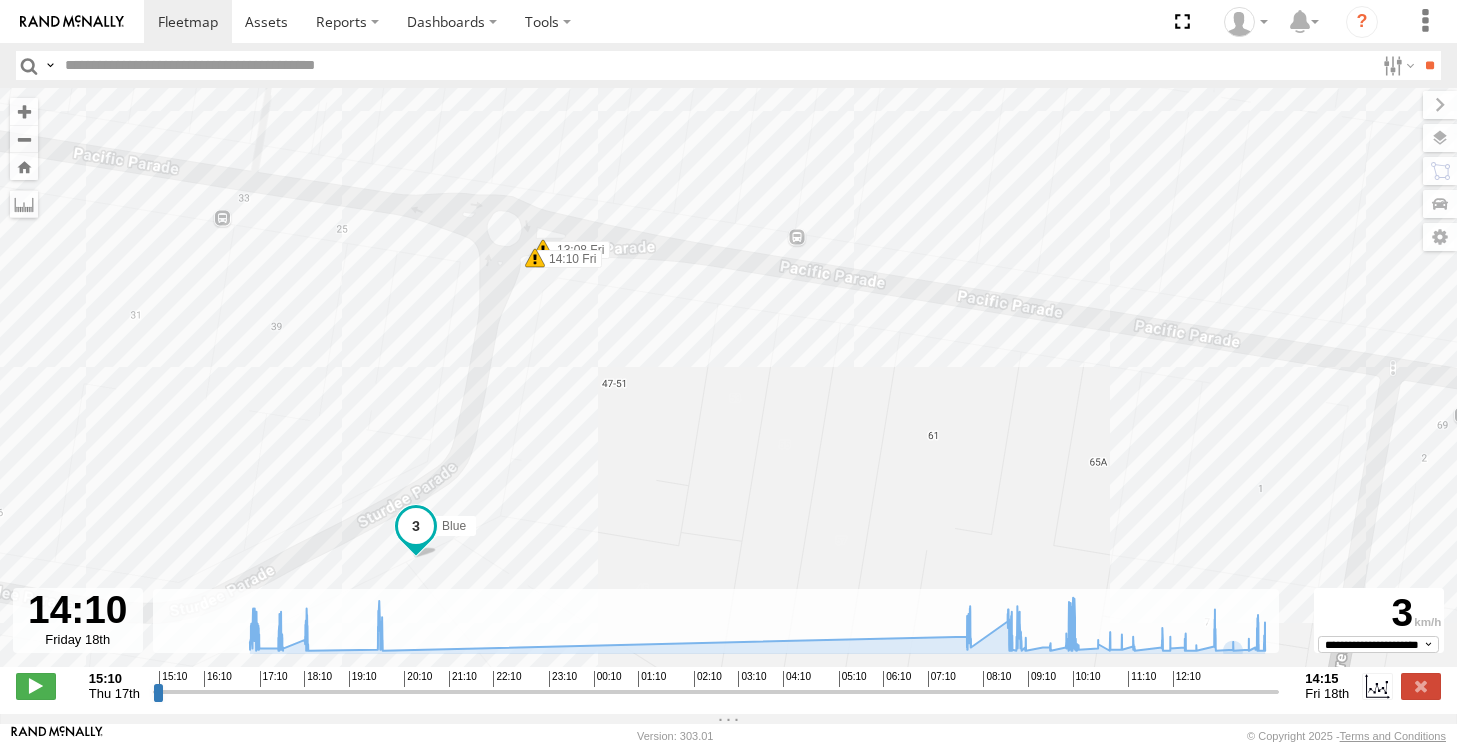 drag, startPoint x: 594, startPoint y: 295, endPoint x: 570, endPoint y: 419, distance: 126.30122 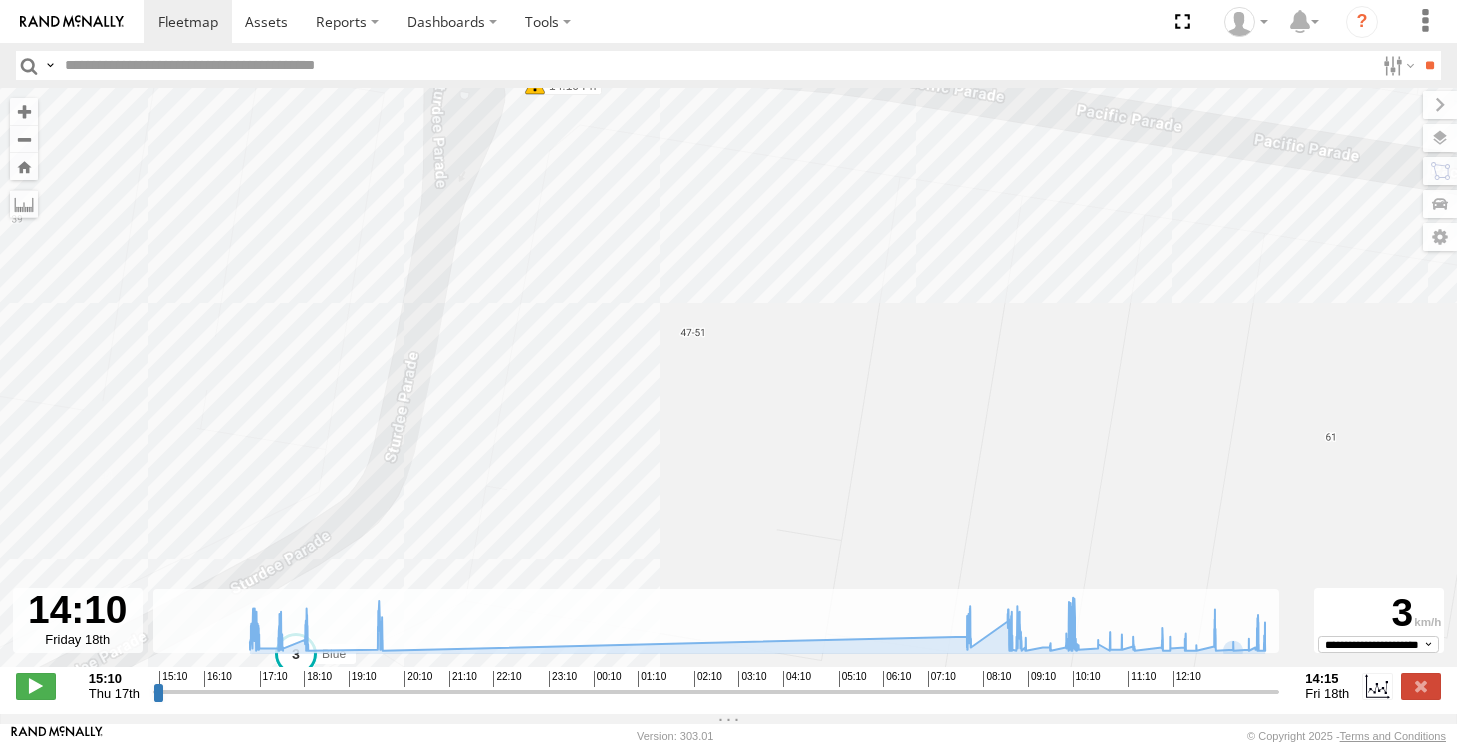 drag, startPoint x: 556, startPoint y: 298, endPoint x: 592, endPoint y: 213, distance: 92.309265 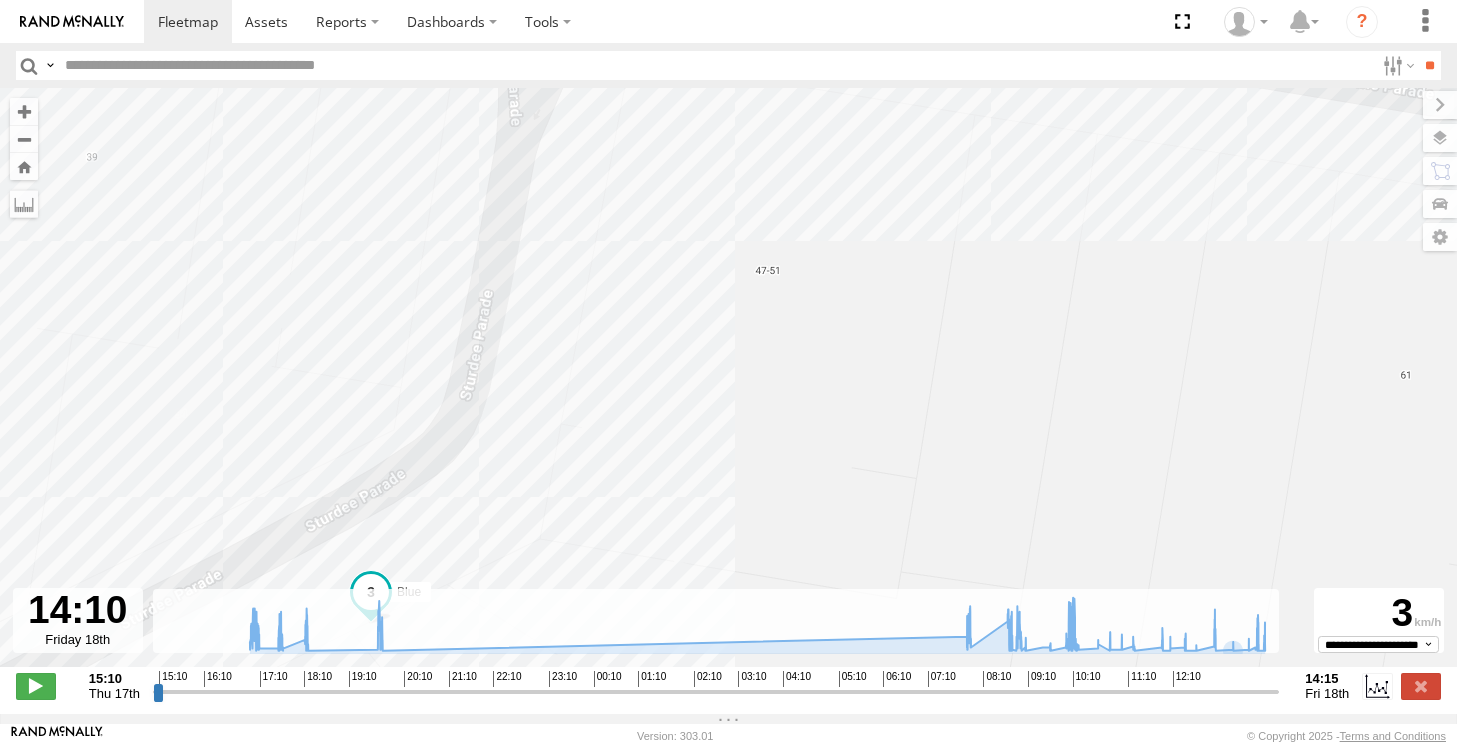 drag, startPoint x: 701, startPoint y: 274, endPoint x: 723, endPoint y: 187, distance: 89.73851 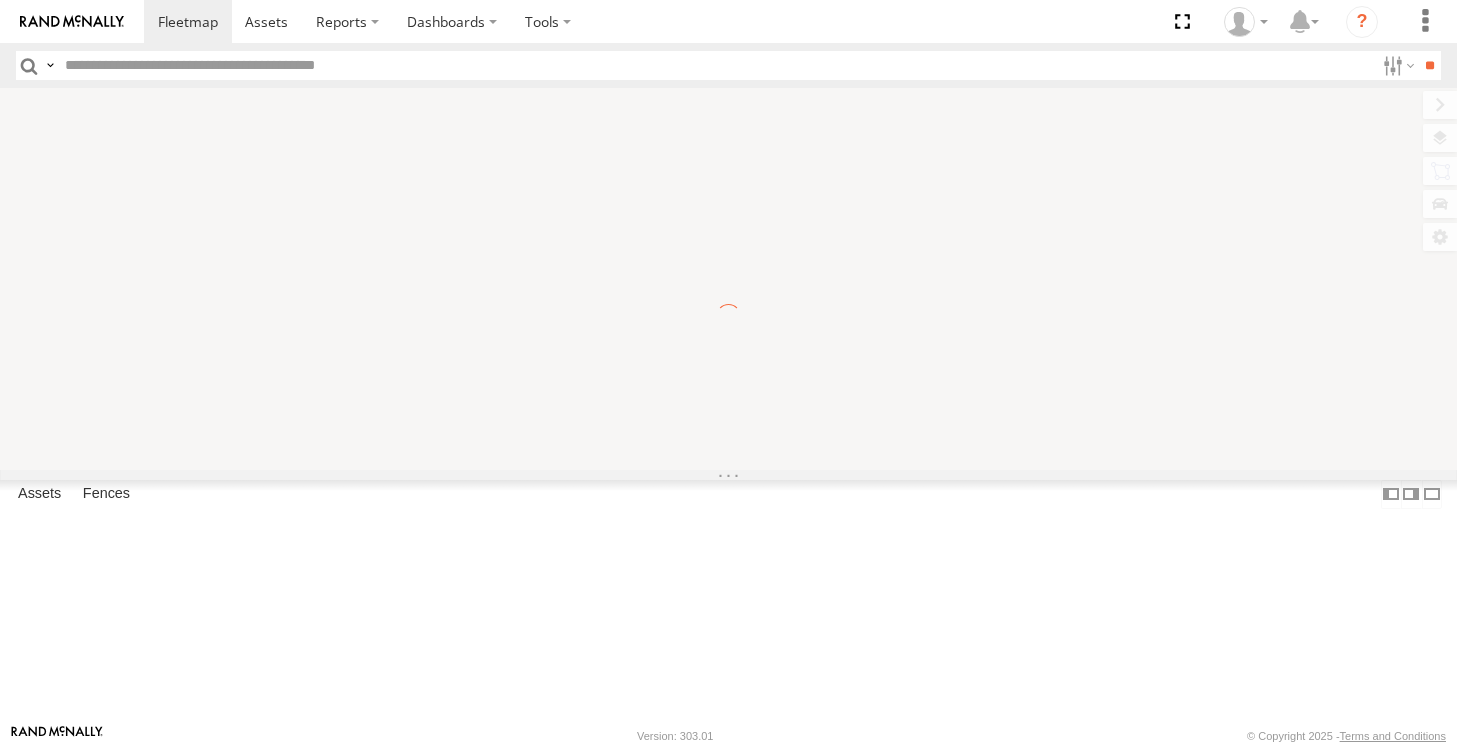 scroll, scrollTop: 0, scrollLeft: 0, axis: both 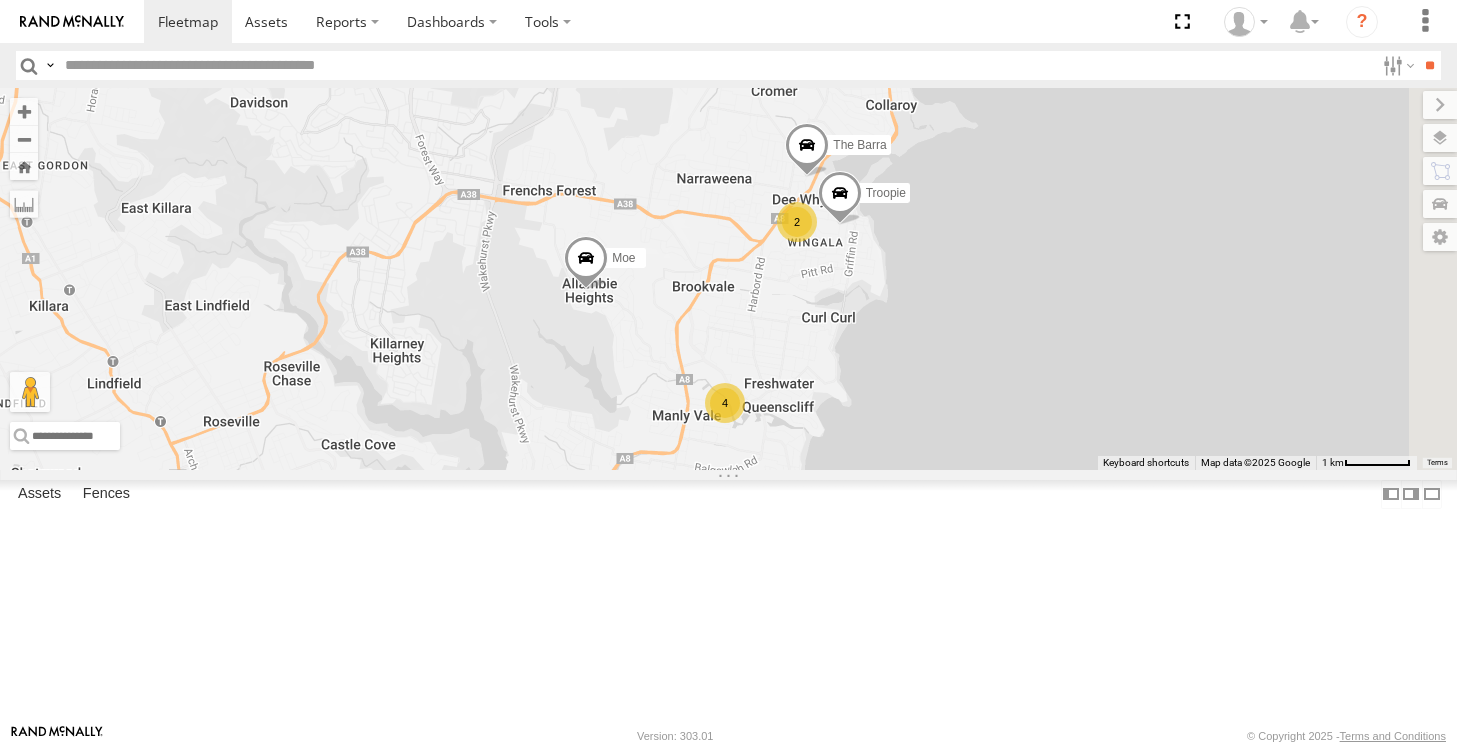drag, startPoint x: 1211, startPoint y: 314, endPoint x: 855, endPoint y: 553, distance: 428.7855 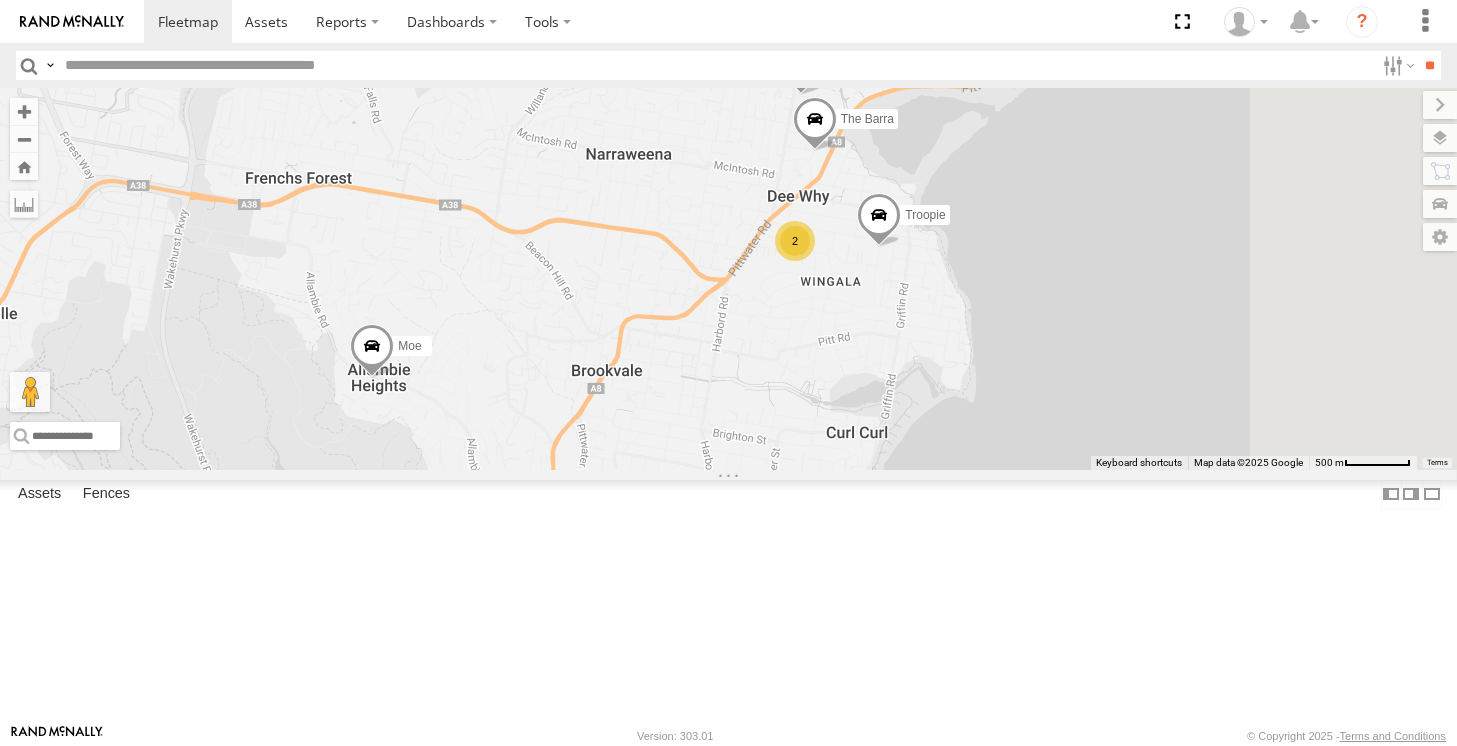 drag, startPoint x: 1029, startPoint y: 501, endPoint x: 909, endPoint y: 569, distance: 137.92752 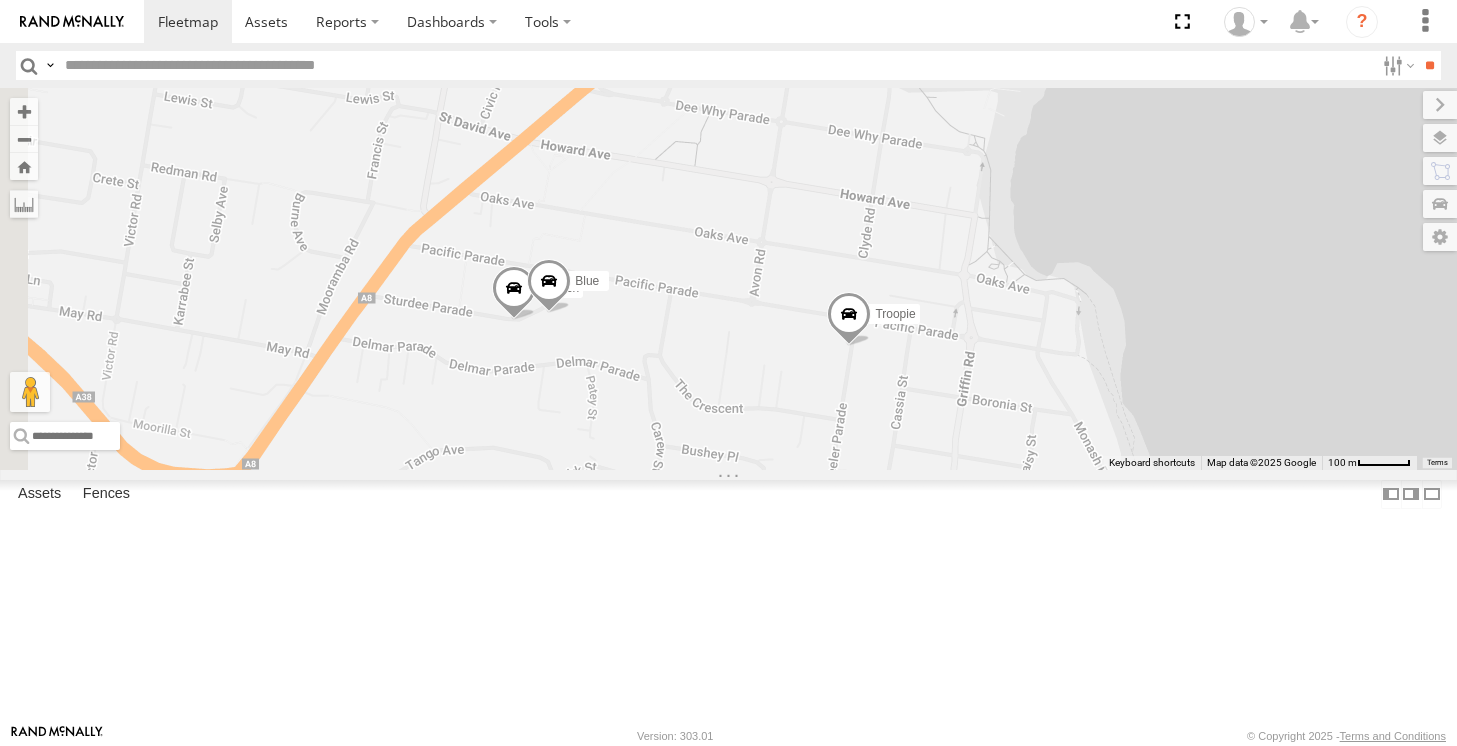 drag, startPoint x: 808, startPoint y: 428, endPoint x: 1064, endPoint y: 237, distance: 319.401 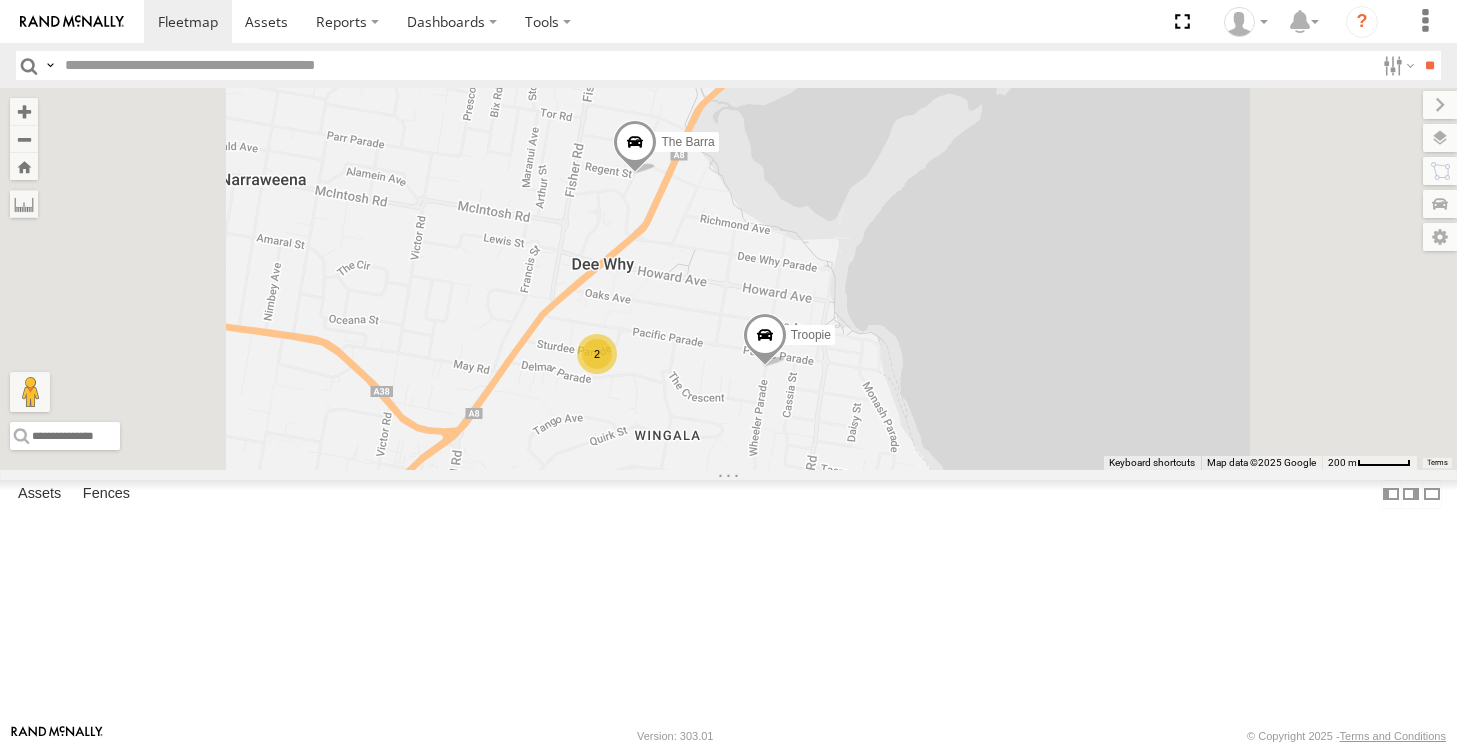 drag, startPoint x: 1014, startPoint y: 225, endPoint x: 1003, endPoint y: 361, distance: 136.44412 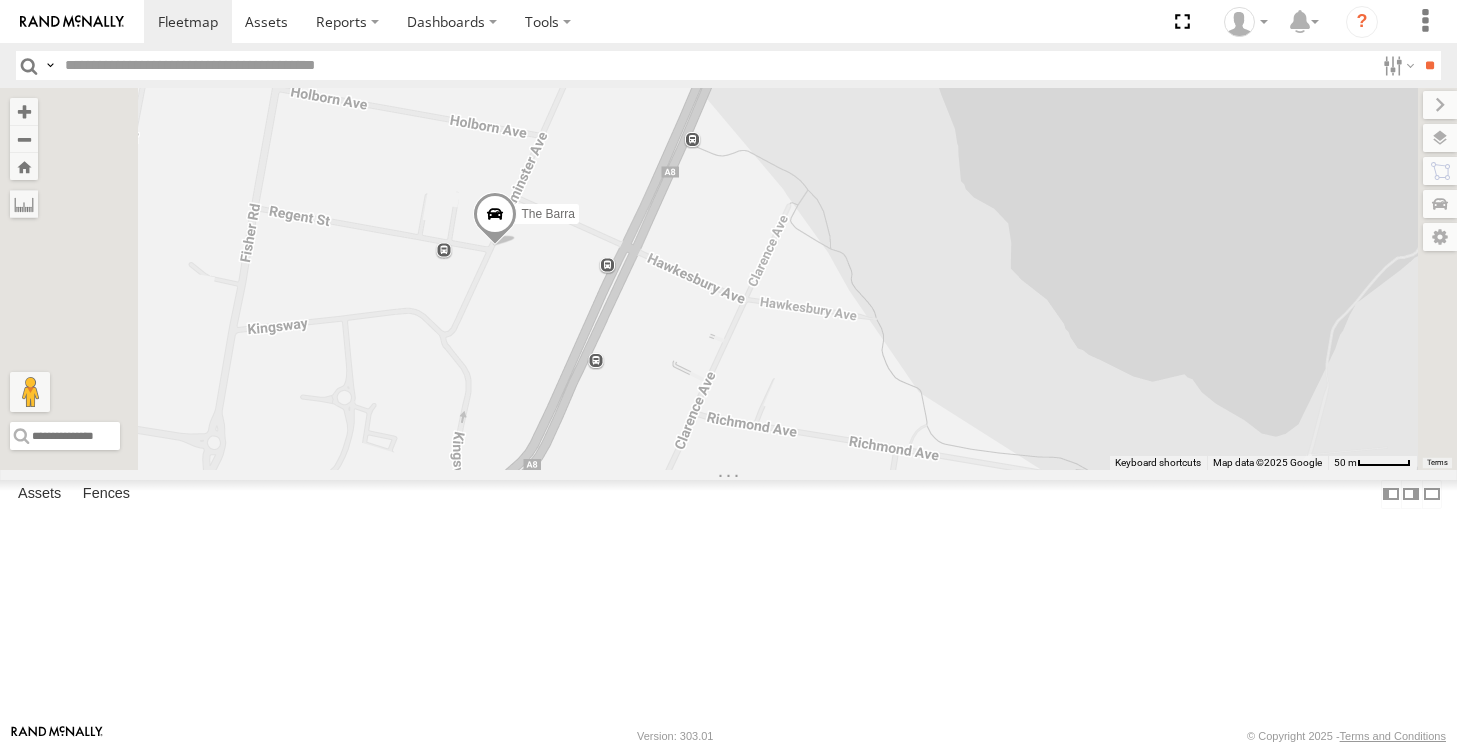 drag, startPoint x: 825, startPoint y: 340, endPoint x: 781, endPoint y: 342, distance: 44.04543 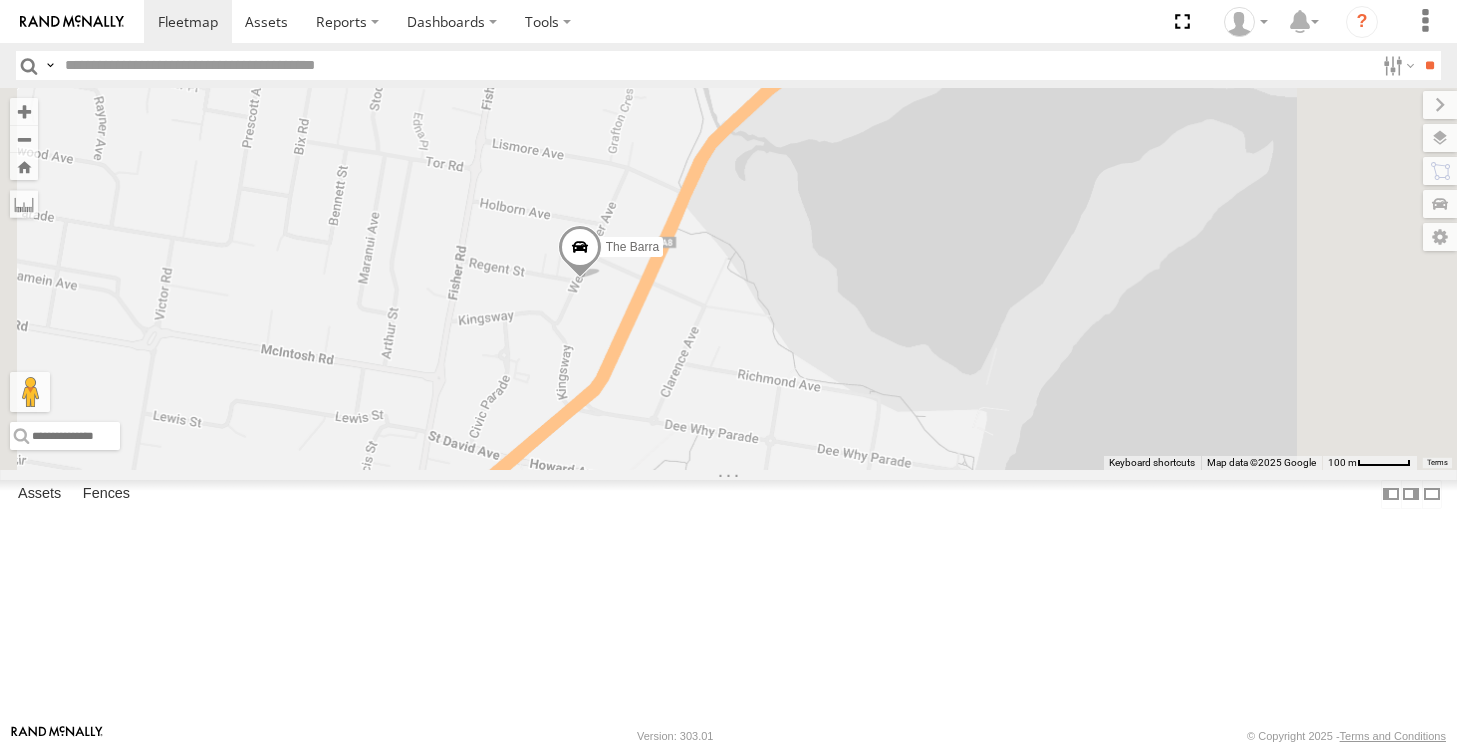 drag, startPoint x: 918, startPoint y: 267, endPoint x: 917, endPoint y: 415, distance: 148.00337 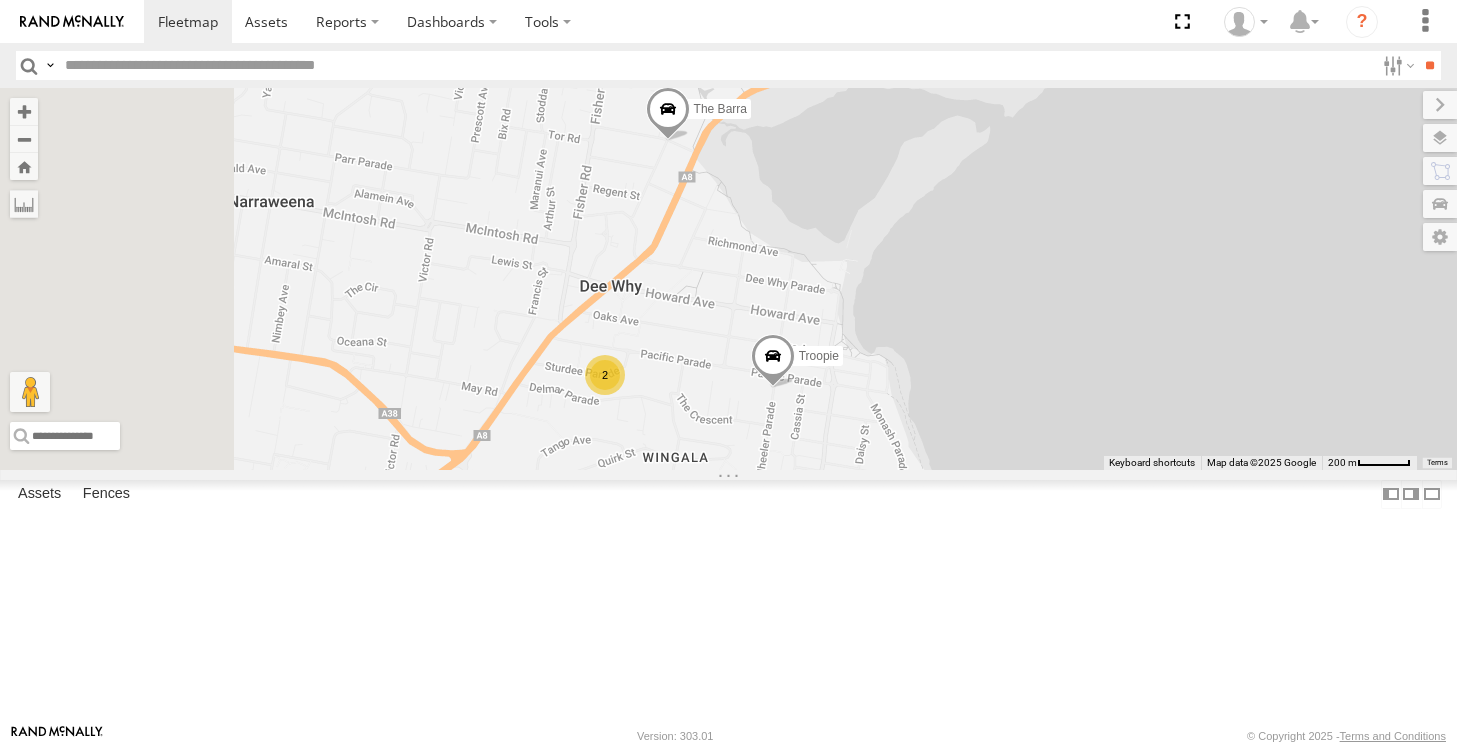 drag, startPoint x: 931, startPoint y: 403, endPoint x: 984, endPoint y: 294, distance: 121.20231 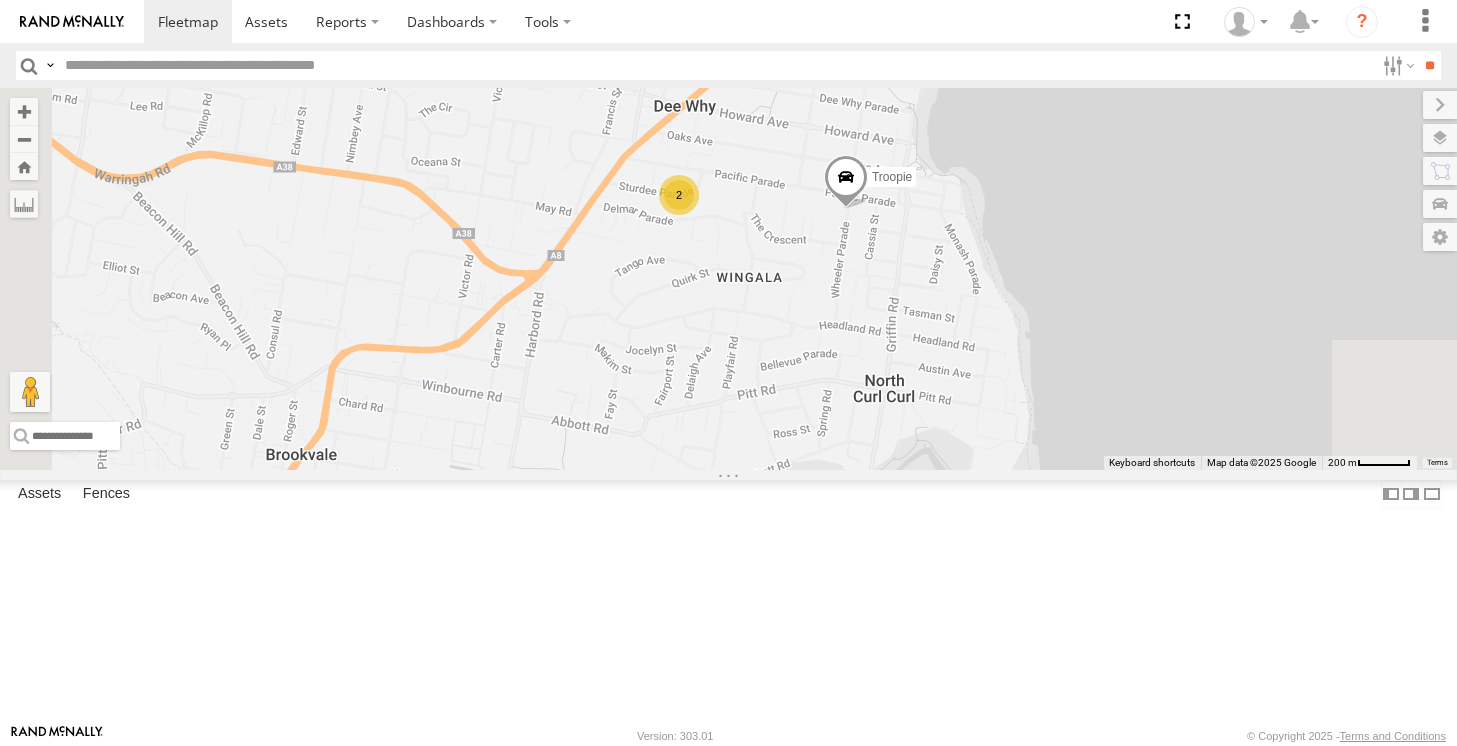 drag, startPoint x: 963, startPoint y: 362, endPoint x: 1067, endPoint y: 125, distance: 258.8146 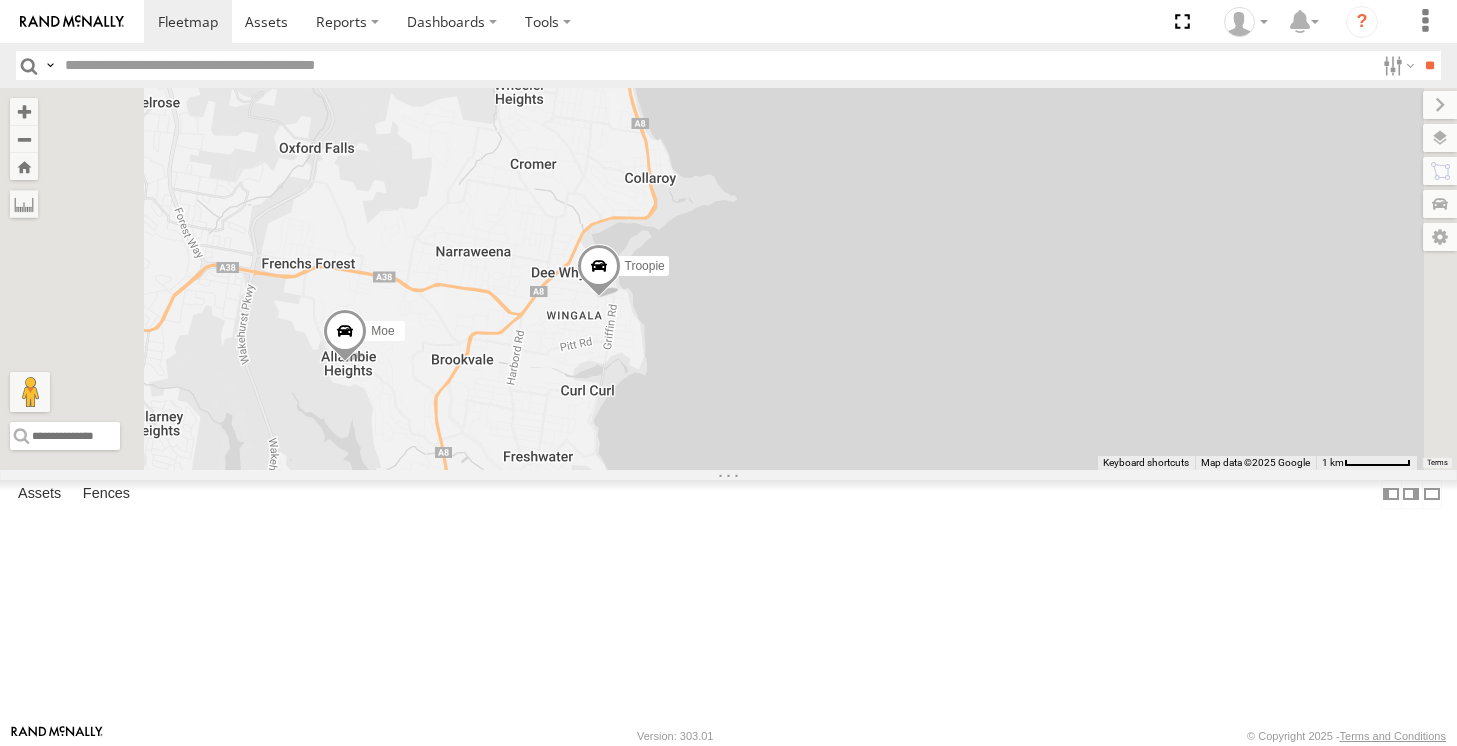 drag, startPoint x: 764, startPoint y: 500, endPoint x: 767, endPoint y: 516, distance: 16.27882 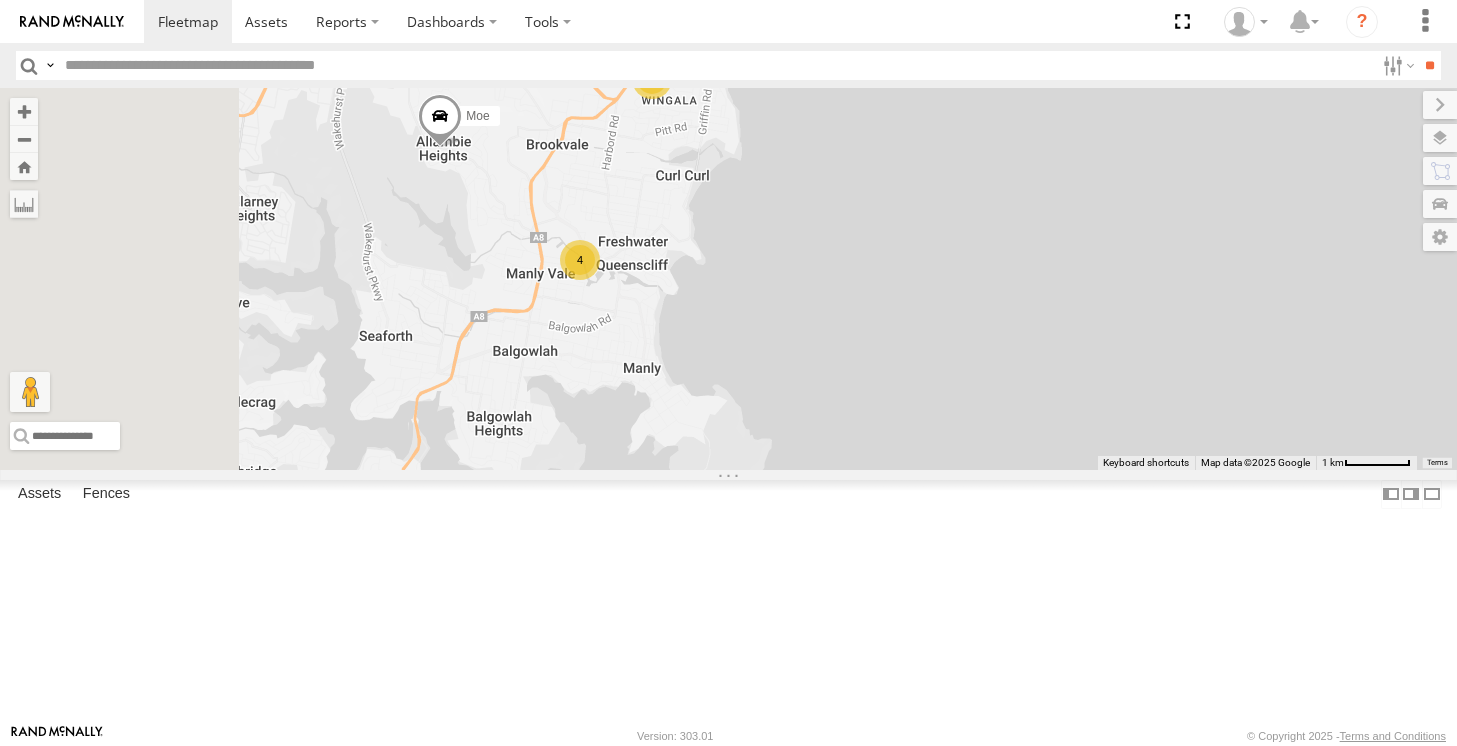 drag, startPoint x: 767, startPoint y: 520, endPoint x: 951, endPoint y: 157, distance: 406.97052 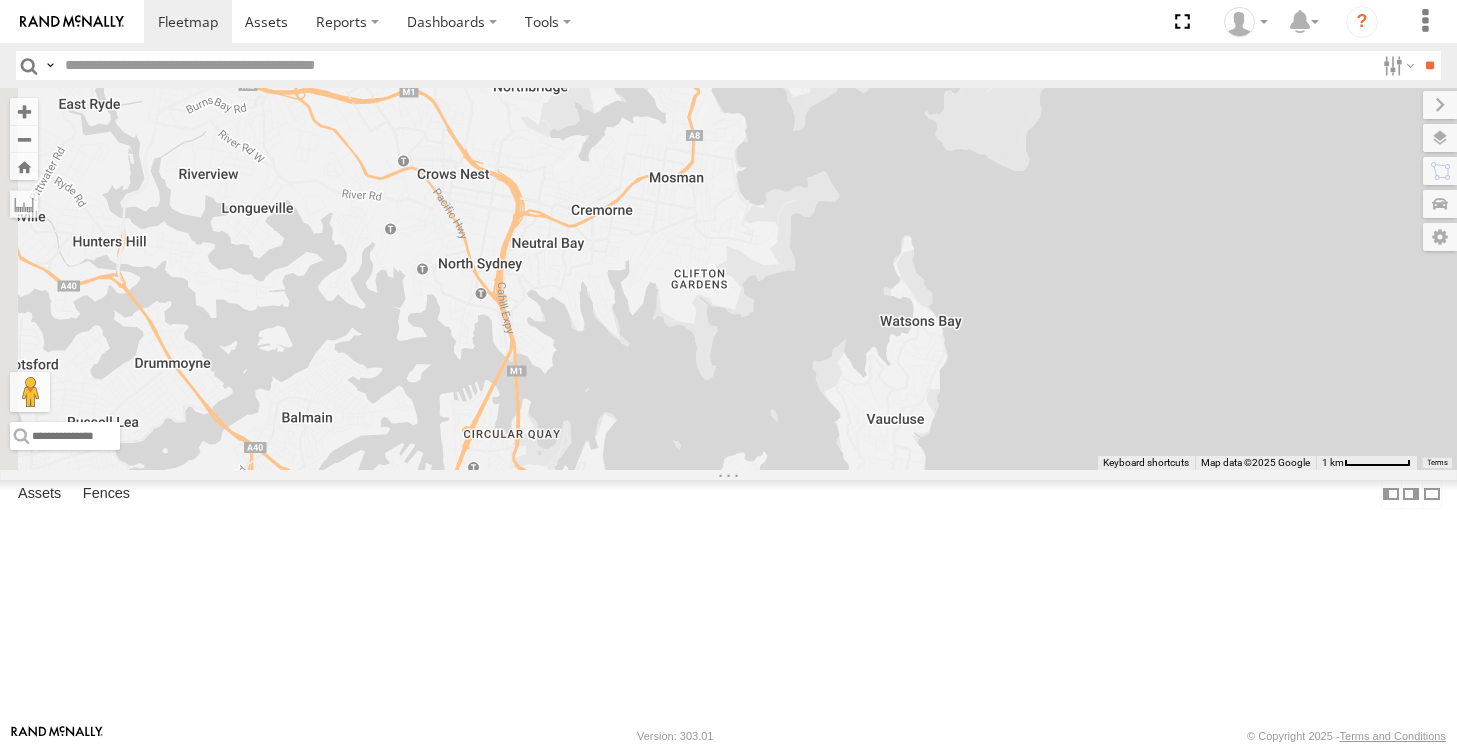 drag, startPoint x: 850, startPoint y: 315, endPoint x: 802, endPoint y: 356, distance: 63.126858 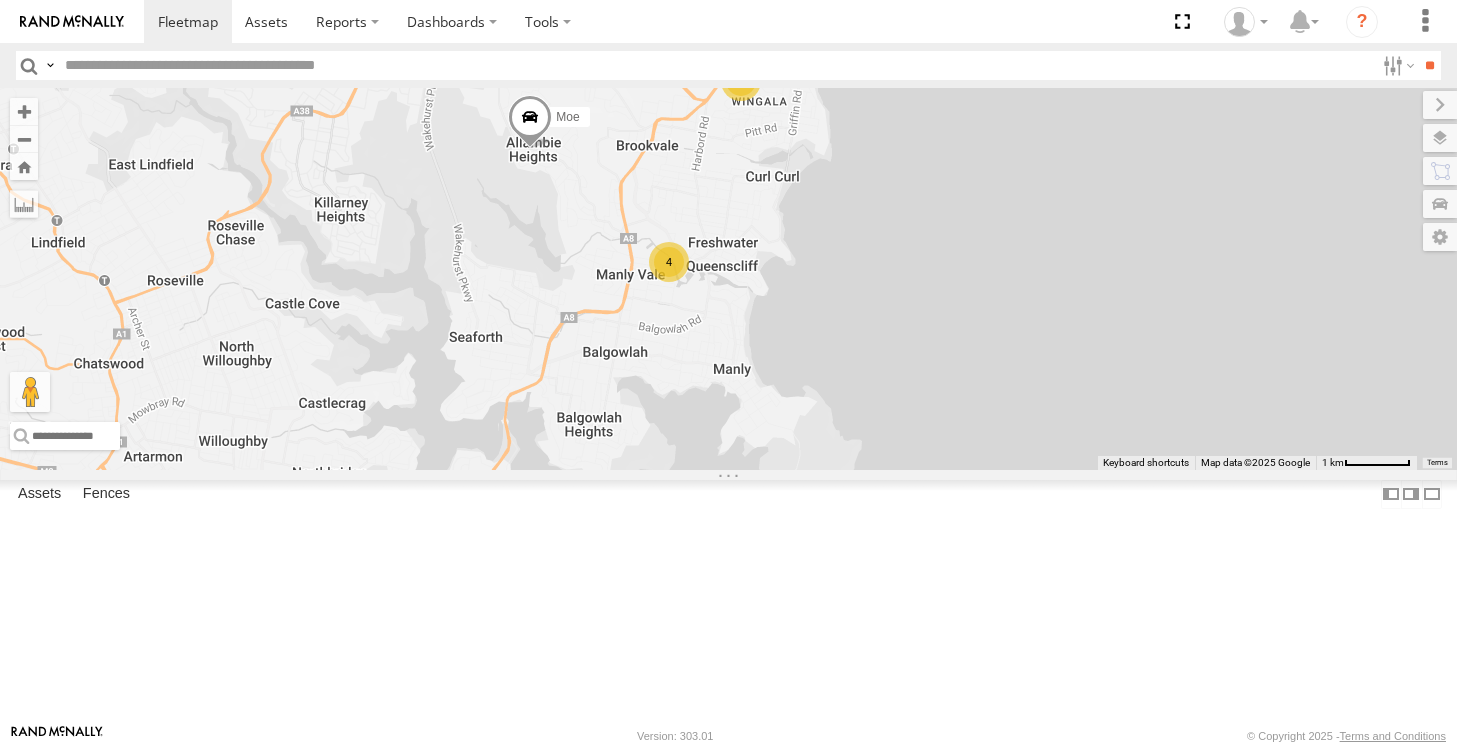 drag, startPoint x: 959, startPoint y: 277, endPoint x: 684, endPoint y: 750, distance: 547.1325 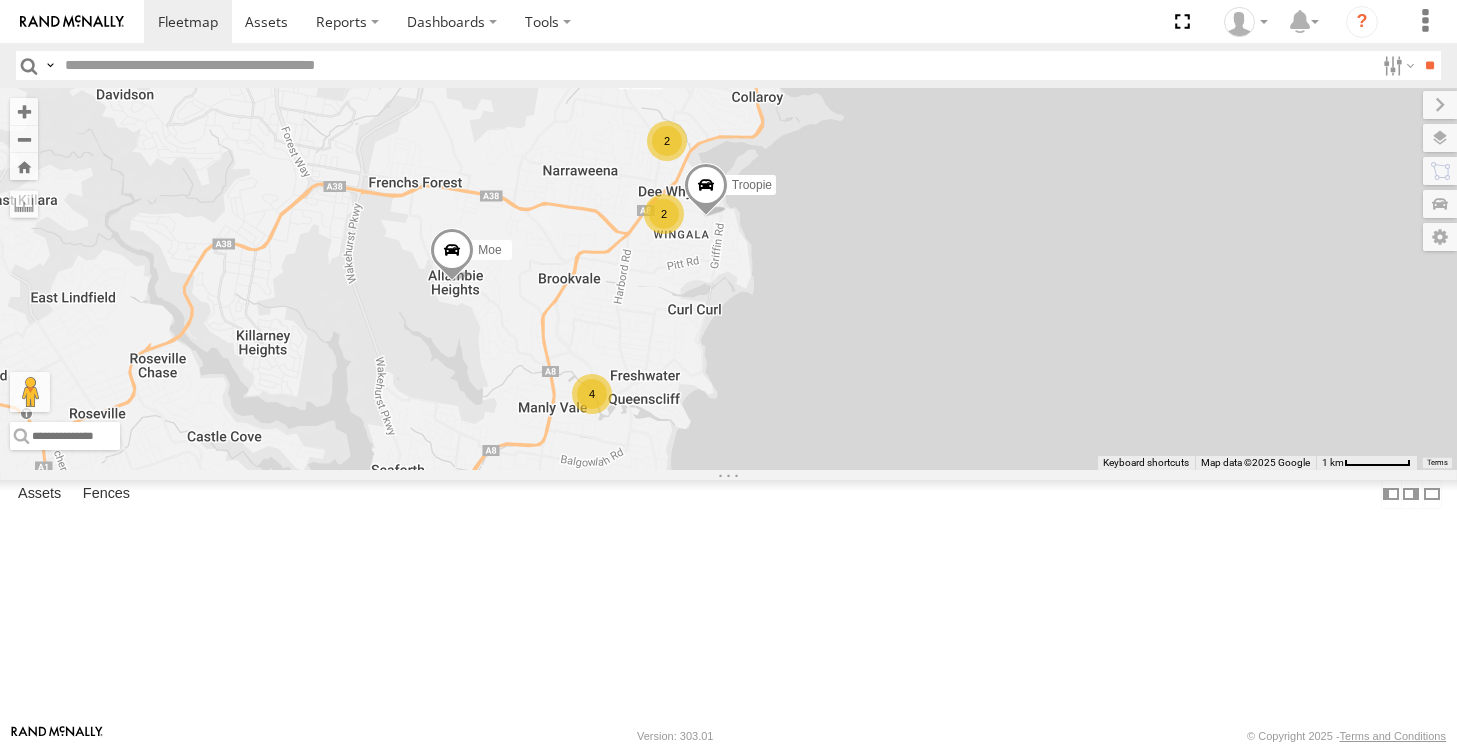 drag, startPoint x: 804, startPoint y: 425, endPoint x: 816, endPoint y: 454, distance: 31.38471 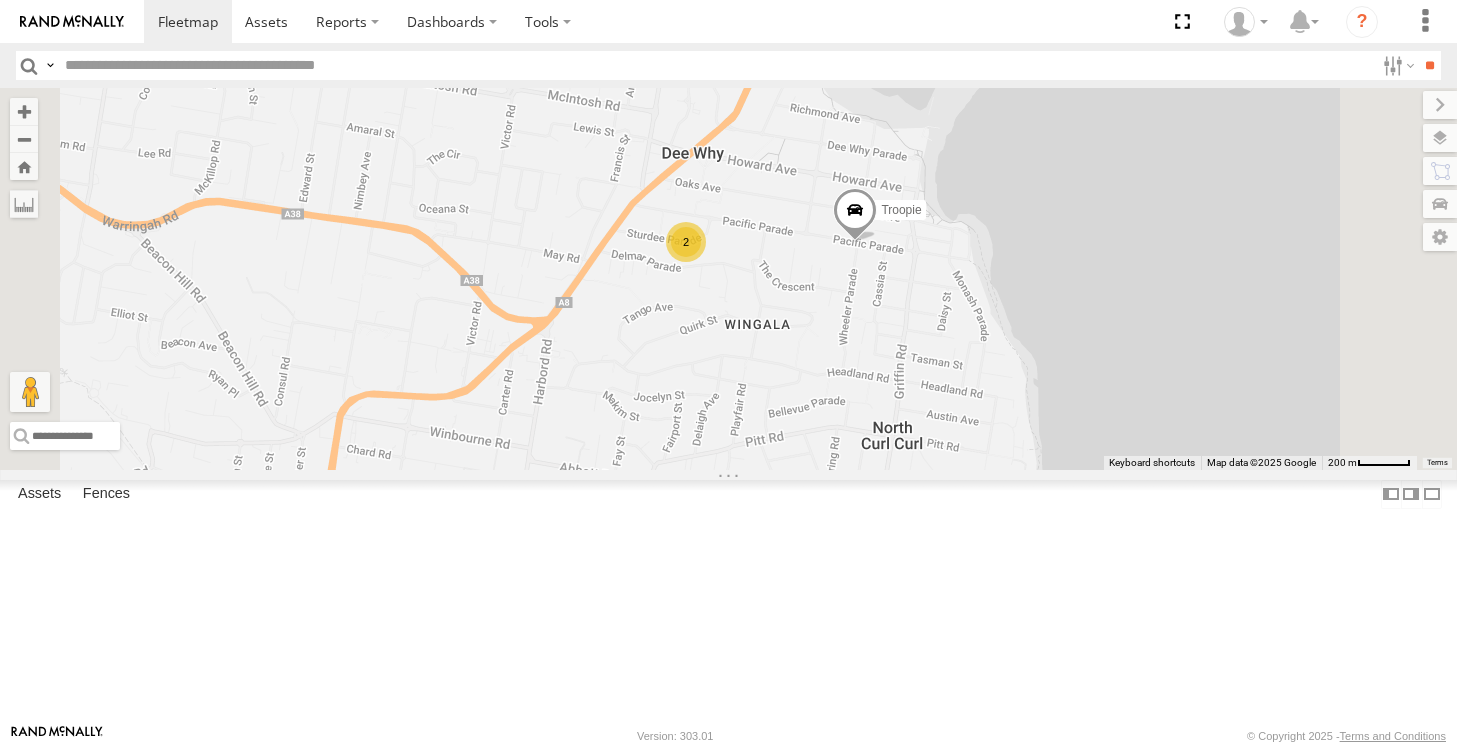 drag, startPoint x: 945, startPoint y: 382, endPoint x: 878, endPoint y: 235, distance: 161.54875 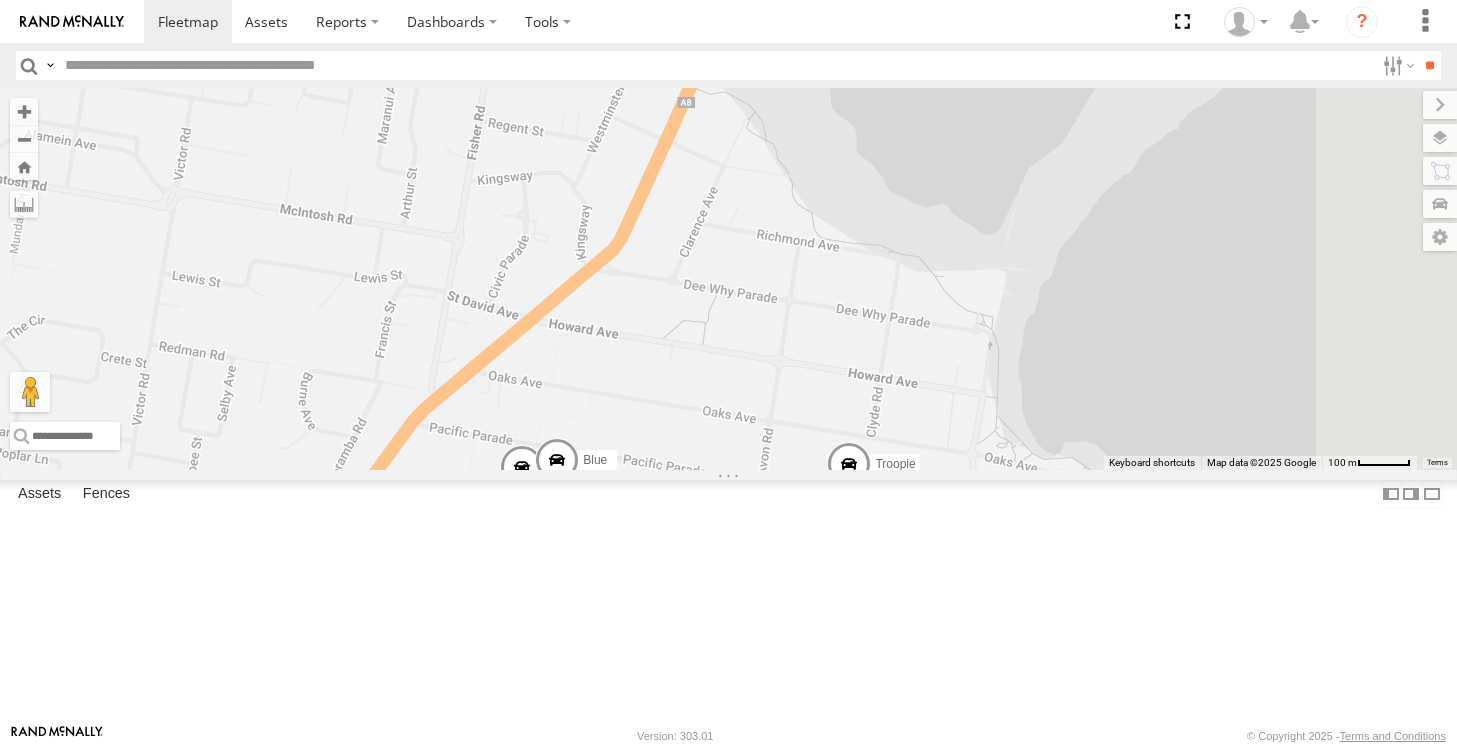 drag, startPoint x: 1016, startPoint y: 337, endPoint x: 780, endPoint y: 538, distance: 309.99515 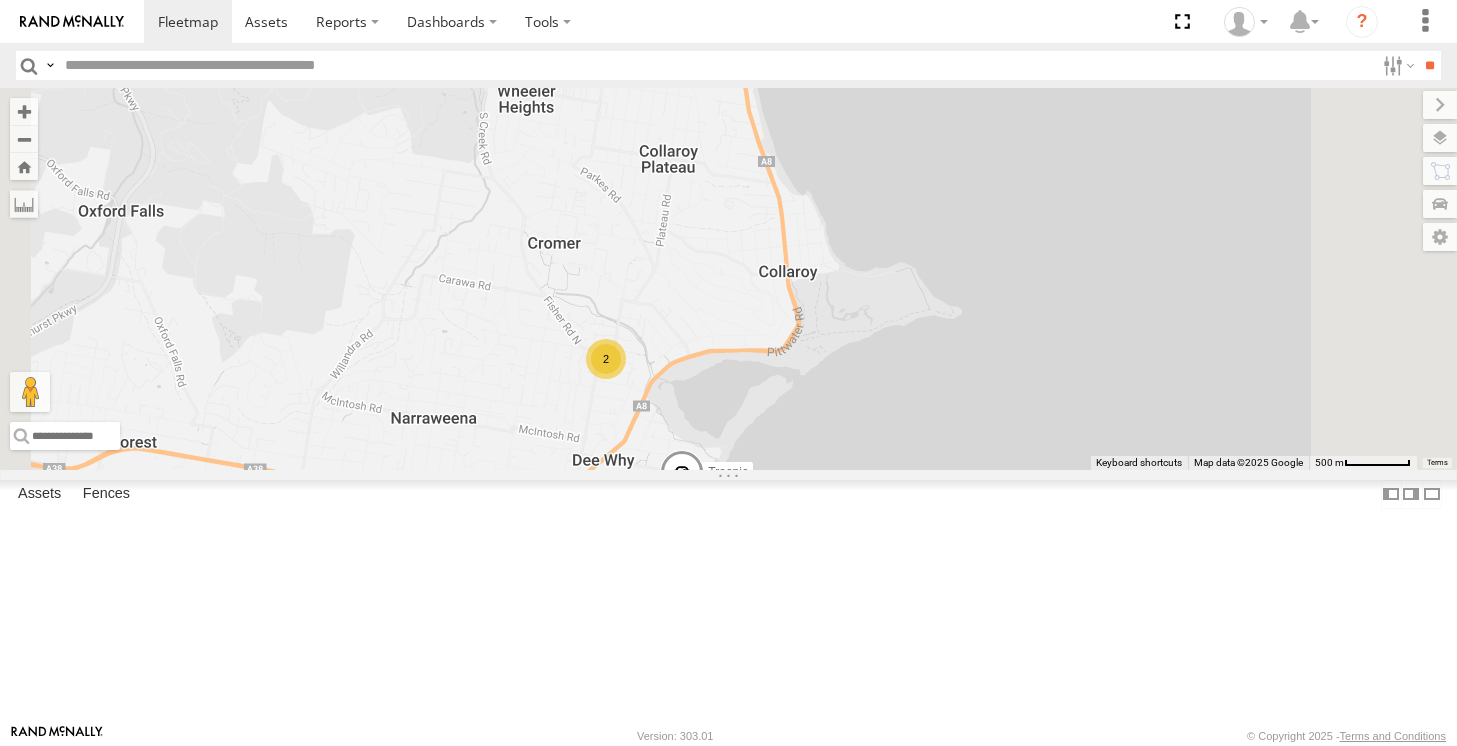 drag, startPoint x: 893, startPoint y: 292, endPoint x: 815, endPoint y: 454, distance: 179.7999 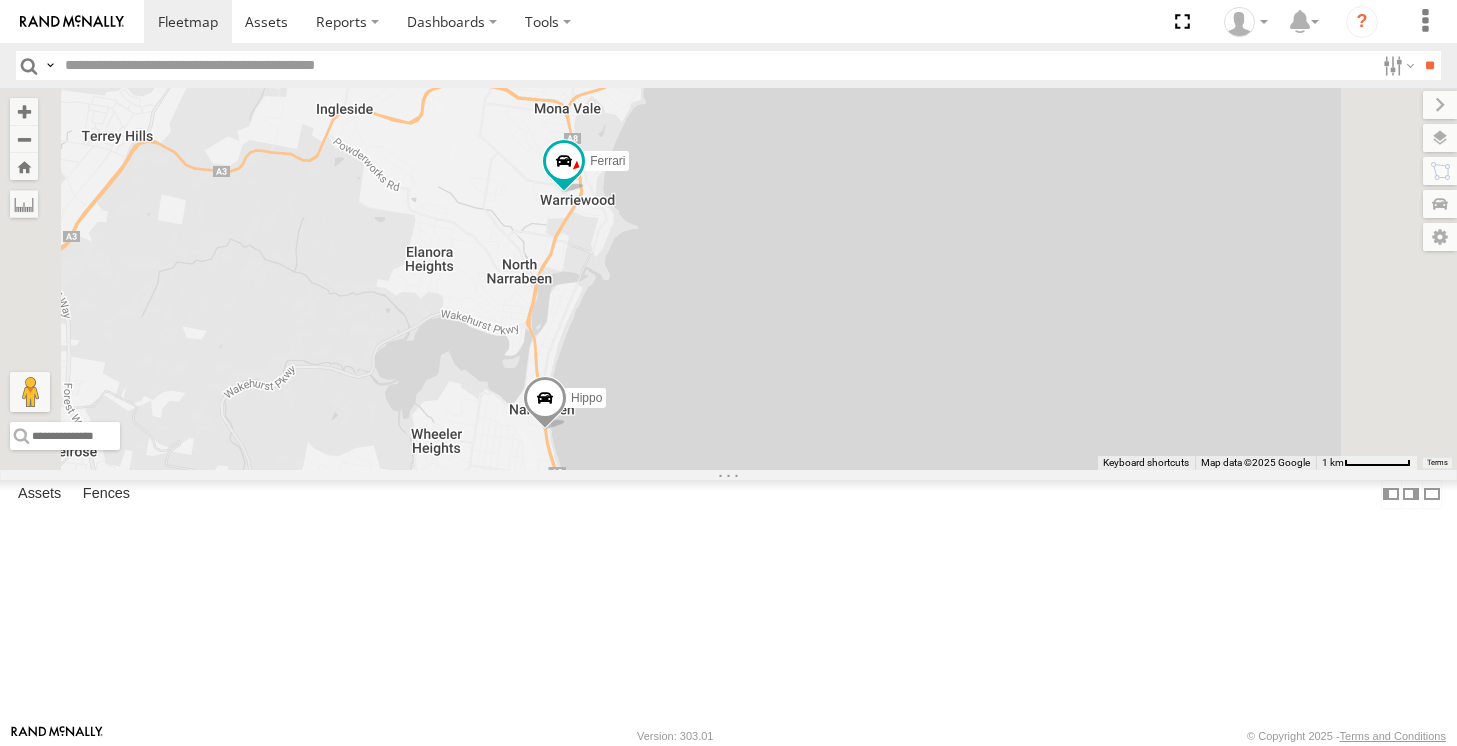 drag, startPoint x: 777, startPoint y: 342, endPoint x: 717, endPoint y: 646, distance: 309.86447 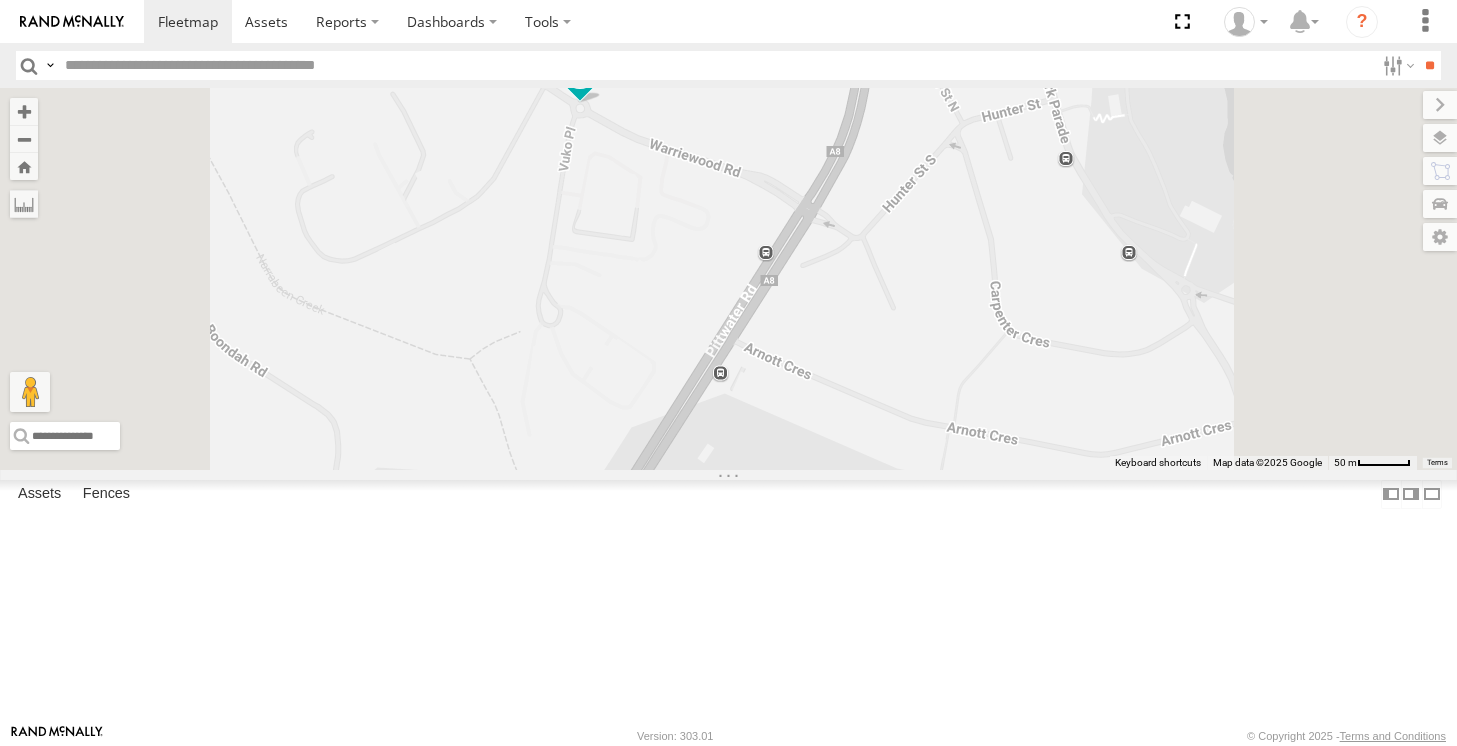 click on "Hippo Ferrari The Fridge Moe Big Red Commercial Troopie" at bounding box center (728, 278) 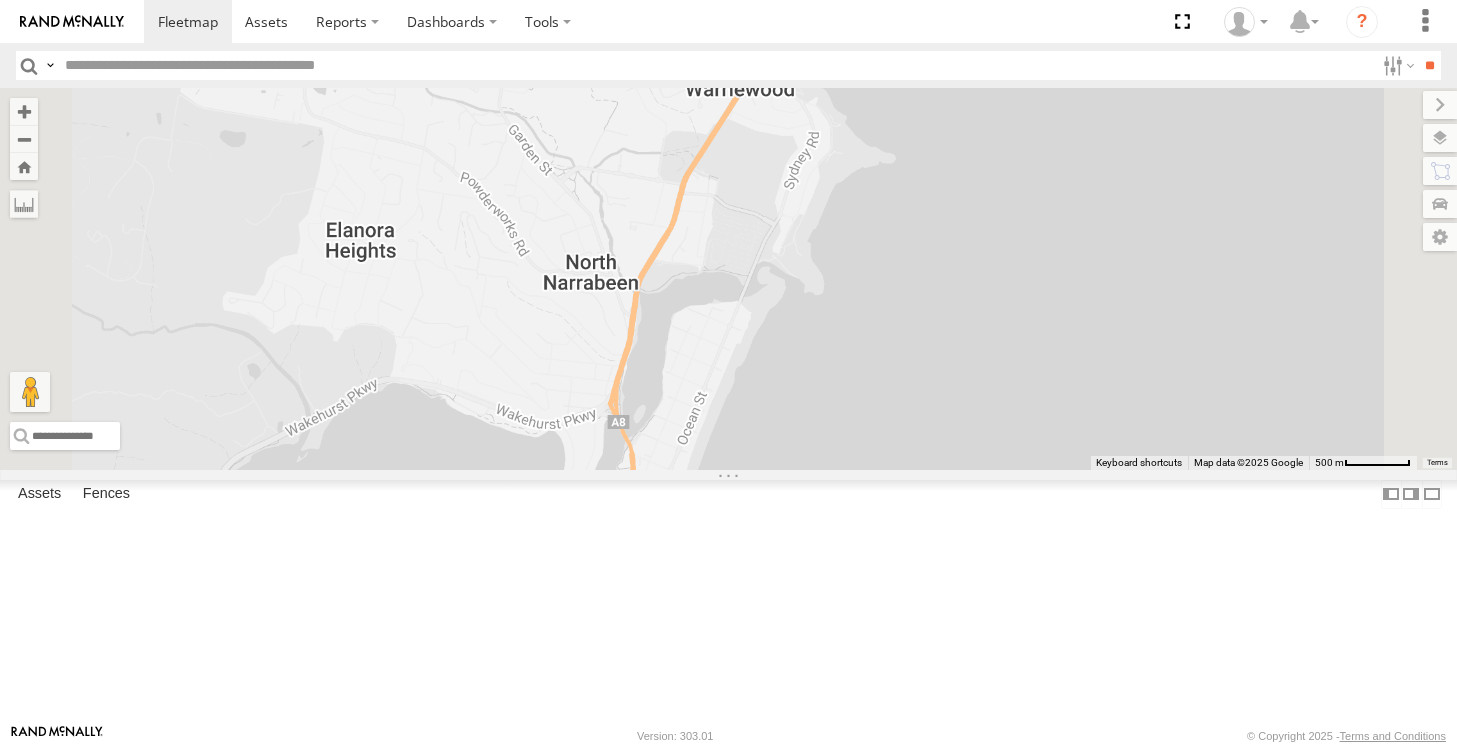 drag, startPoint x: 979, startPoint y: 197, endPoint x: 926, endPoint y: 220, distance: 57.77543 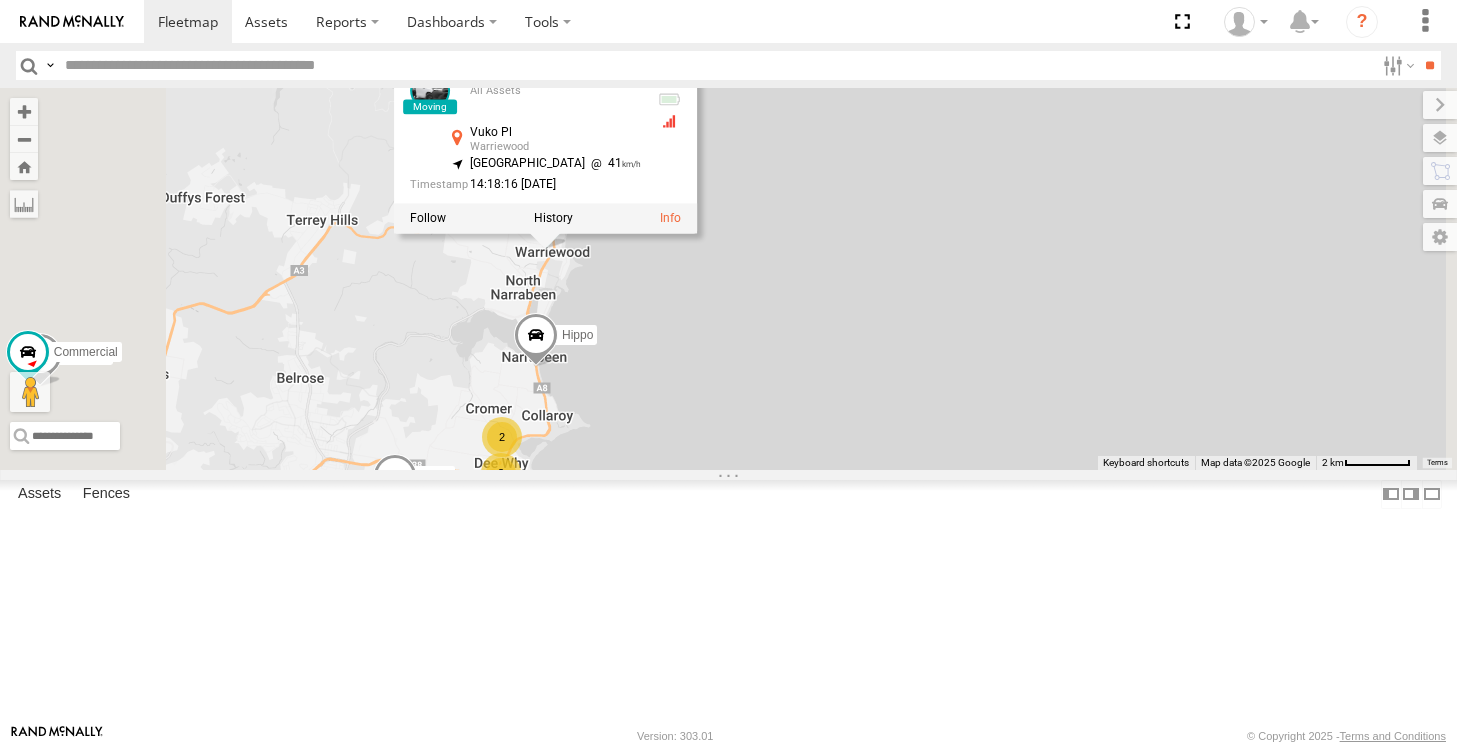 click on "Hippo Ferrari The Fridge Moe Big Red Commercial Ferrari All Assets Vuko Pl Warriewood -33.69142 ,  151.30219 South East 41 14:18:16 18/07/2025 3 4 2" at bounding box center (728, 278) 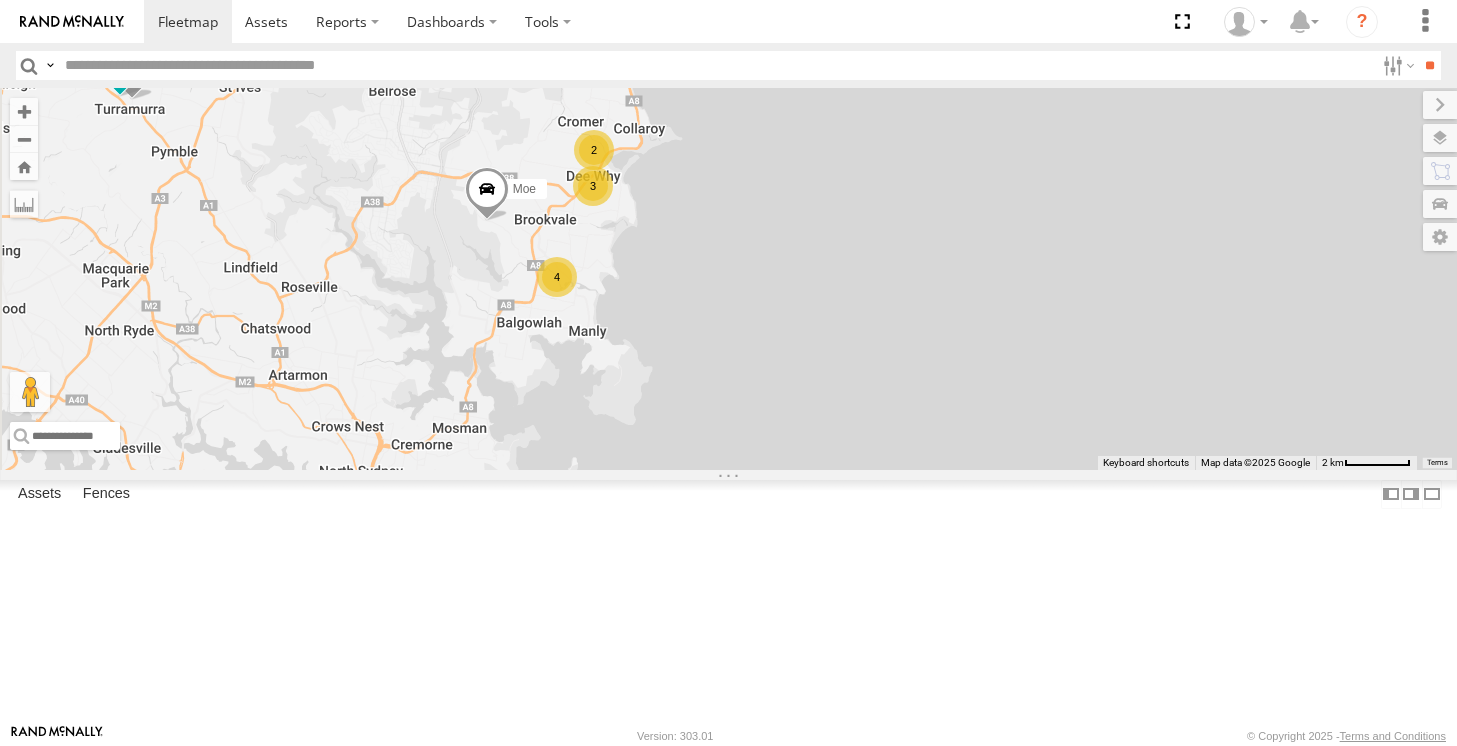 drag, startPoint x: 705, startPoint y: 530, endPoint x: 797, endPoint y: 239, distance: 305.19666 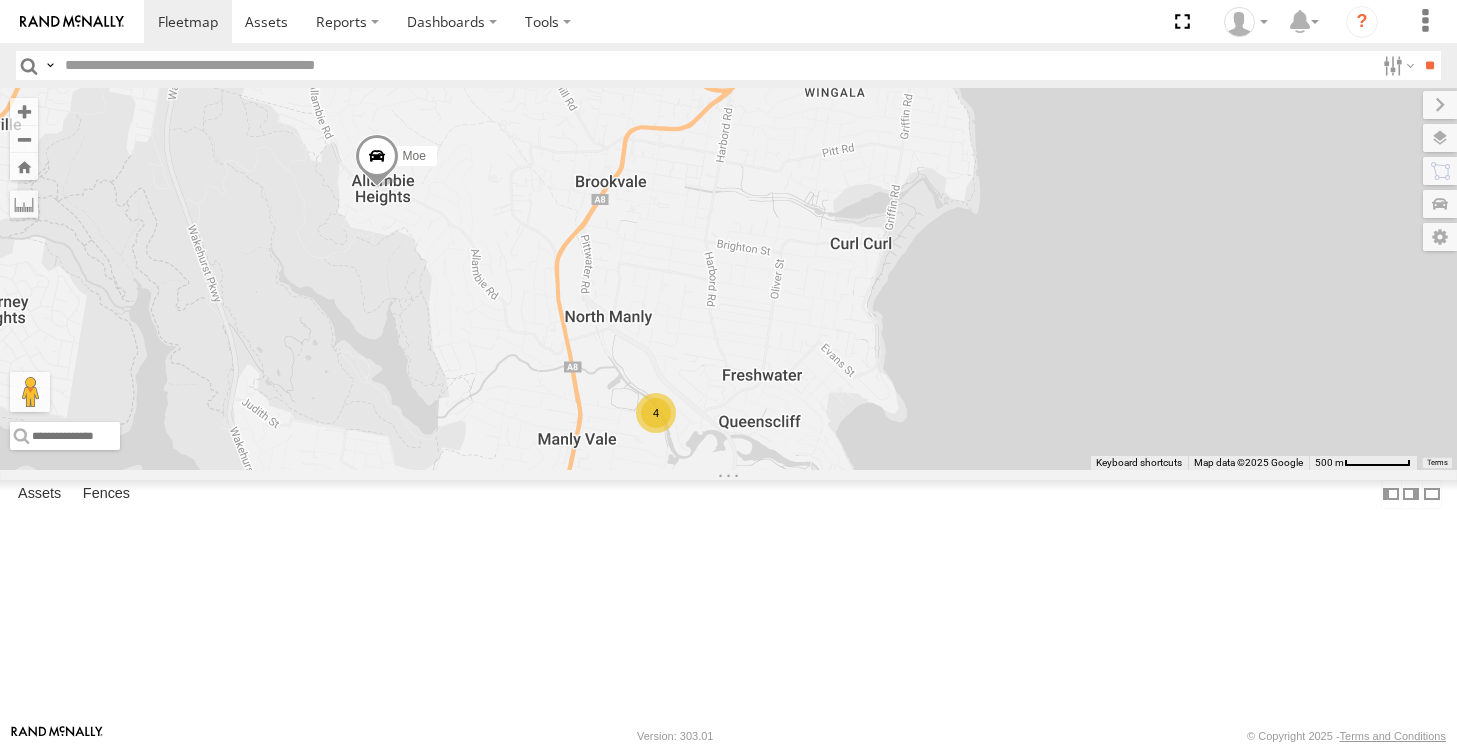 drag, startPoint x: 863, startPoint y: 326, endPoint x: 842, endPoint y: 383, distance: 60.74537 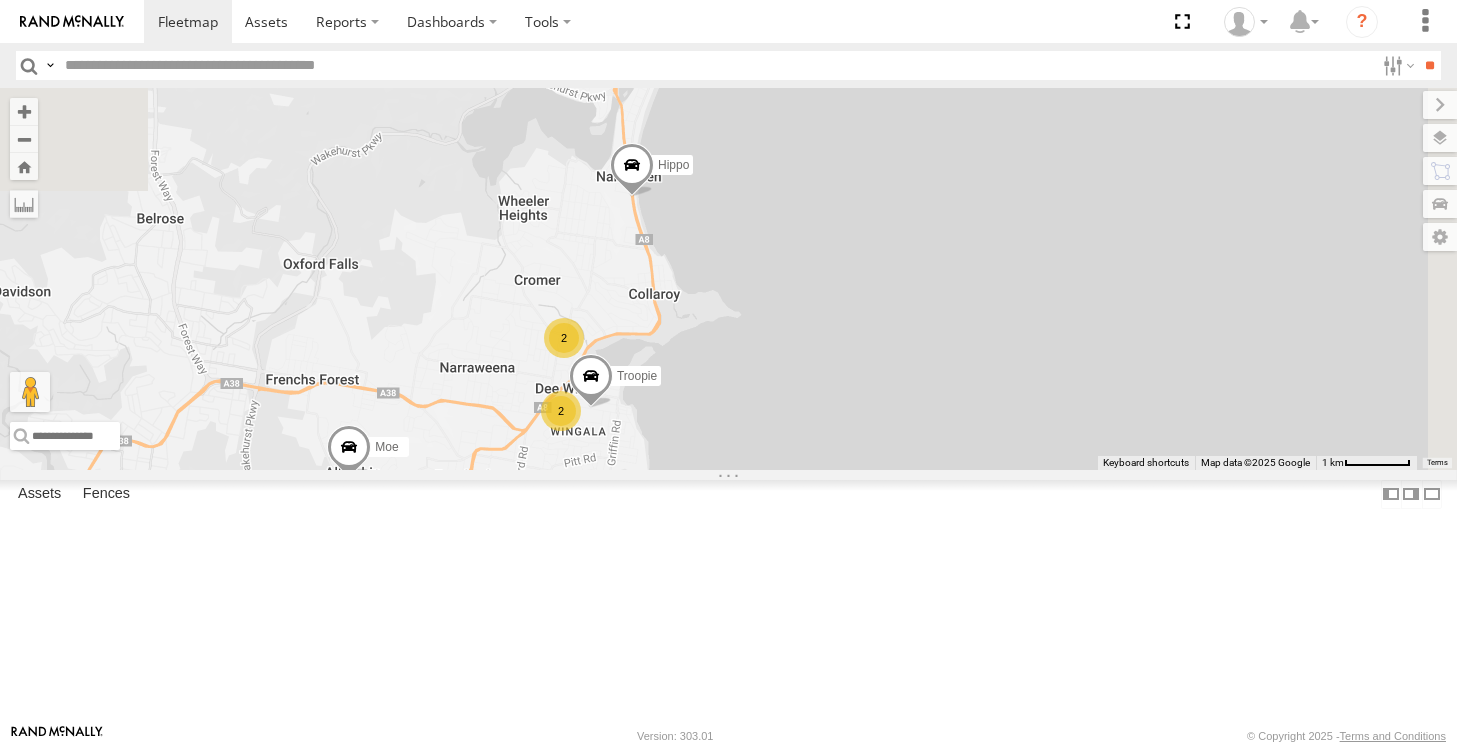 drag, startPoint x: 888, startPoint y: 415, endPoint x: 756, endPoint y: 666, distance: 283.59302 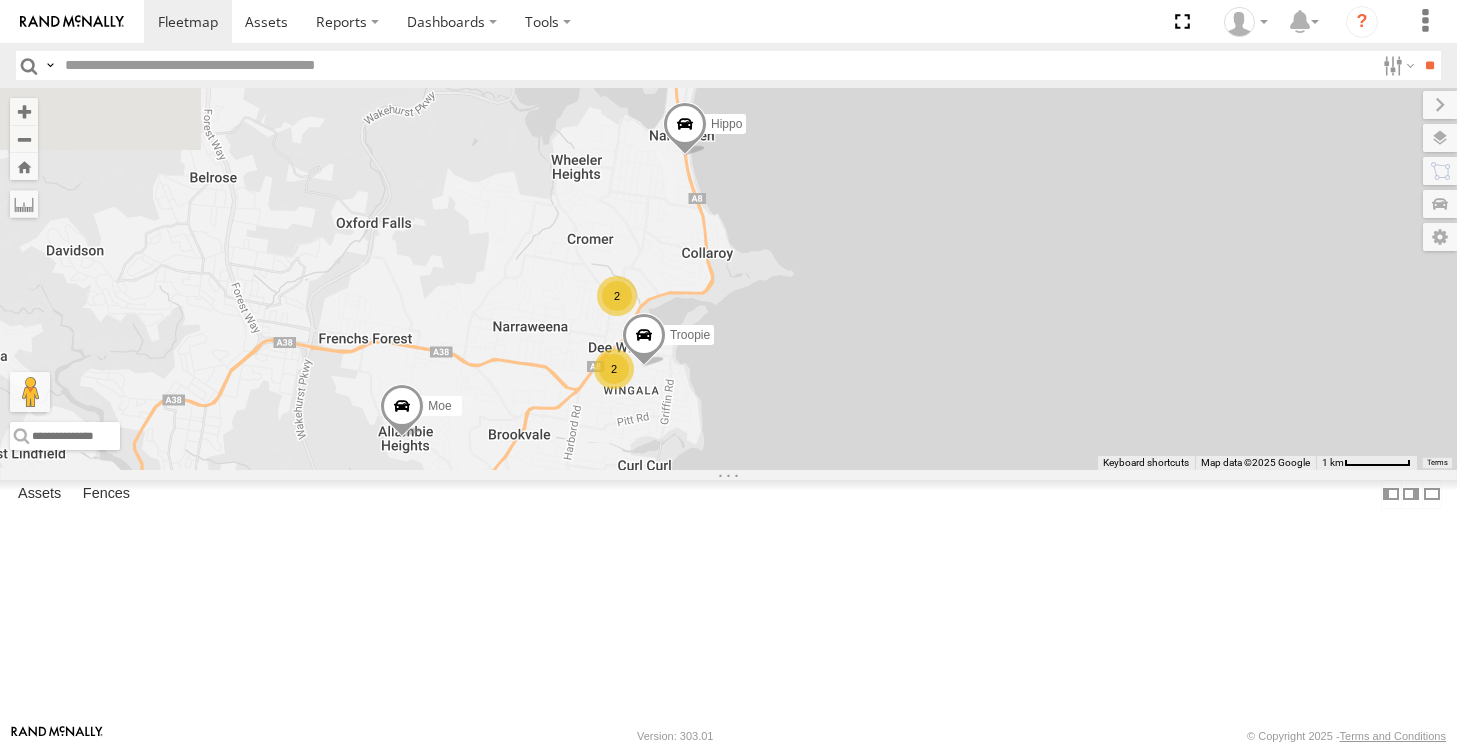 drag, startPoint x: 954, startPoint y: 240, endPoint x: 1006, endPoint y: 203, distance: 63.82006 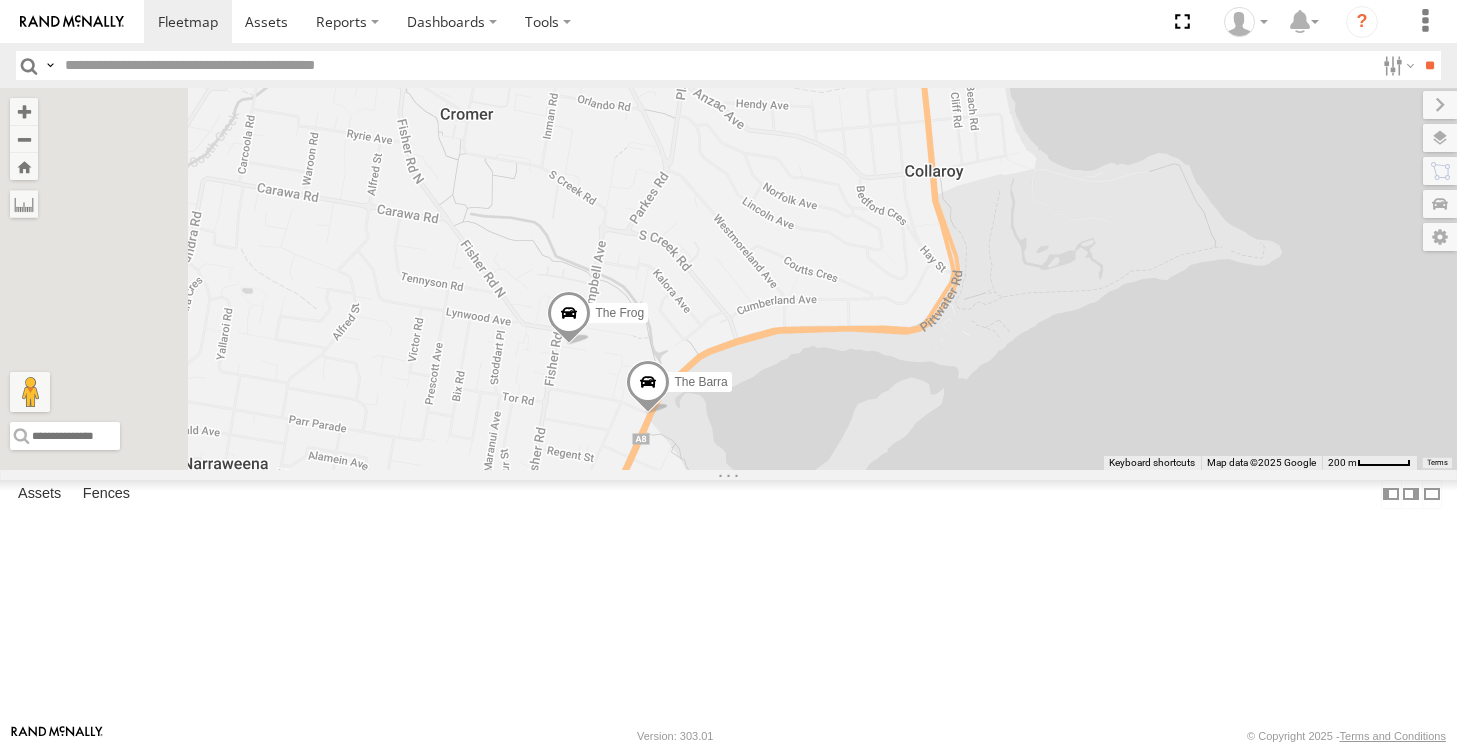 drag, startPoint x: 852, startPoint y: 481, endPoint x: 924, endPoint y: 193, distance: 296.86362 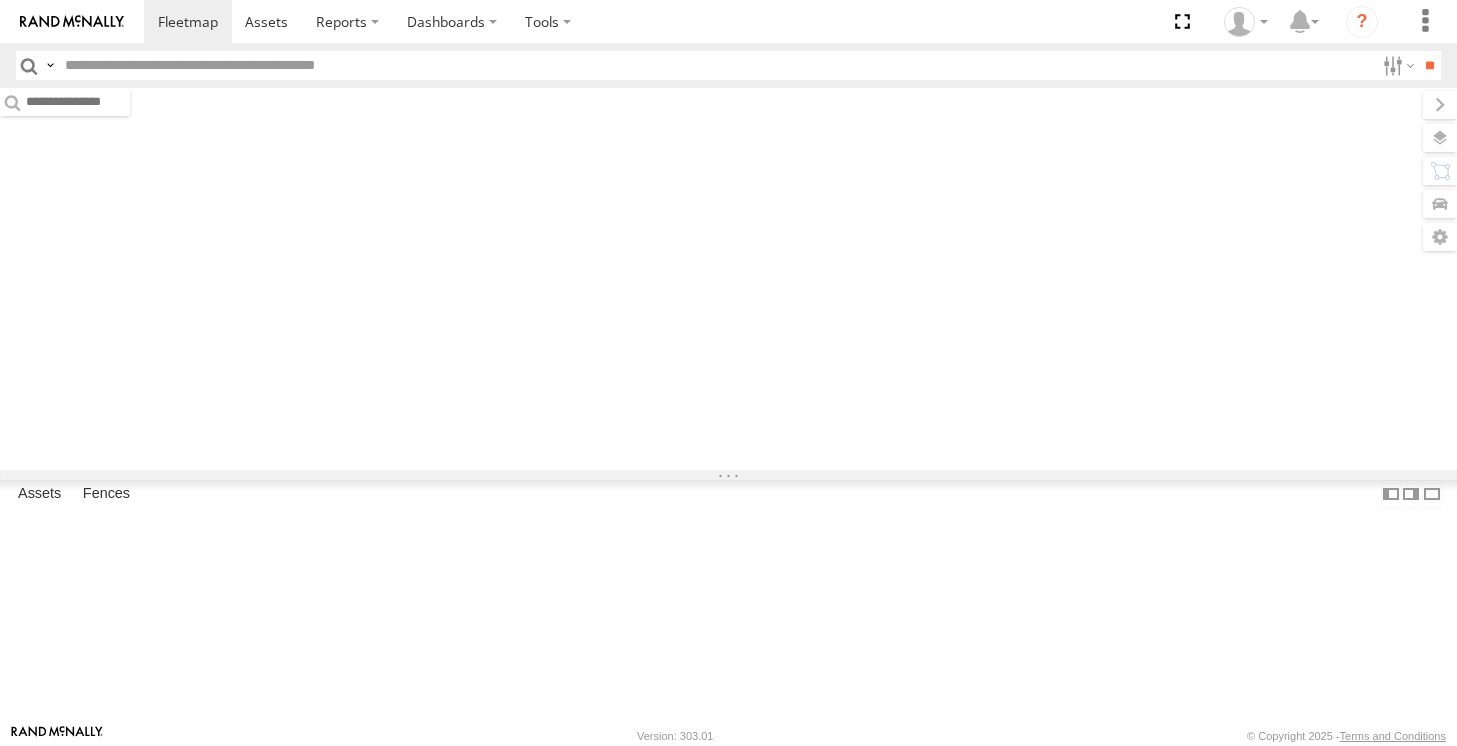 scroll, scrollTop: 0, scrollLeft: 0, axis: both 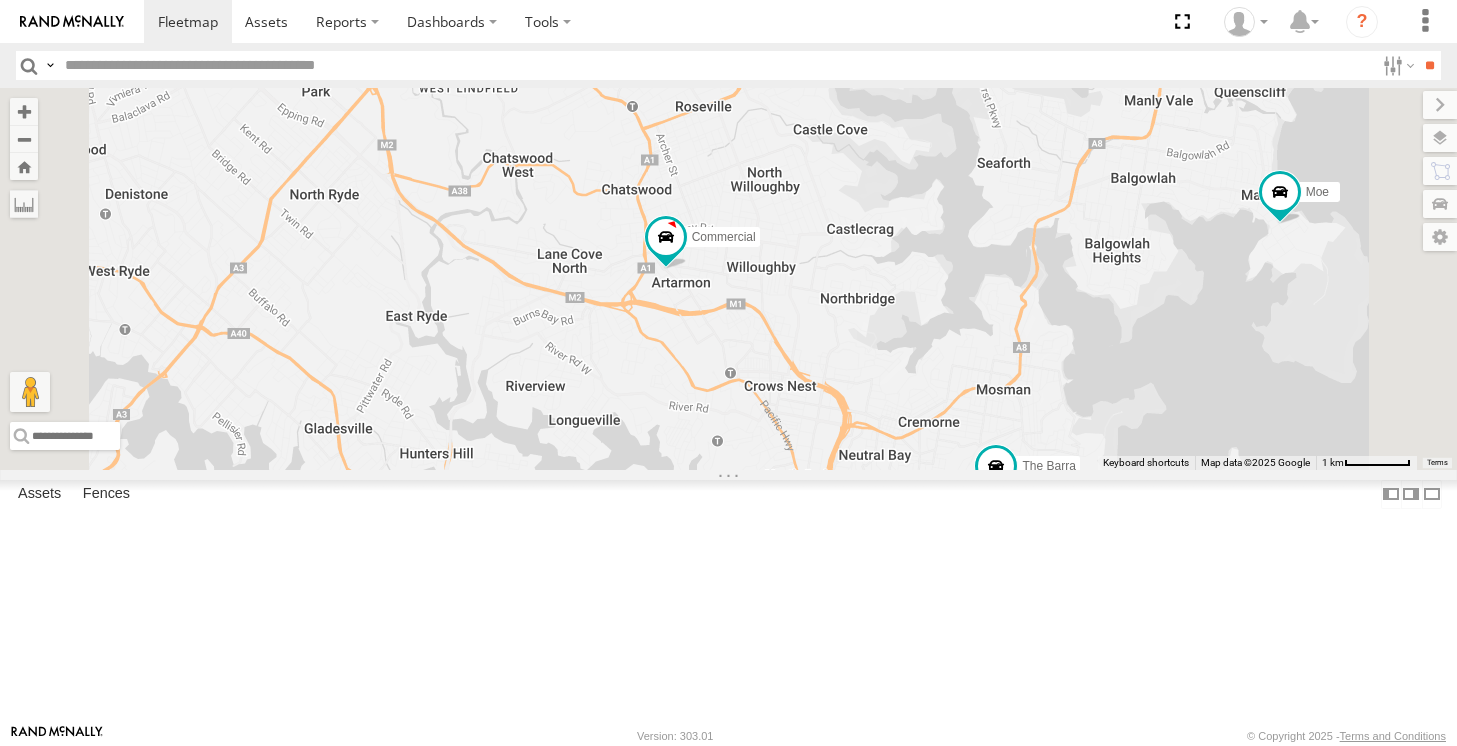 drag, startPoint x: 1084, startPoint y: 398, endPoint x: 996, endPoint y: 381, distance: 89.62701 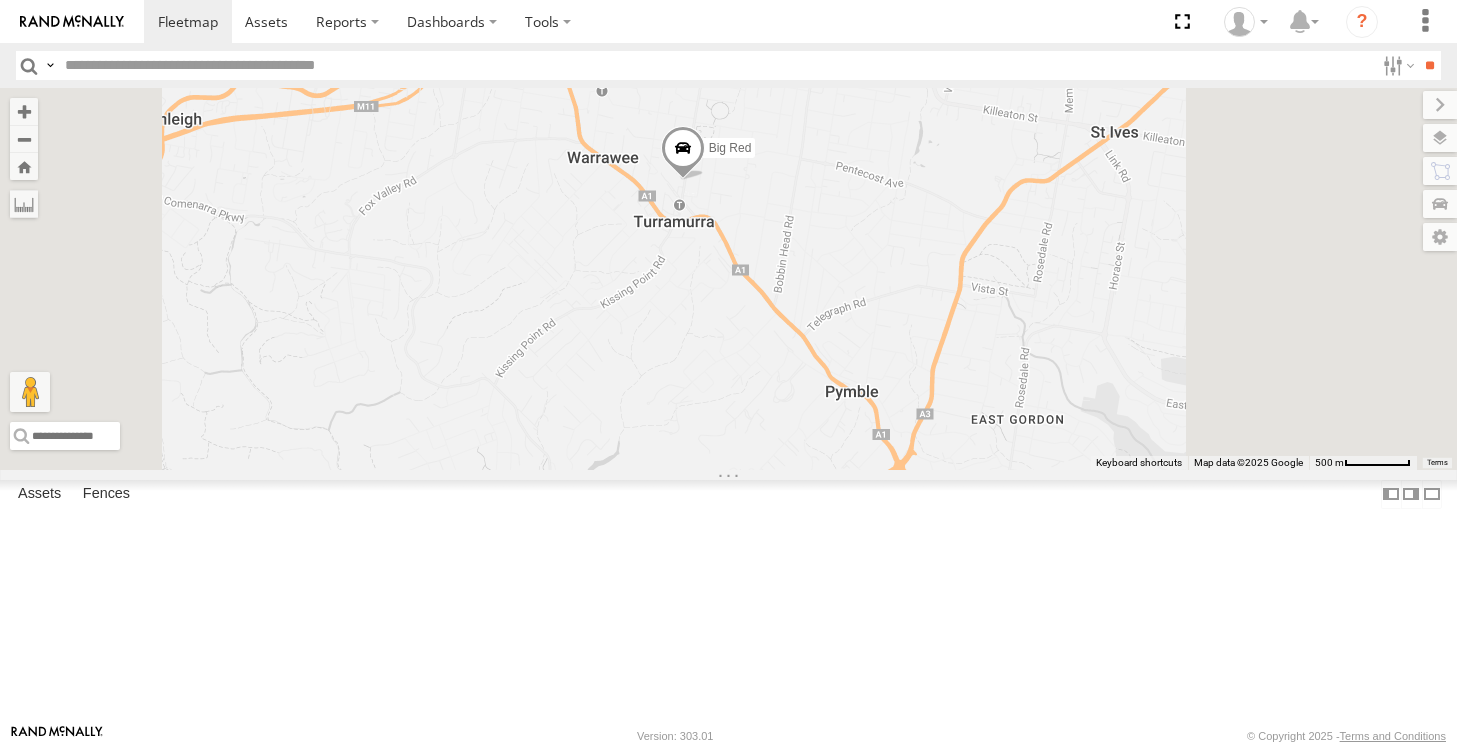 drag, startPoint x: 1048, startPoint y: 245, endPoint x: 985, endPoint y: 318, distance: 96.42614 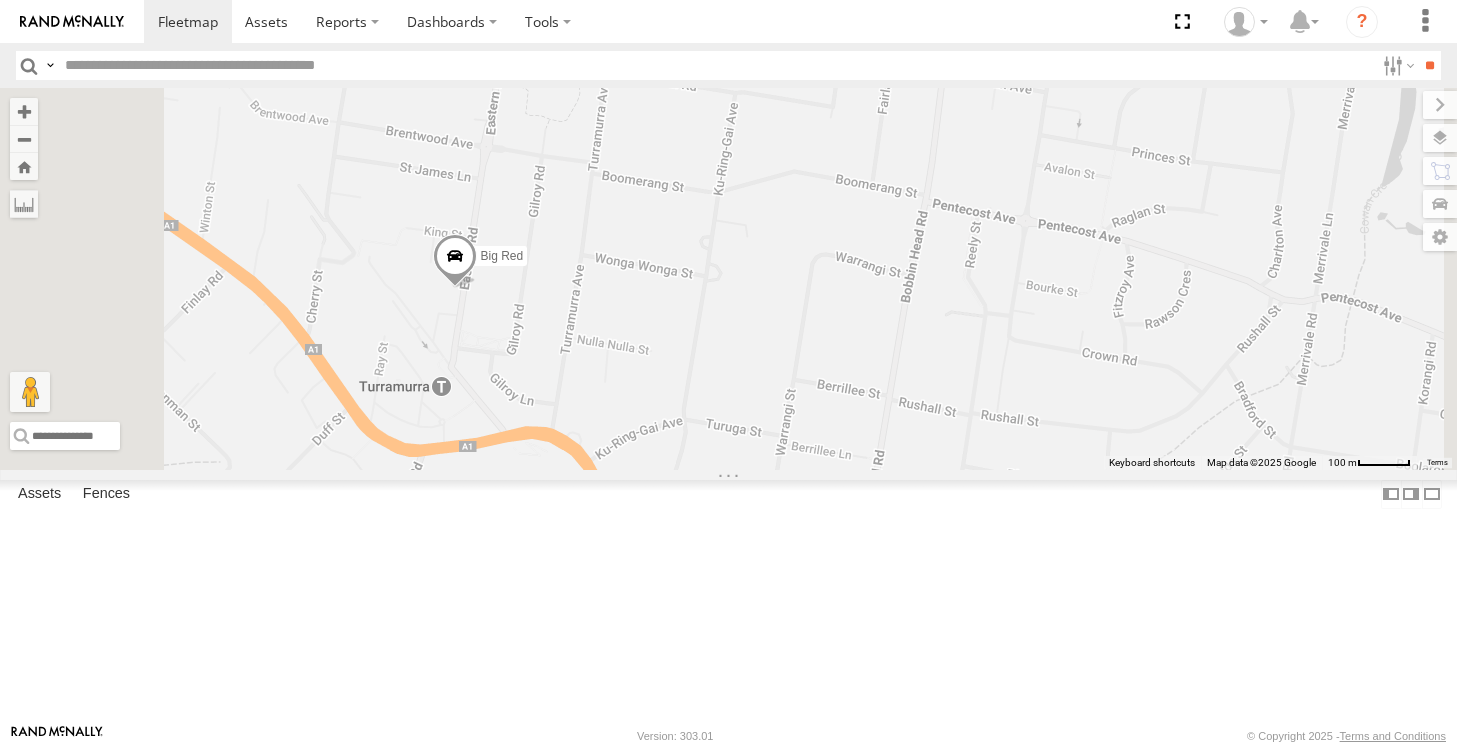 drag, startPoint x: 698, startPoint y: 325, endPoint x: 745, endPoint y: 311, distance: 49.0408 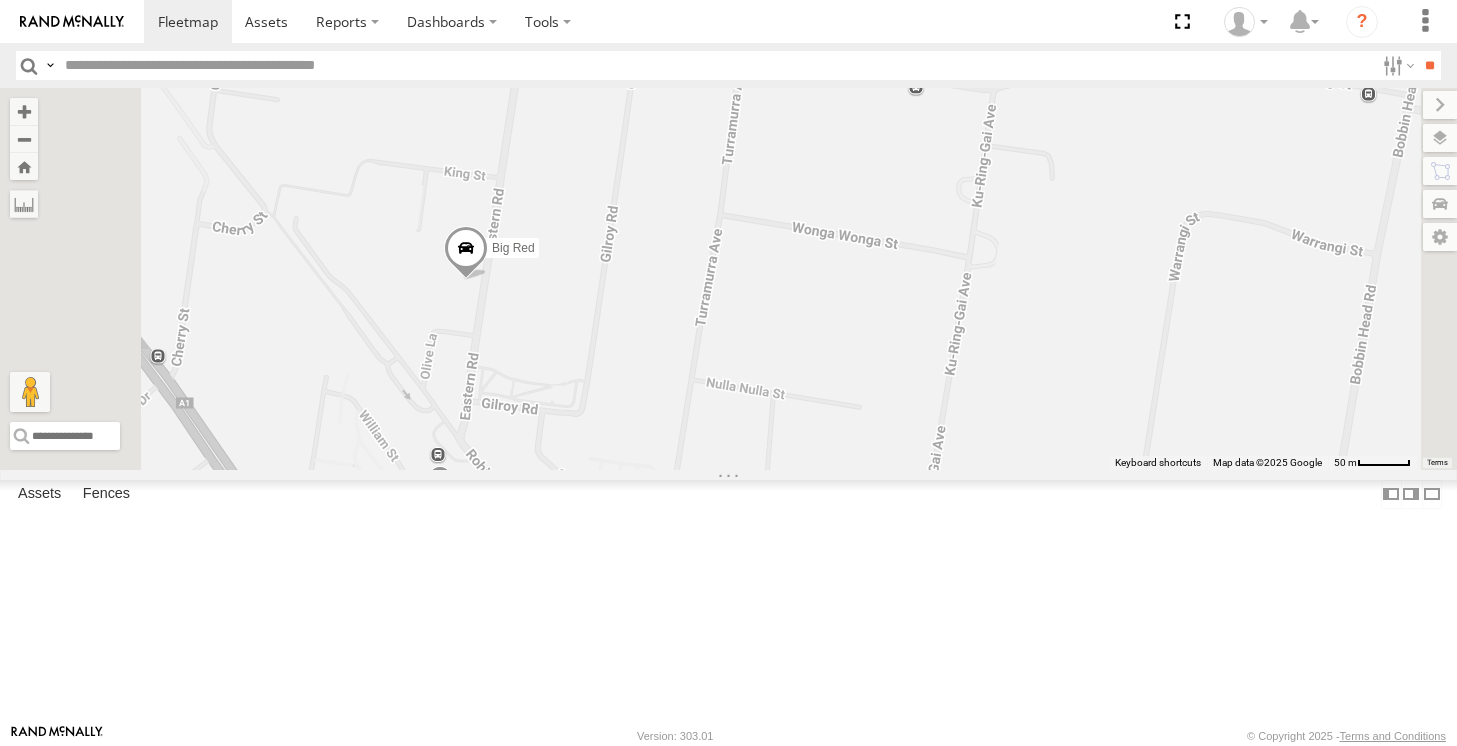 drag, startPoint x: 714, startPoint y: 401, endPoint x: 715, endPoint y: 305, distance: 96.00521 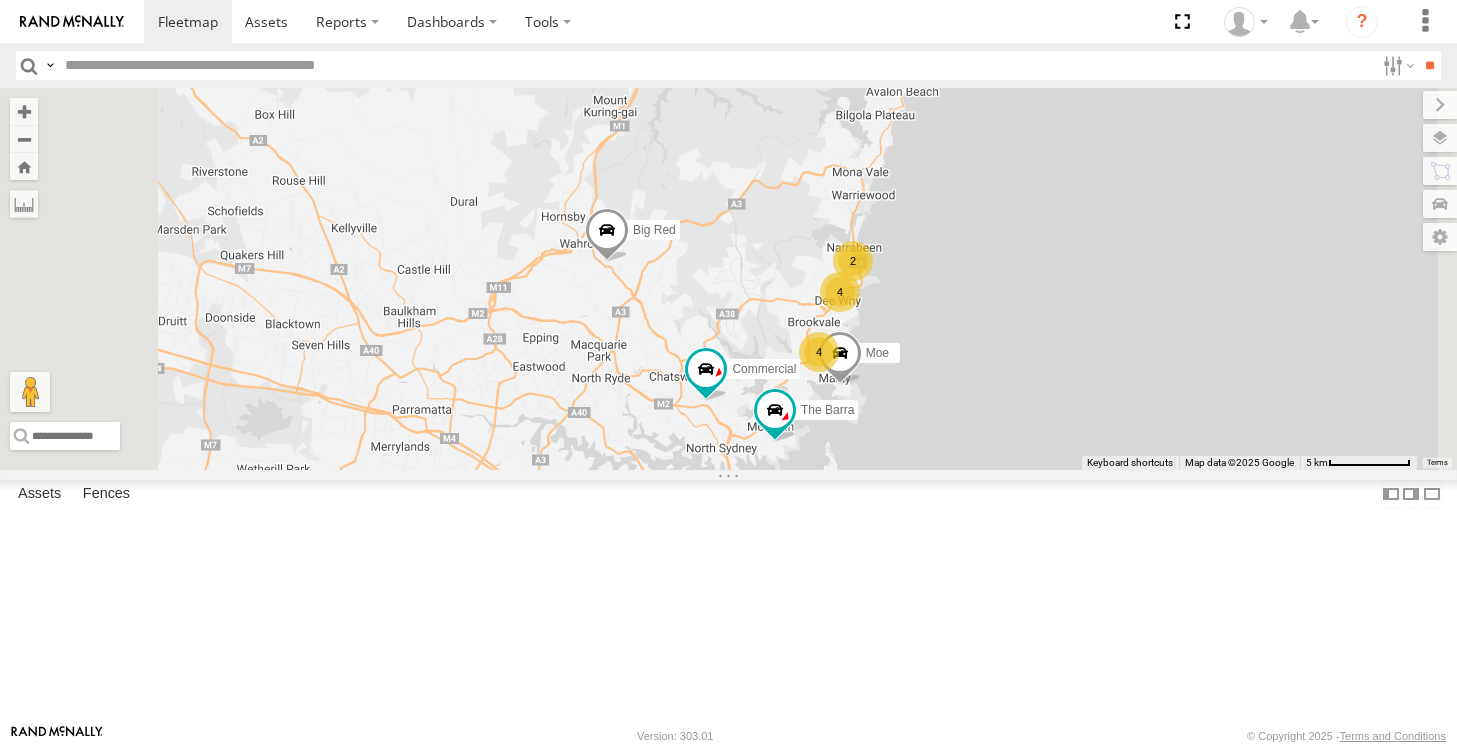 drag, startPoint x: 938, startPoint y: 361, endPoint x: 884, endPoint y: 431, distance: 88.40814 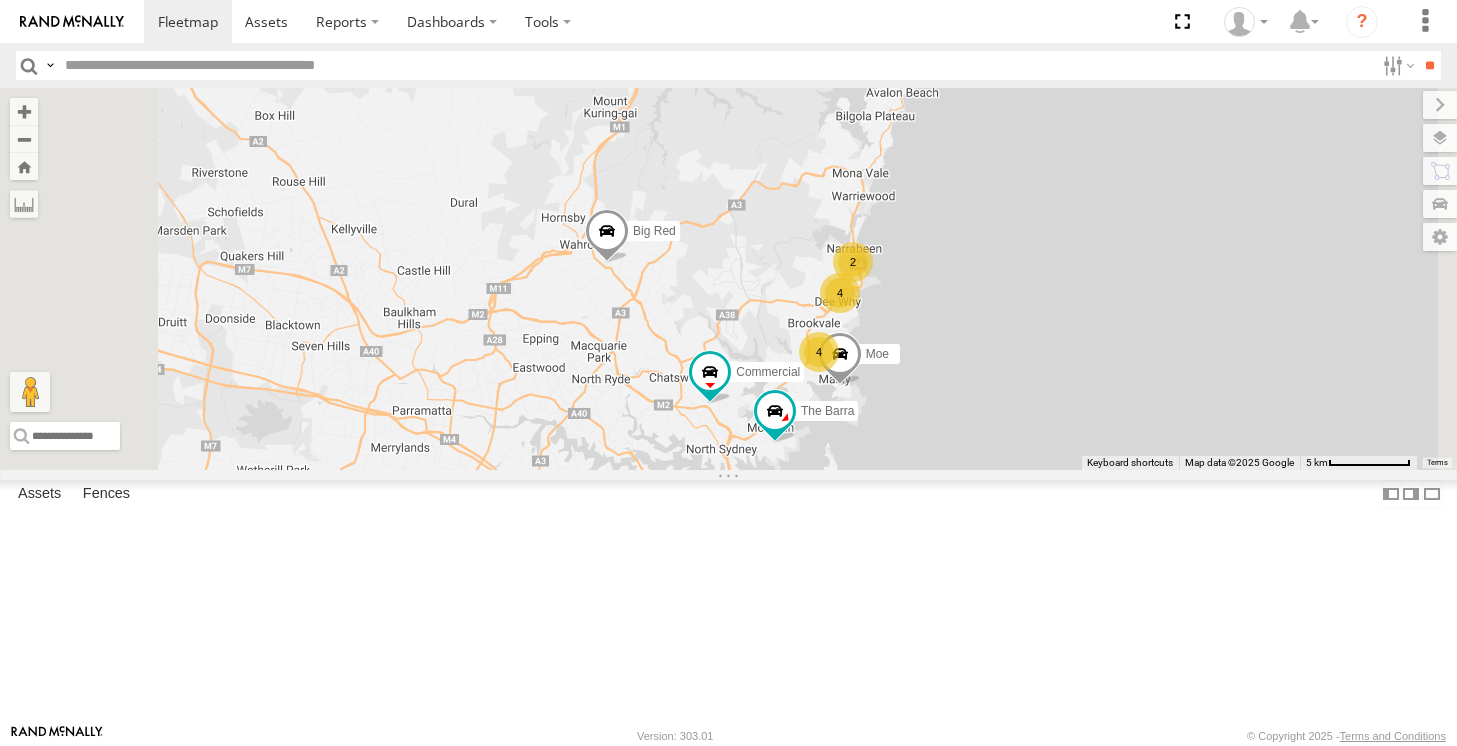 click on "The Fridge The Barra Big Red Commercial Moe 4 2 4" at bounding box center (728, 278) 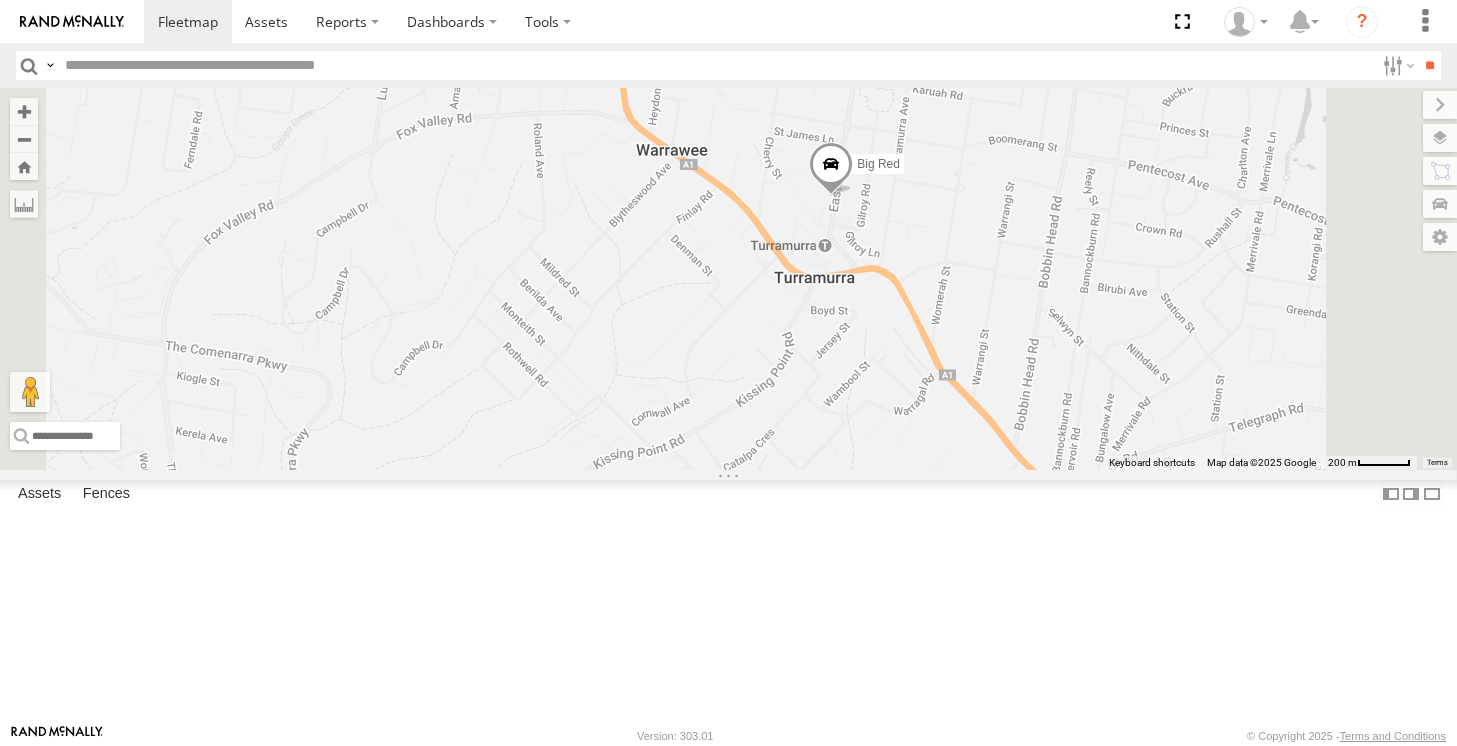 drag, startPoint x: 1179, startPoint y: 317, endPoint x: 1105, endPoint y: 404, distance: 114.21471 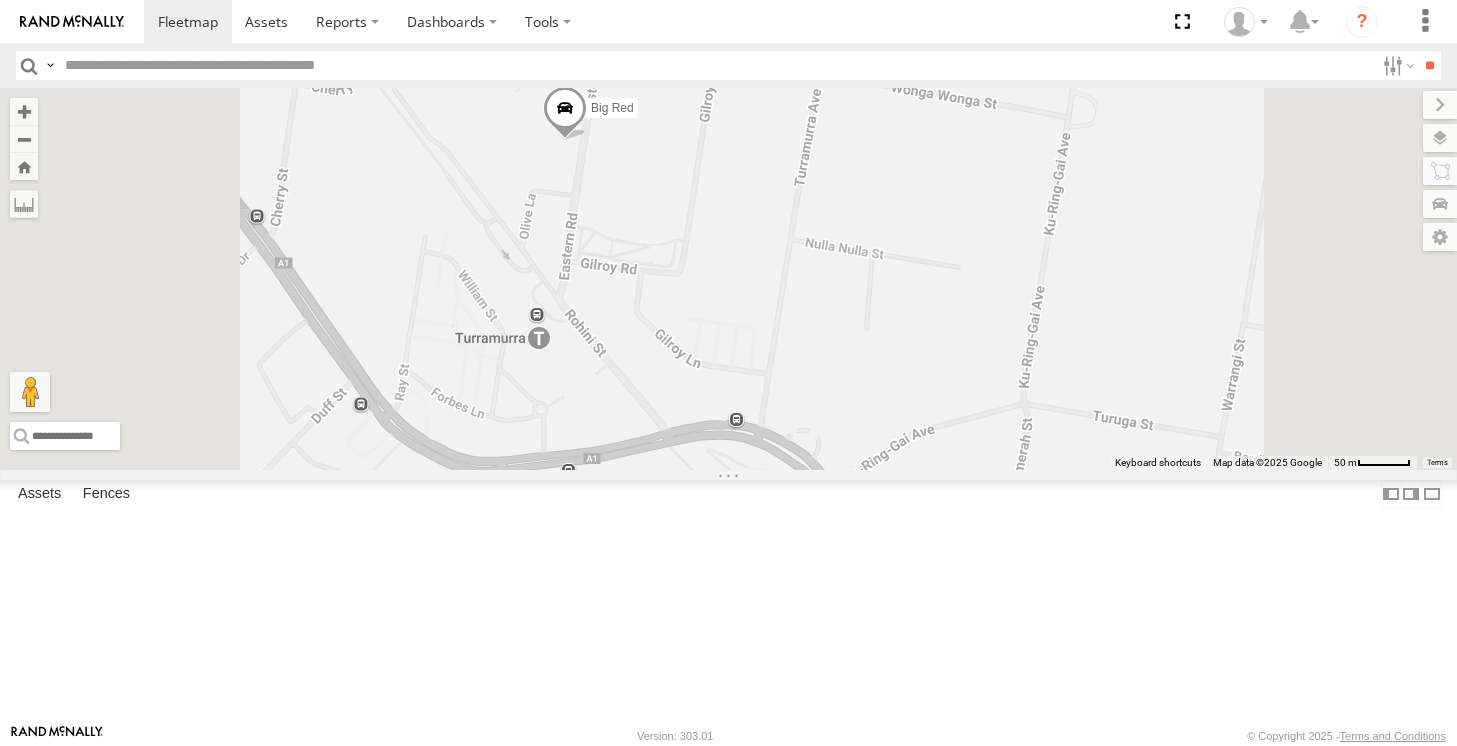 drag, startPoint x: 911, startPoint y: 362, endPoint x: 903, endPoint y: 352, distance: 12.806249 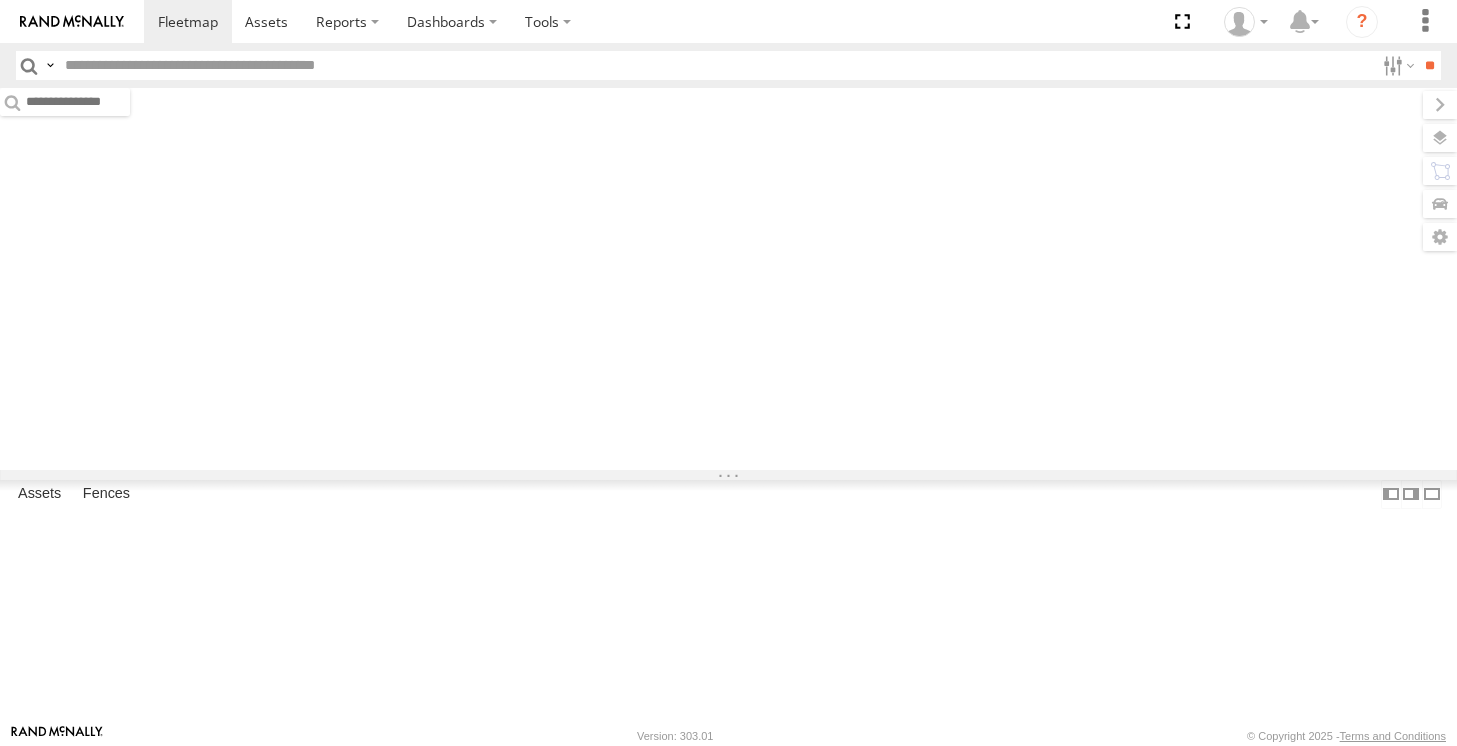 scroll, scrollTop: 0, scrollLeft: 0, axis: both 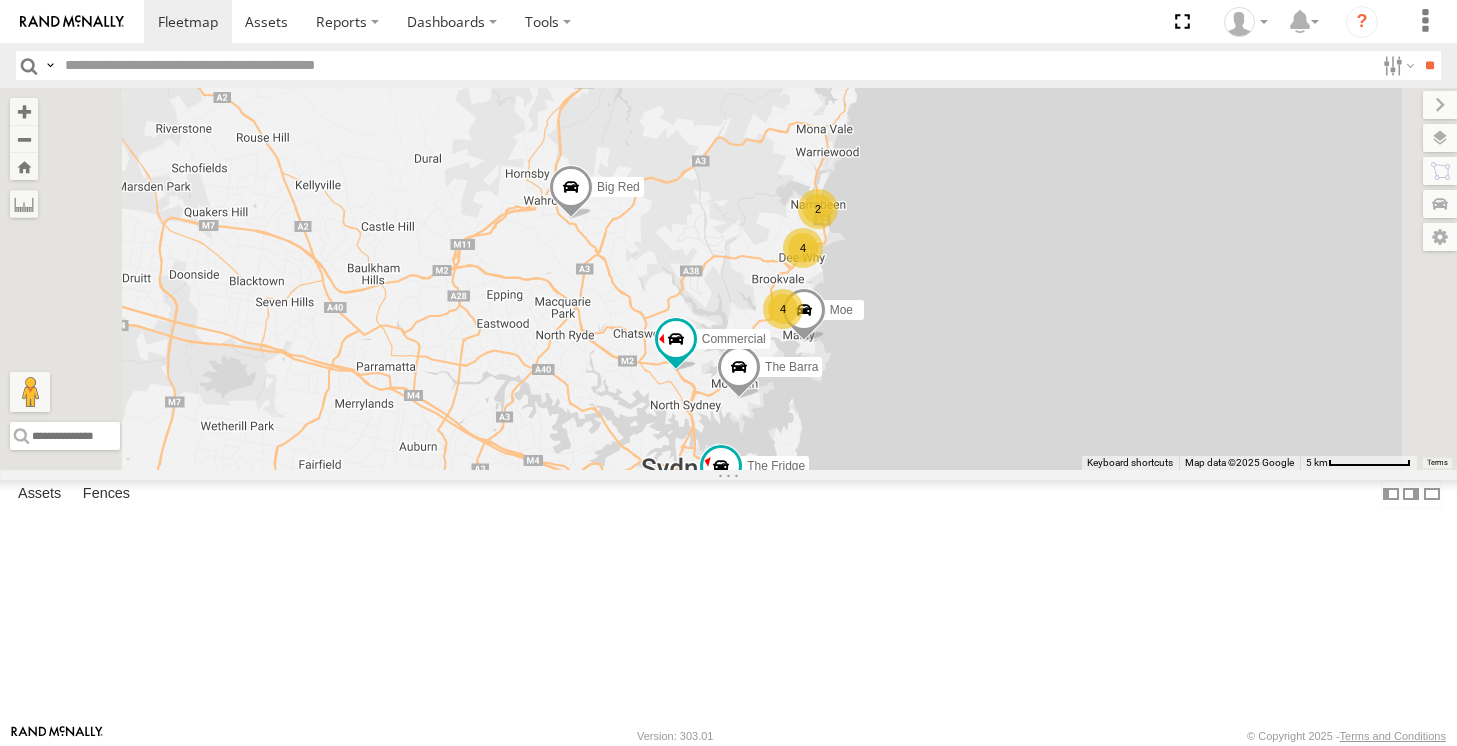 drag, startPoint x: 902, startPoint y: 423, endPoint x: 850, endPoint y: 544, distance: 131.70042 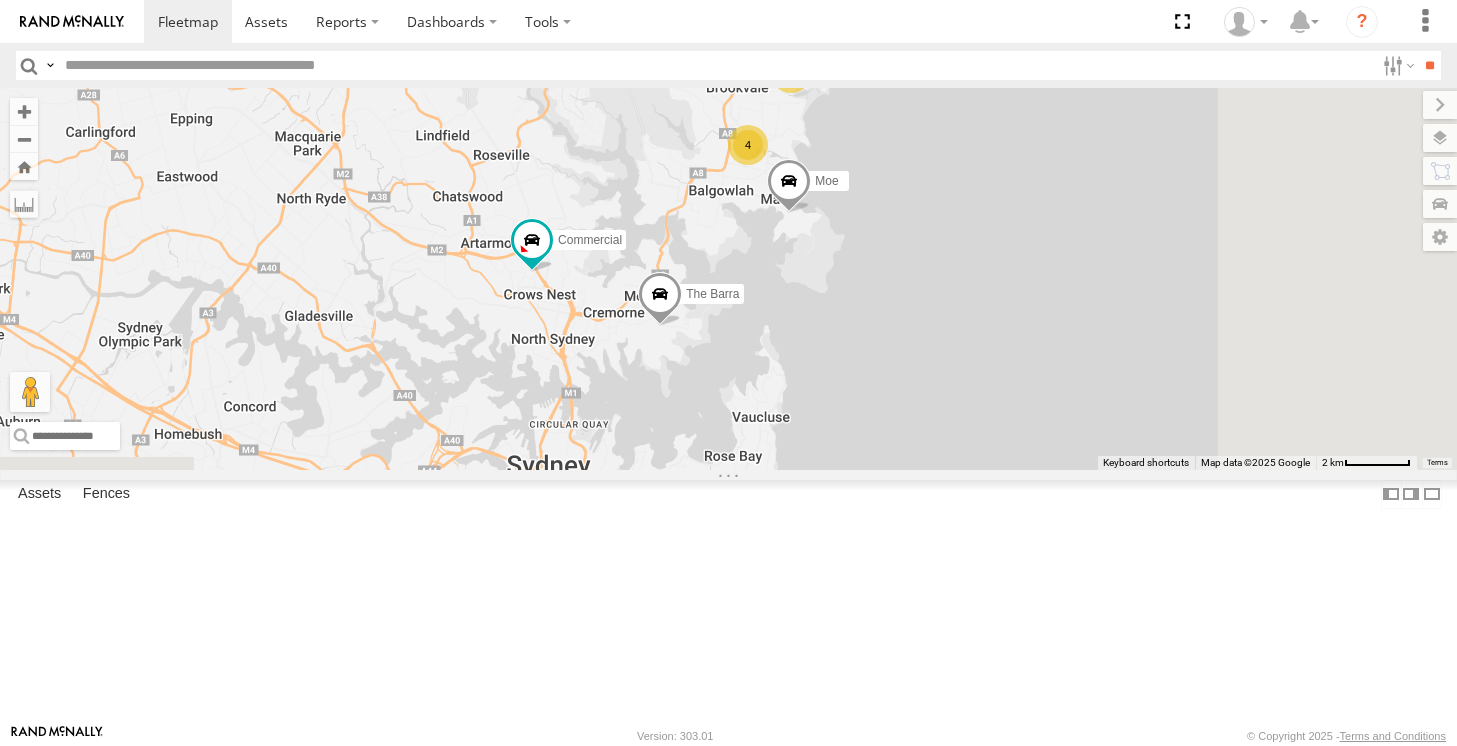 drag, startPoint x: 907, startPoint y: 547, endPoint x: 739, endPoint y: 333, distance: 272.06616 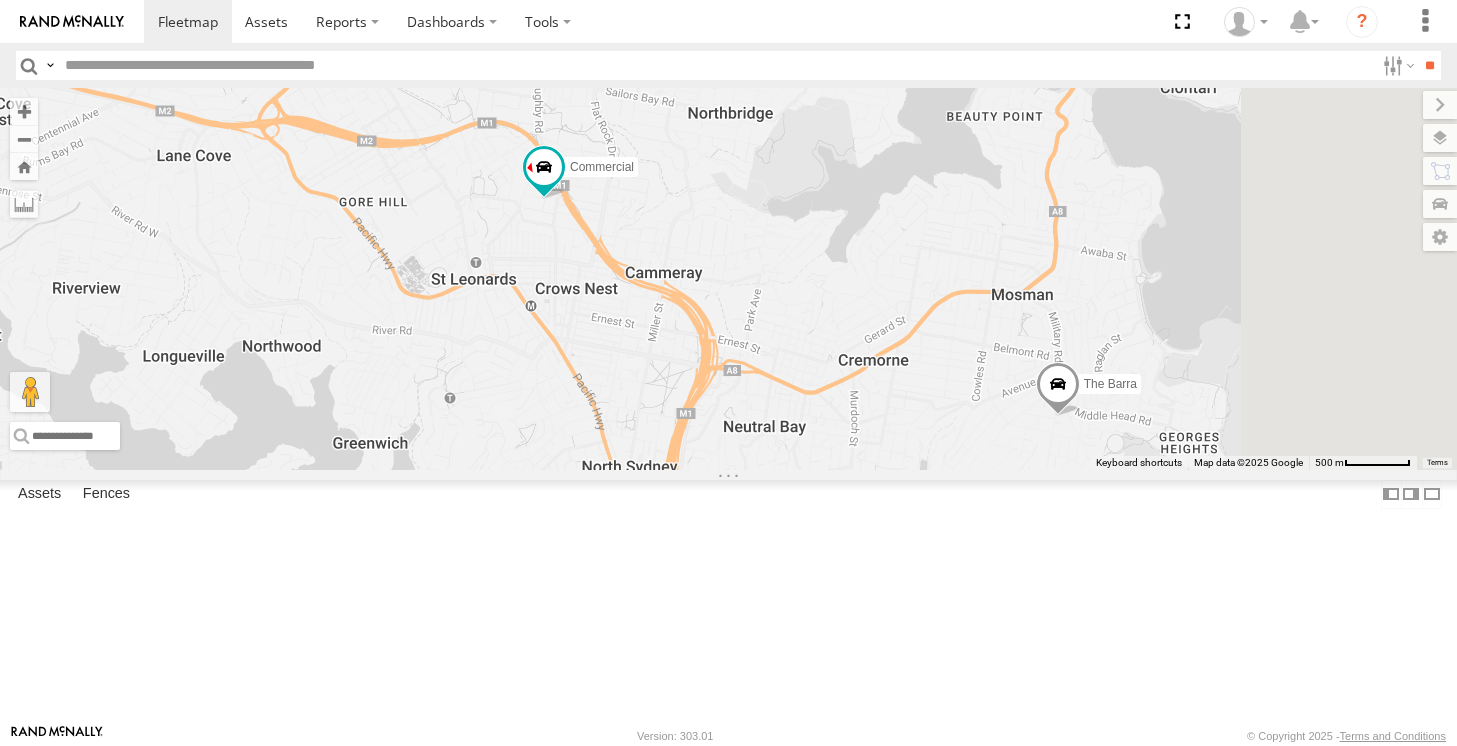 drag, startPoint x: 856, startPoint y: 430, endPoint x: 715, endPoint y: 351, distance: 161.62302 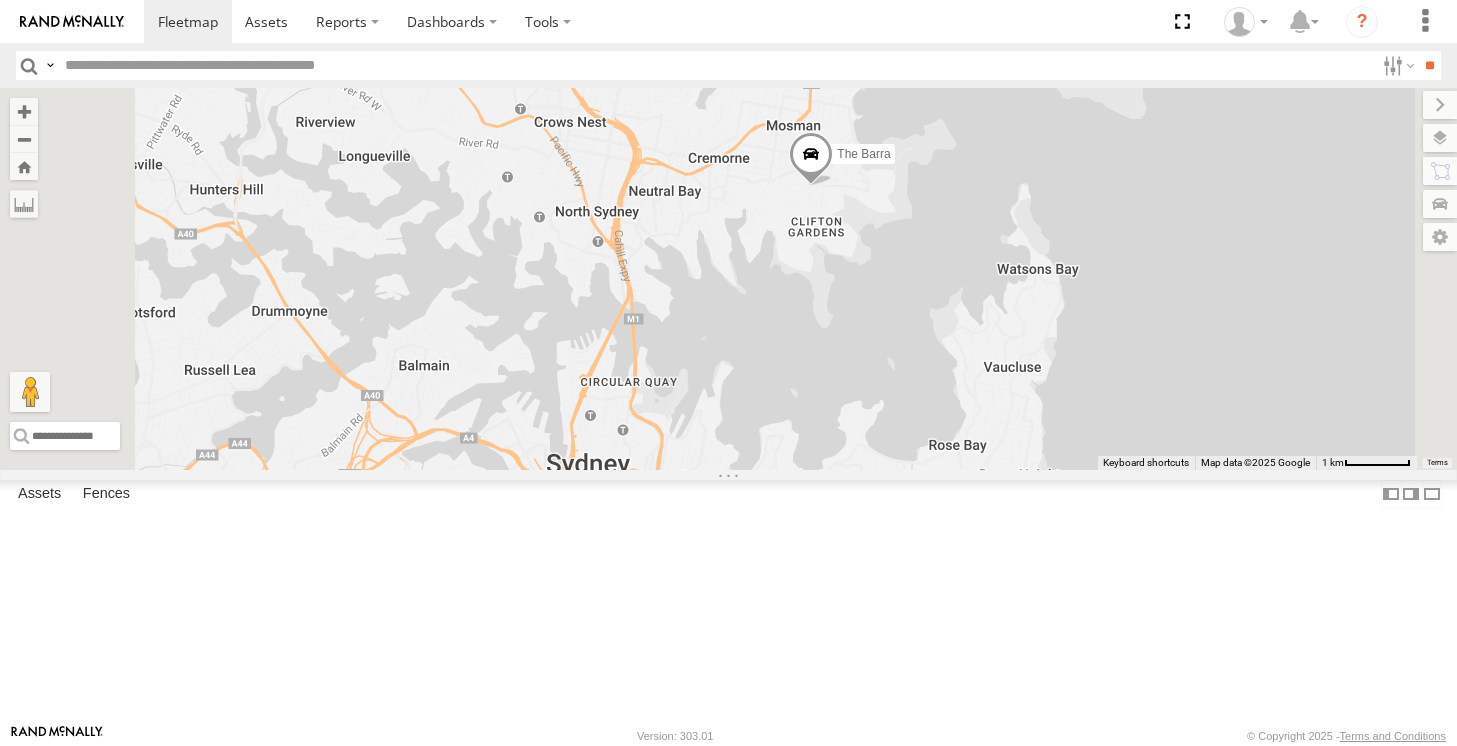 drag, startPoint x: 933, startPoint y: 390, endPoint x: 928, endPoint y: 256, distance: 134.09325 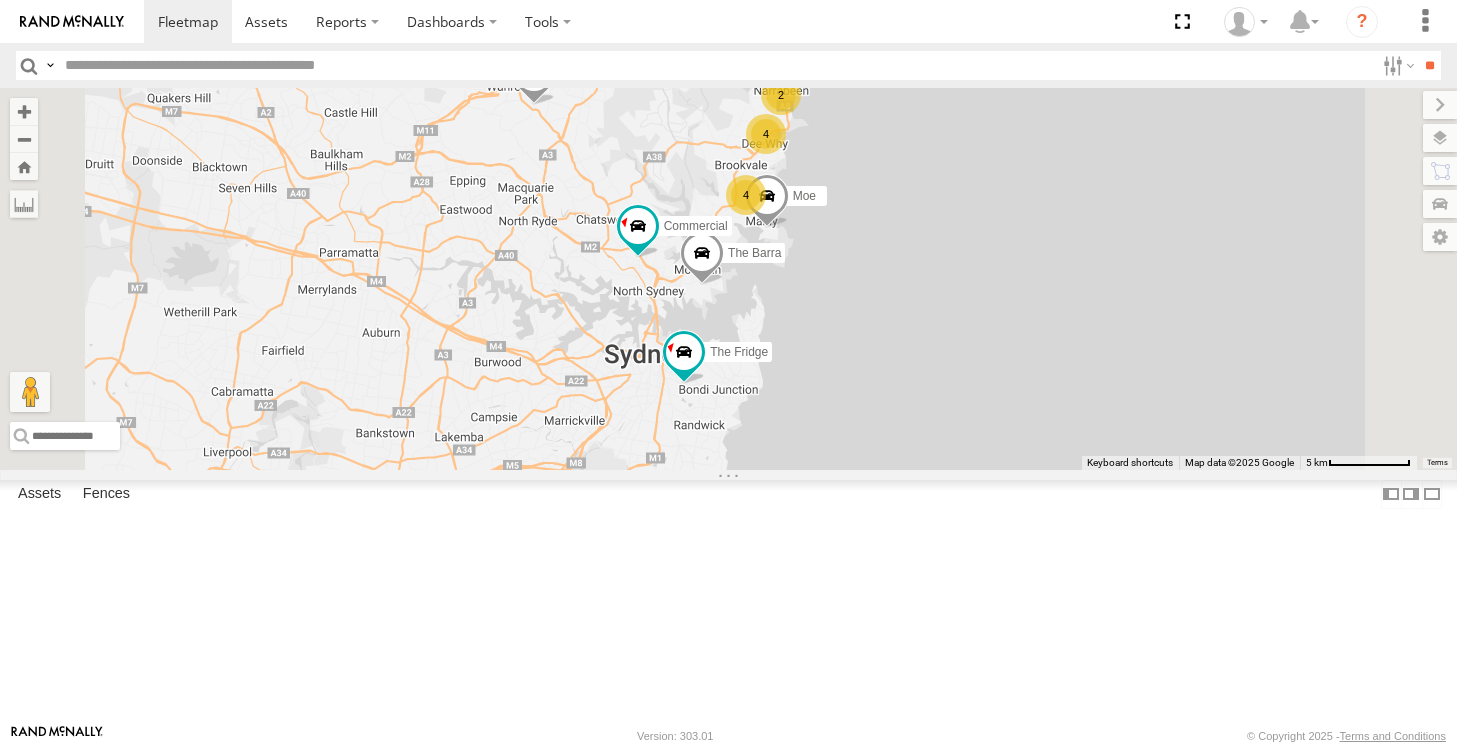 drag, startPoint x: 1008, startPoint y: 310, endPoint x: 922, endPoint y: 521, distance: 227.85303 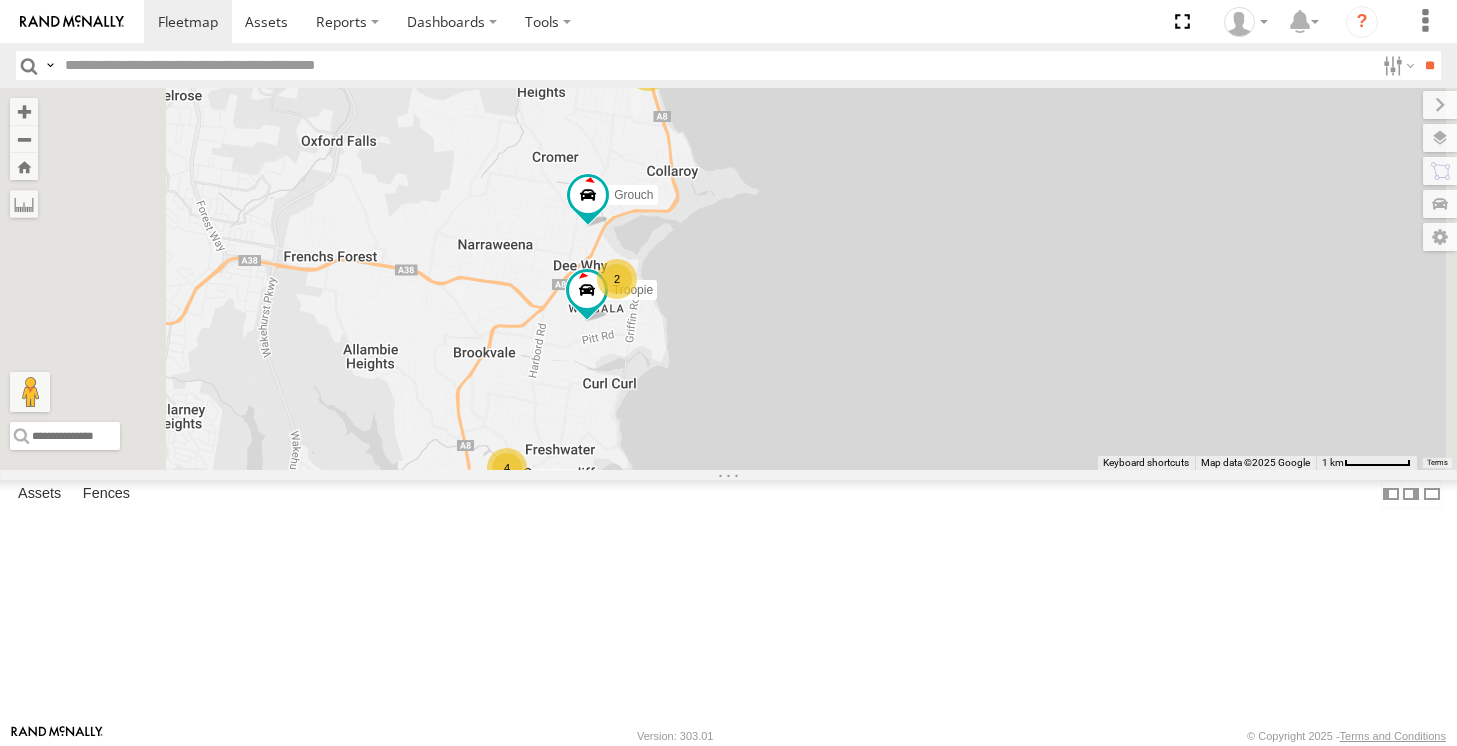 drag, startPoint x: 995, startPoint y: 356, endPoint x: 968, endPoint y: 423, distance: 72.235725 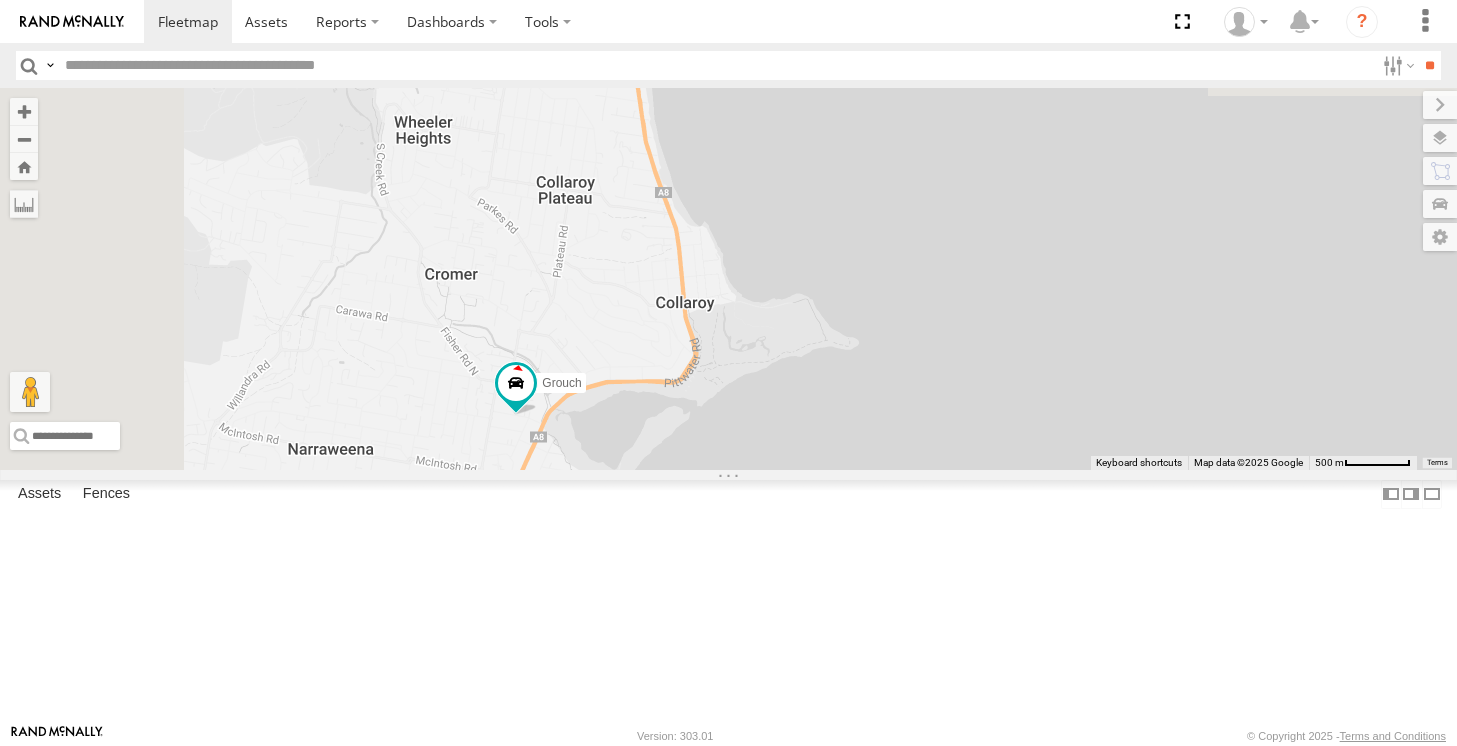 drag, startPoint x: 891, startPoint y: 354, endPoint x: 942, endPoint y: 614, distance: 264.9547 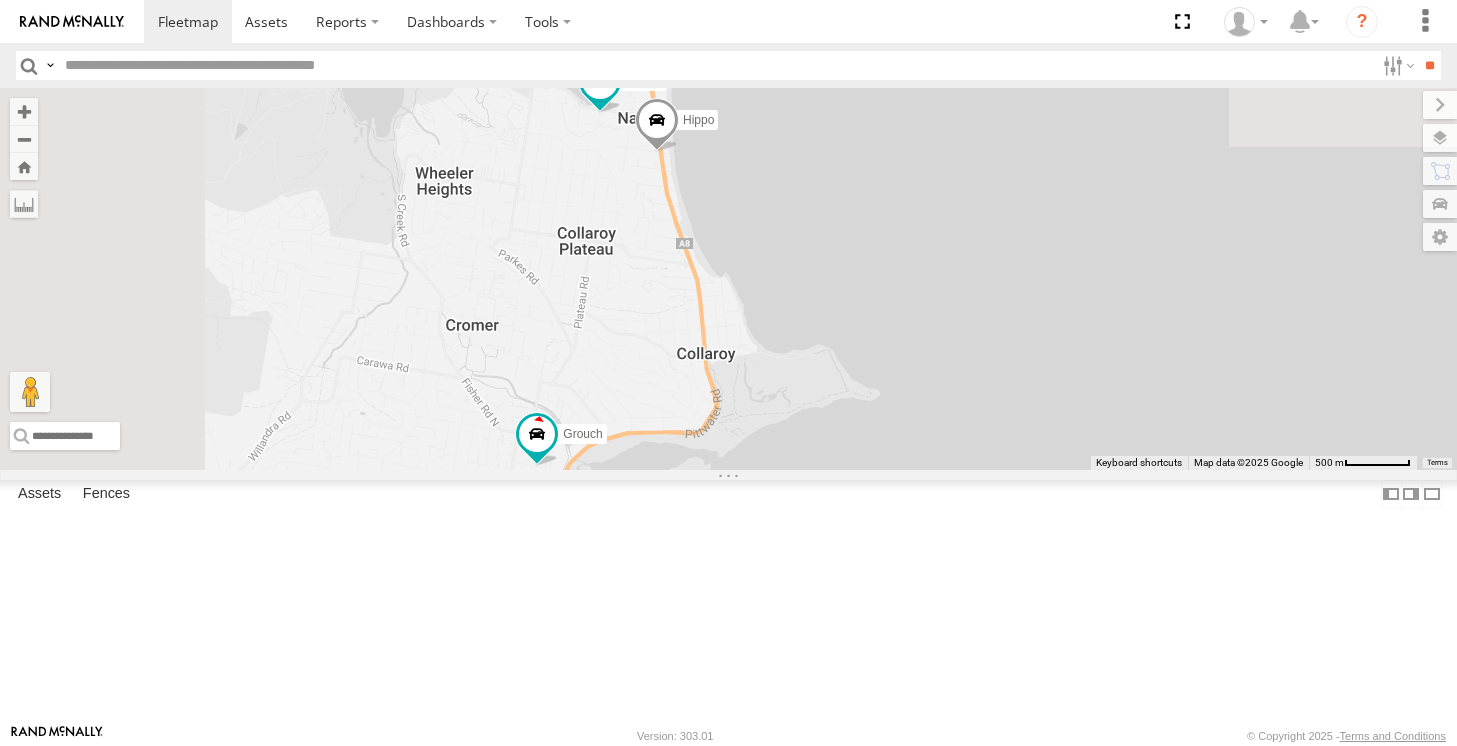 drag, startPoint x: 980, startPoint y: 432, endPoint x: 1003, endPoint y: 485, distance: 57.77543 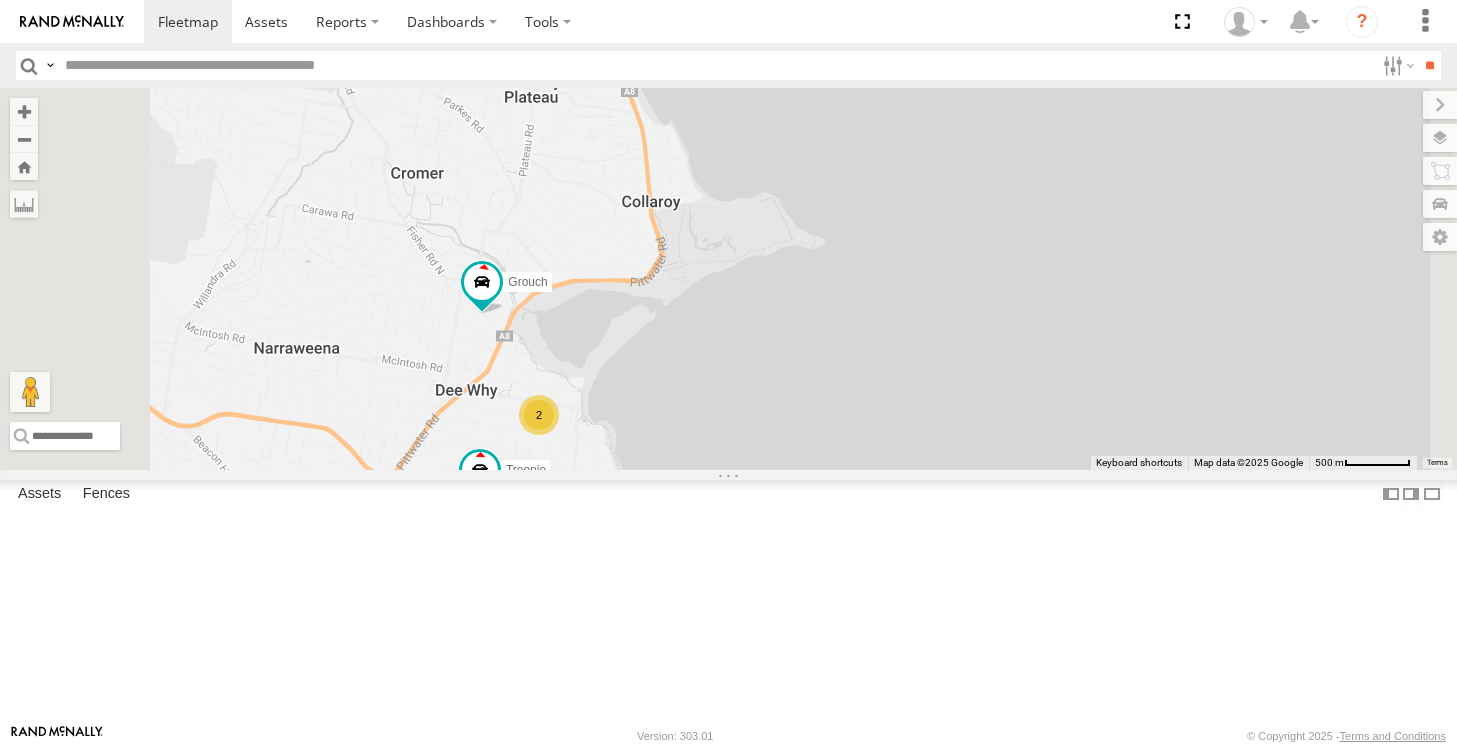 drag, startPoint x: 853, startPoint y: 266, endPoint x: 796, endPoint y: 107, distance: 168.90826 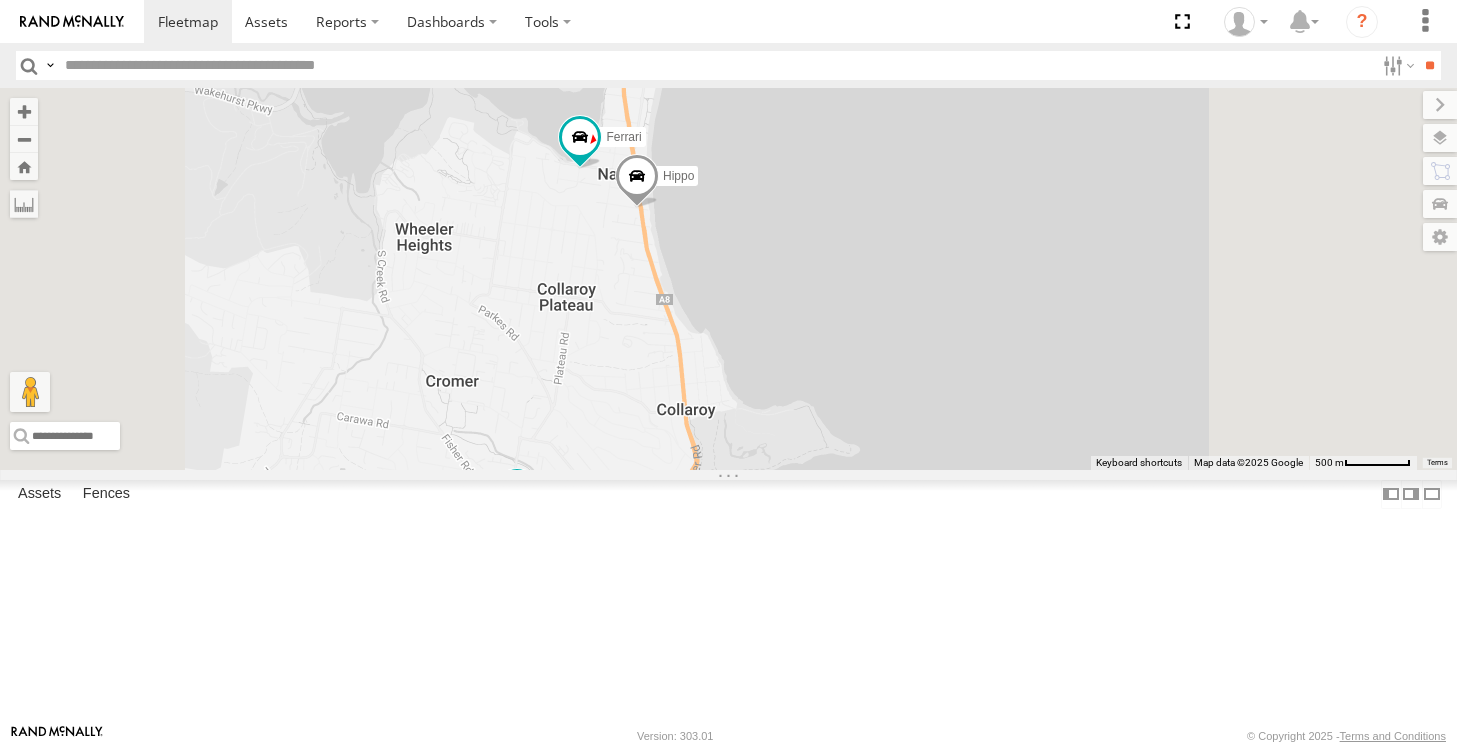 drag, startPoint x: 832, startPoint y: 338, endPoint x: 829, endPoint y: 545, distance: 207.02174 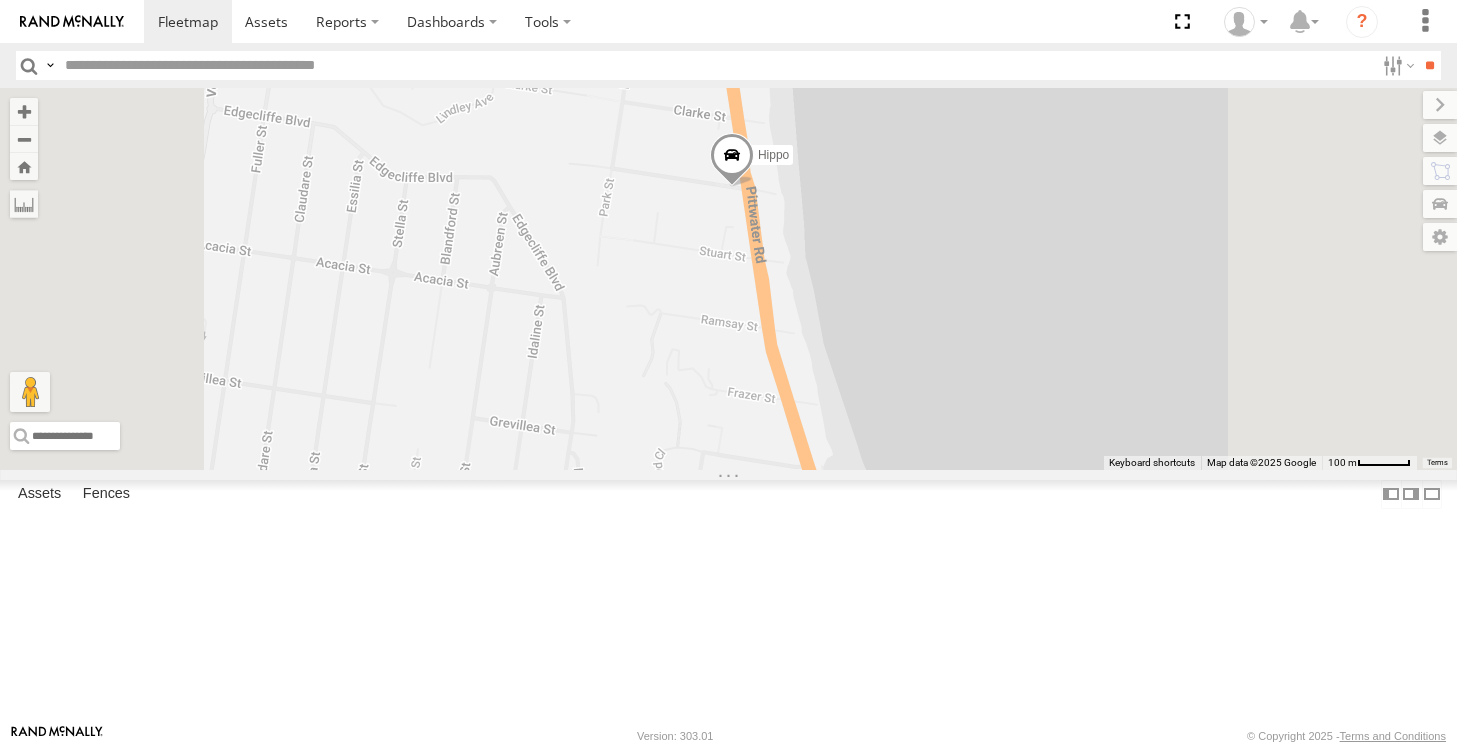drag, startPoint x: 806, startPoint y: 271, endPoint x: 809, endPoint y: 309, distance: 38.118237 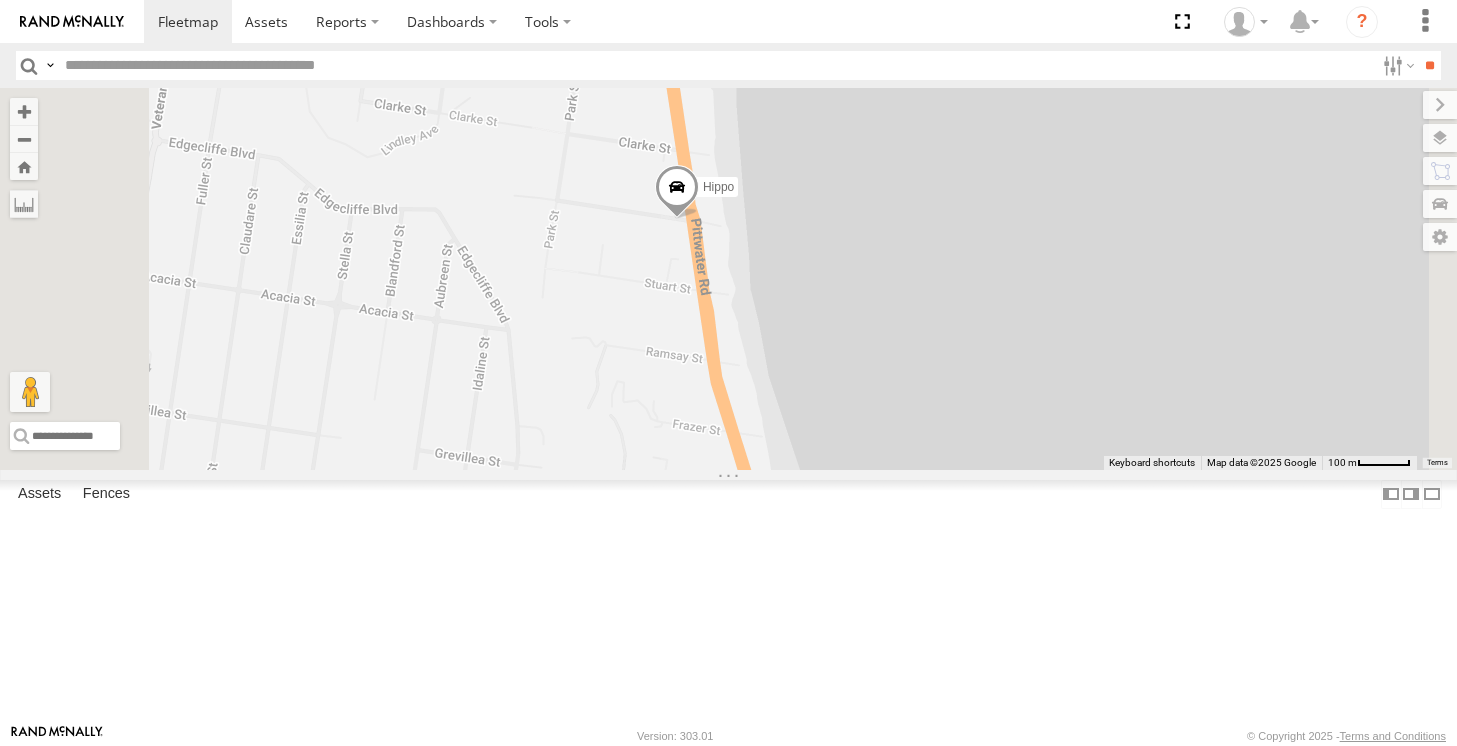 drag, startPoint x: 860, startPoint y: 294, endPoint x: 800, endPoint y: 284, distance: 60.827625 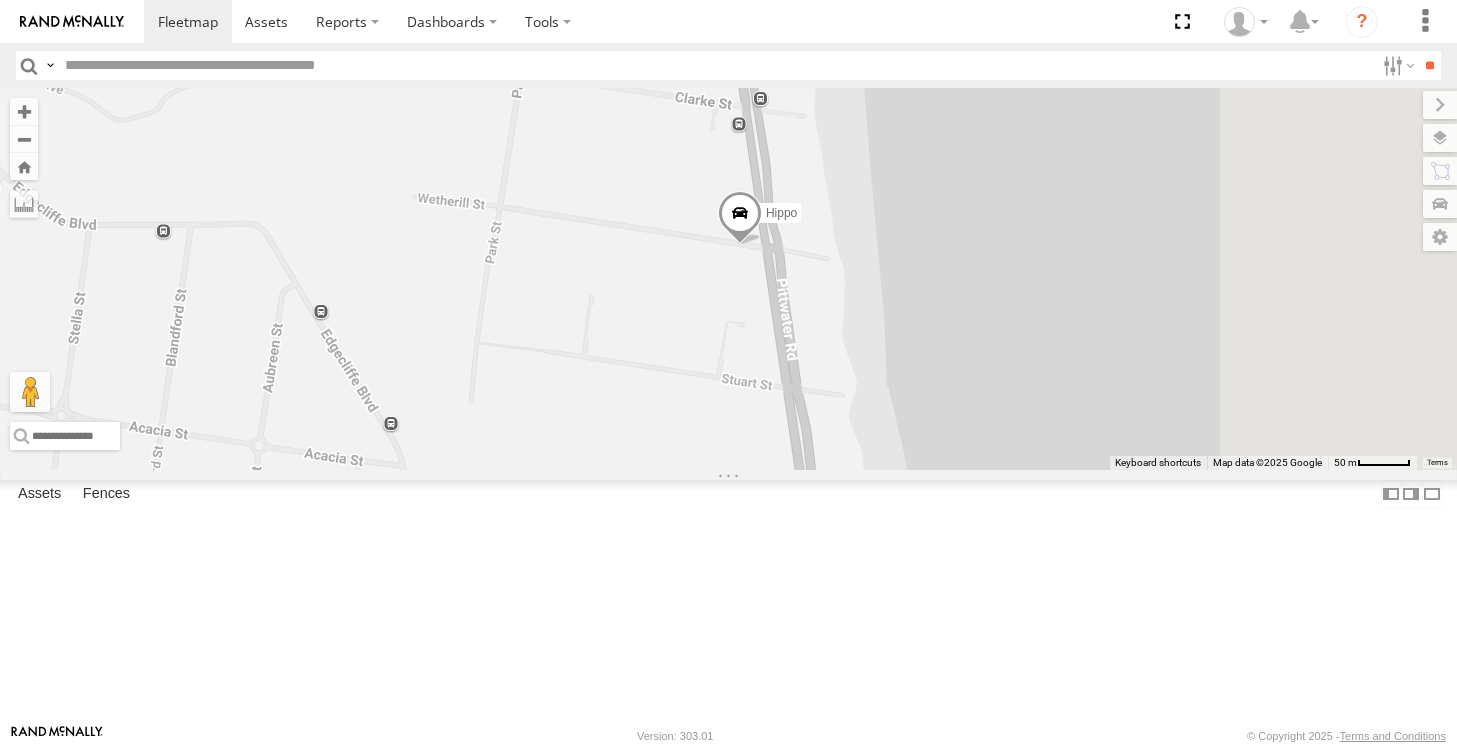 drag, startPoint x: 891, startPoint y: 387, endPoint x: 810, endPoint y: 408, distance: 83.677956 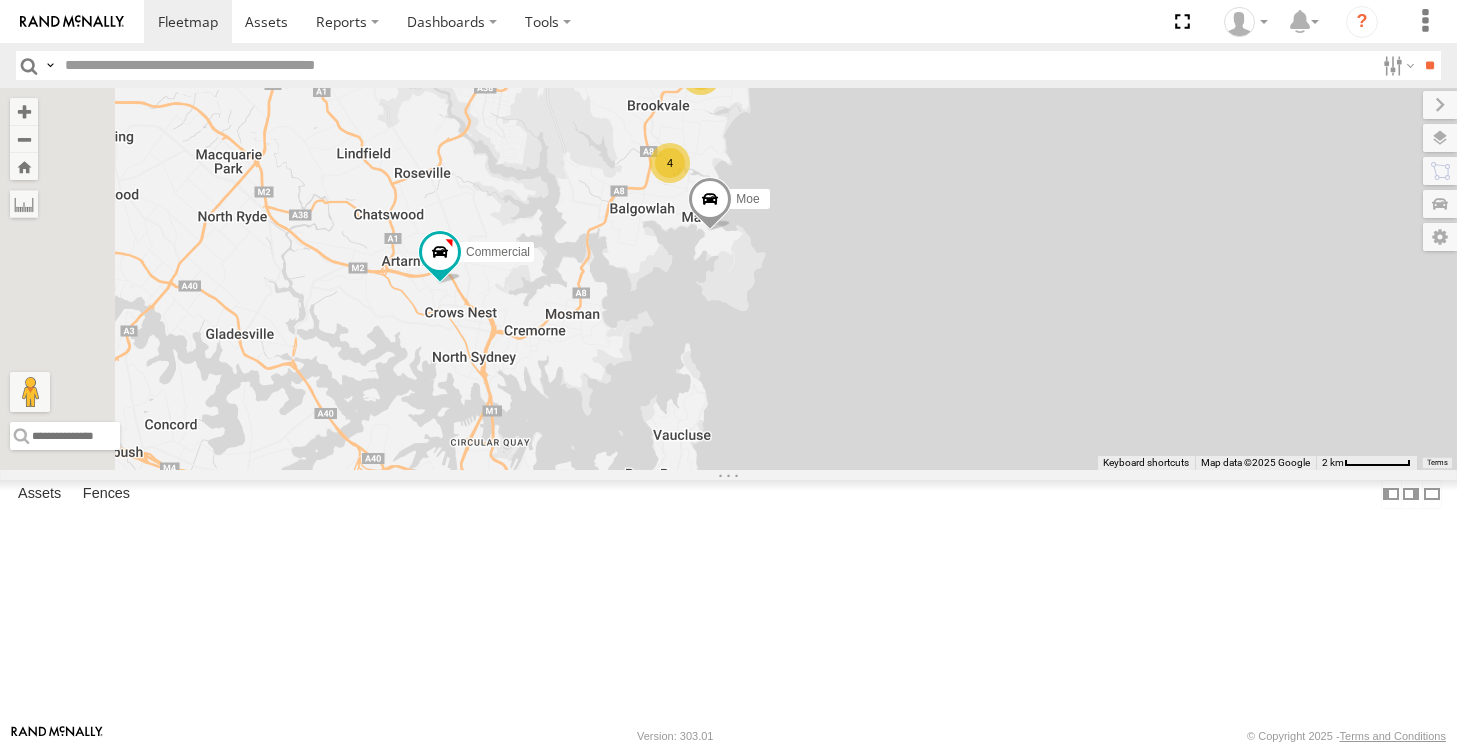 drag, startPoint x: 617, startPoint y: 522, endPoint x: 827, endPoint y: 182, distance: 399.62482 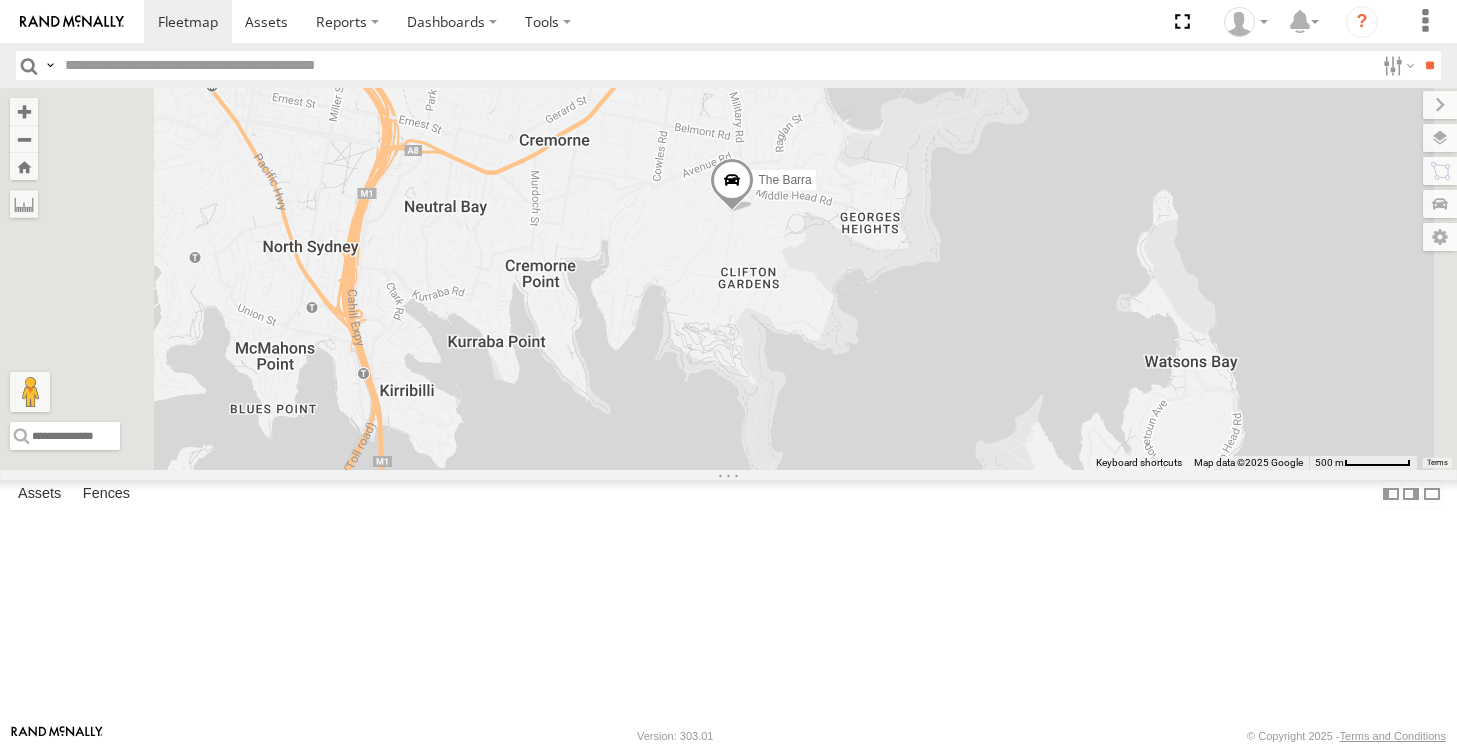 drag, startPoint x: 687, startPoint y: 551, endPoint x: 701, endPoint y: 227, distance: 324.30234 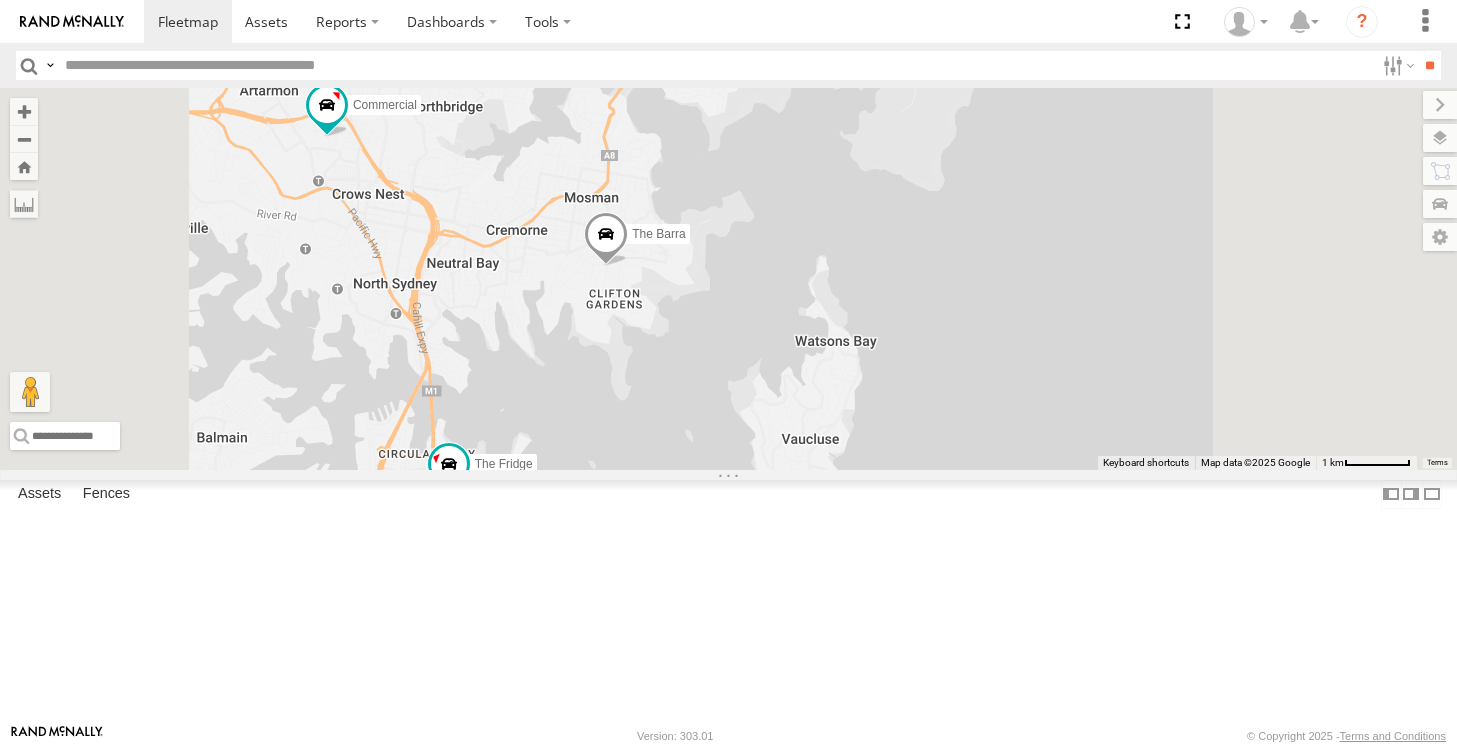 drag, startPoint x: 761, startPoint y: 352, endPoint x: 734, endPoint y: 474, distance: 124.95199 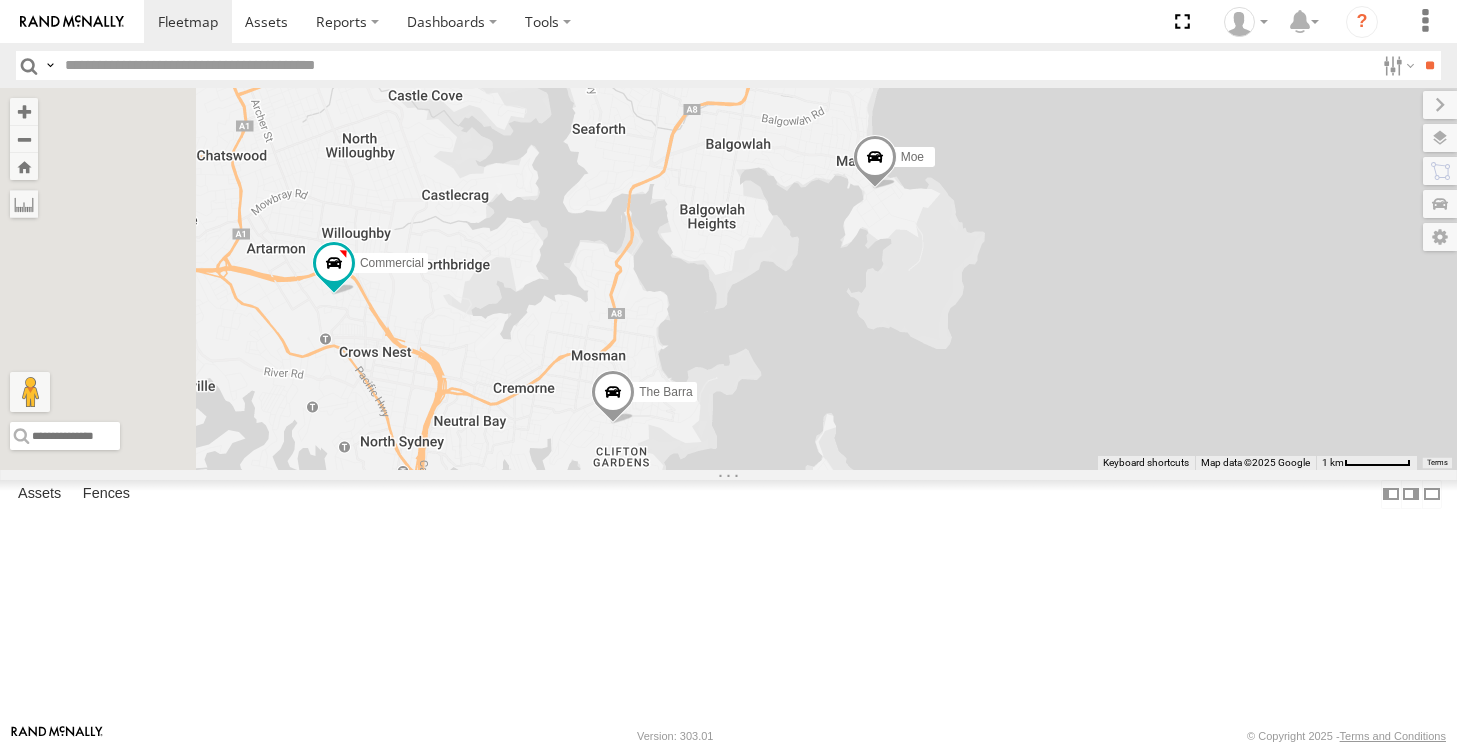 drag, startPoint x: 856, startPoint y: 355, endPoint x: 883, endPoint y: 483, distance: 130.81667 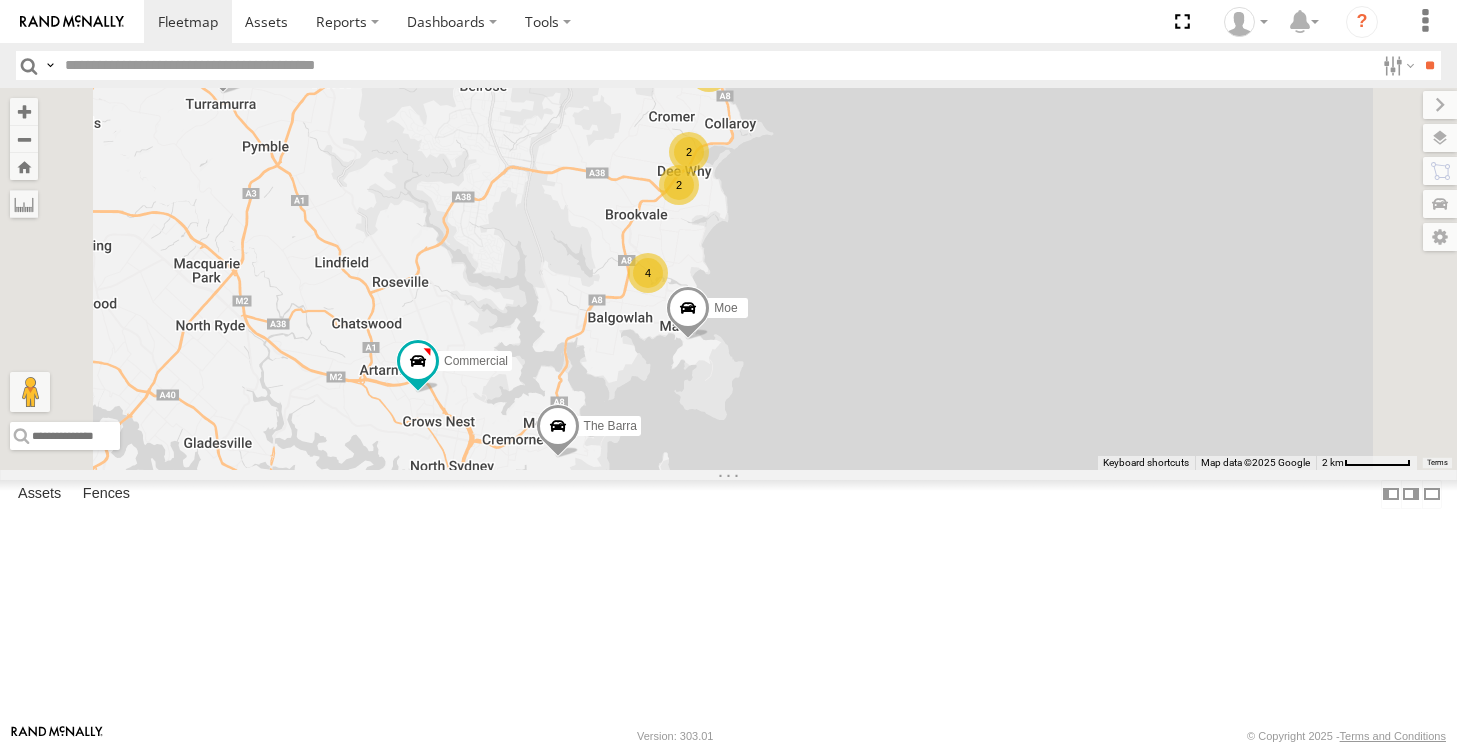 drag, startPoint x: 965, startPoint y: 299, endPoint x: 928, endPoint y: 378, distance: 87.23531 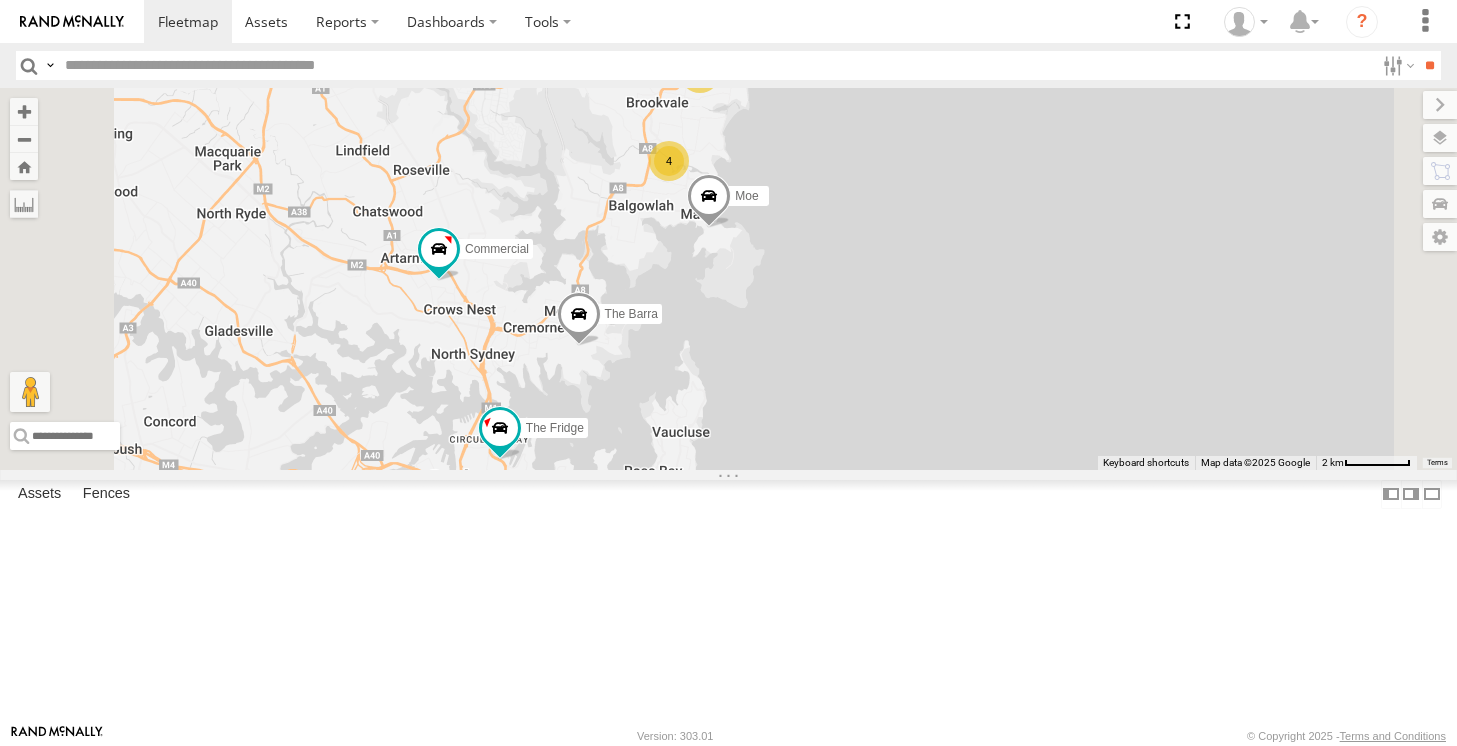 drag, startPoint x: 705, startPoint y: 324, endPoint x: 731, endPoint y: 212, distance: 114.97826 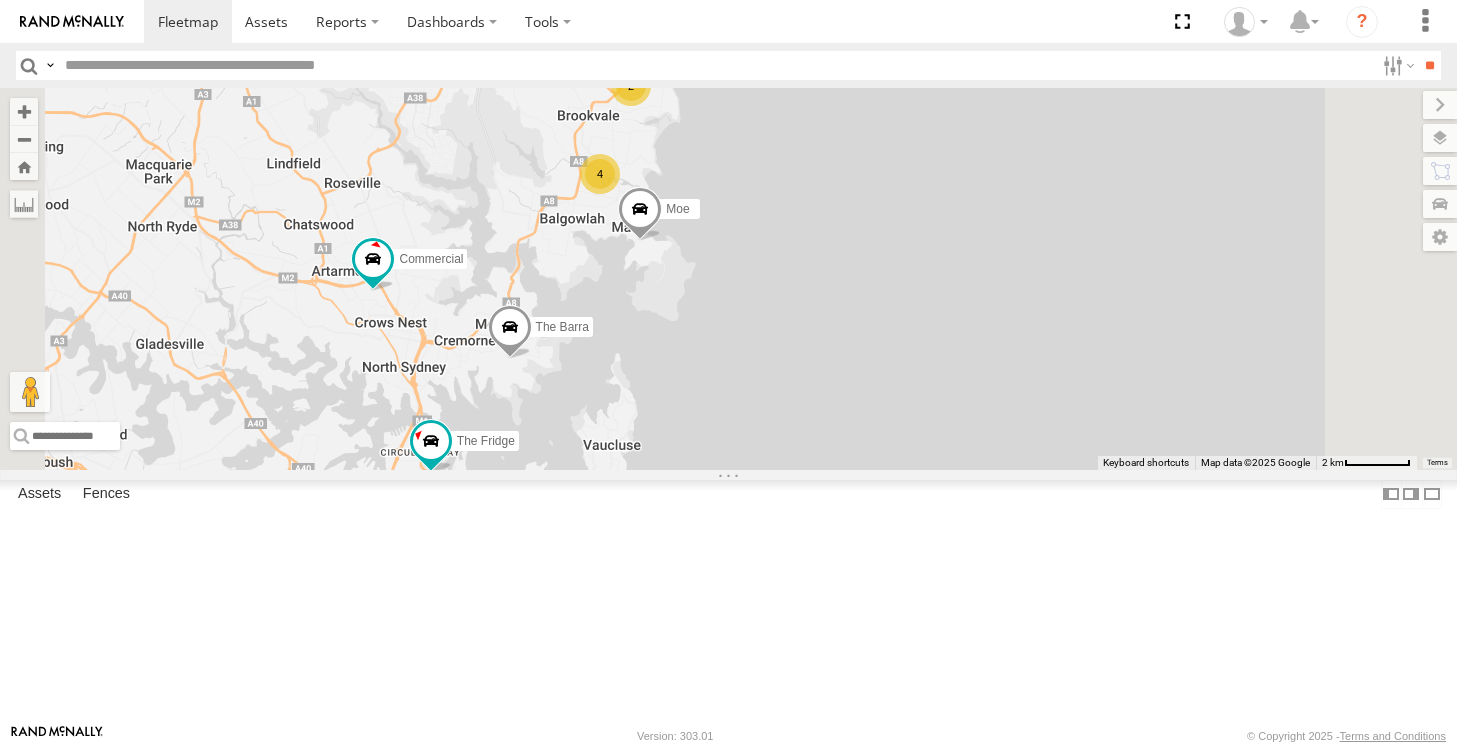 drag, startPoint x: 794, startPoint y: 452, endPoint x: 724, endPoint y: 455, distance: 70.064255 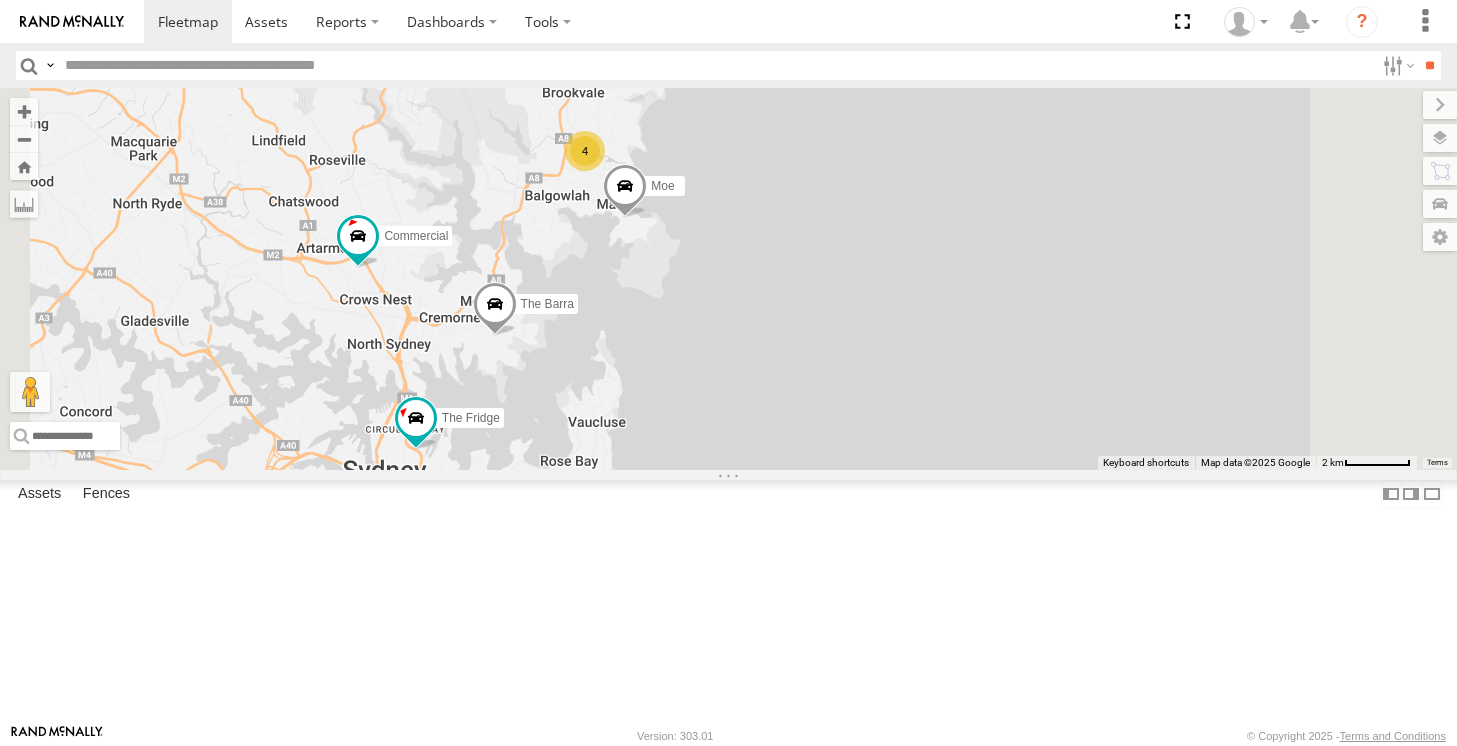 drag, startPoint x: 802, startPoint y: 502, endPoint x: 784, endPoint y: 479, distance: 29.206163 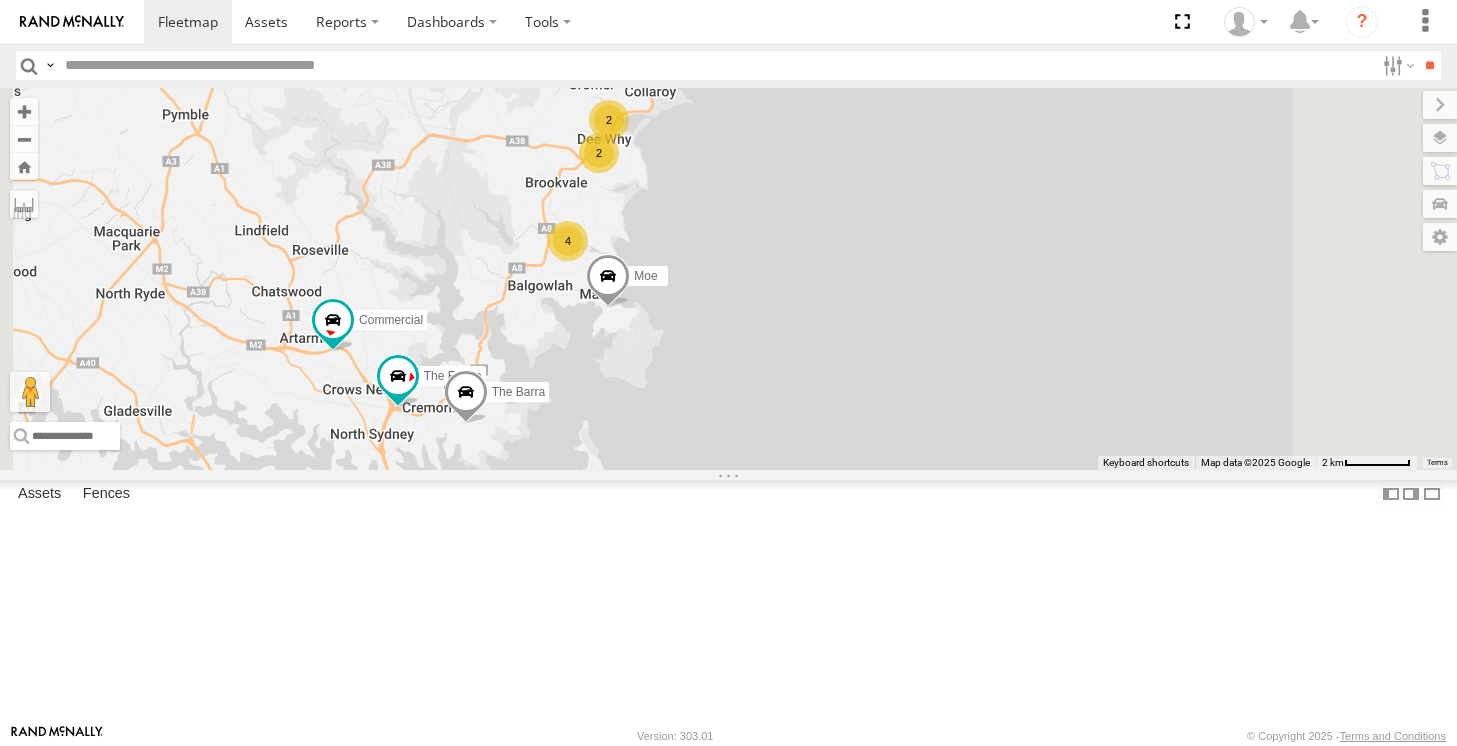 drag, startPoint x: 865, startPoint y: 360, endPoint x: 837, endPoint y: 550, distance: 192.05208 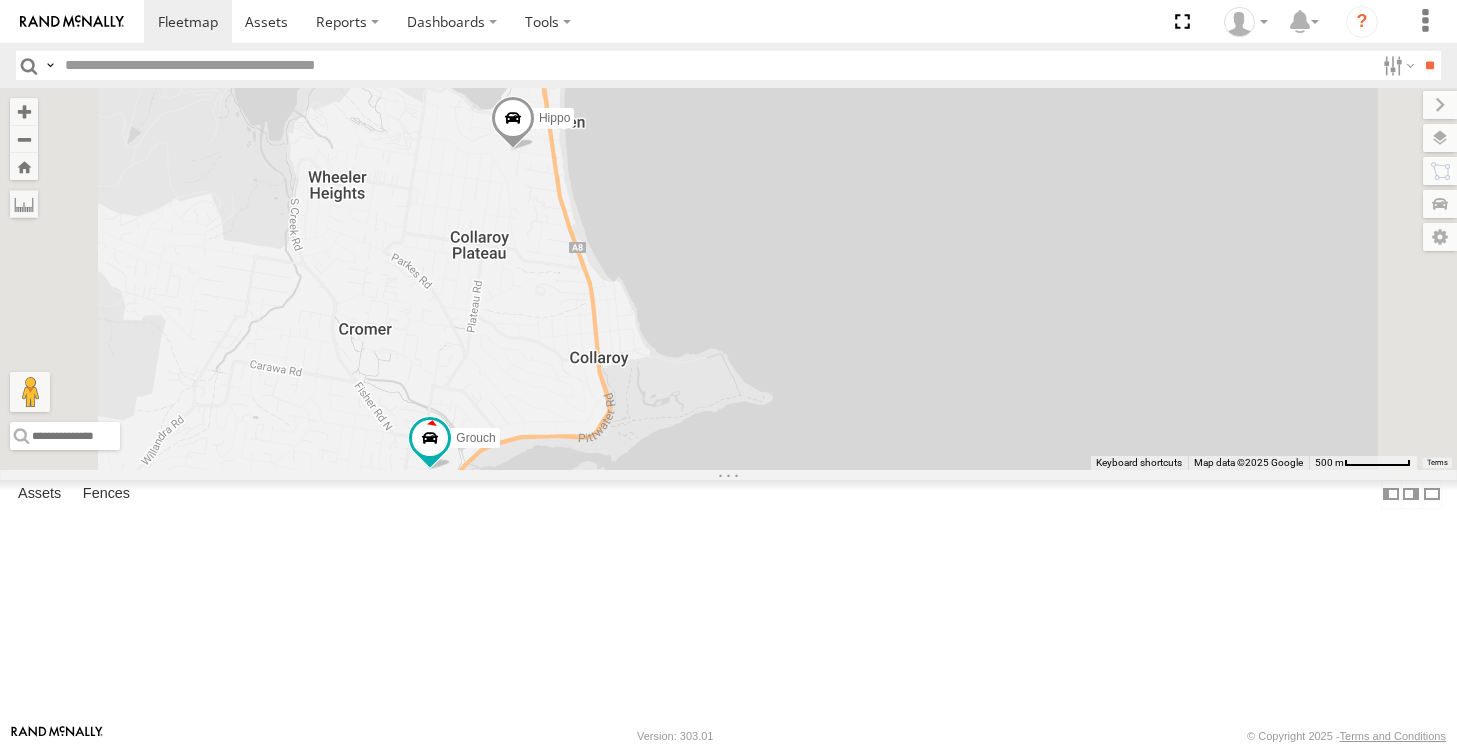 drag, startPoint x: 828, startPoint y: 231, endPoint x: 795, endPoint y: 425, distance: 196.78668 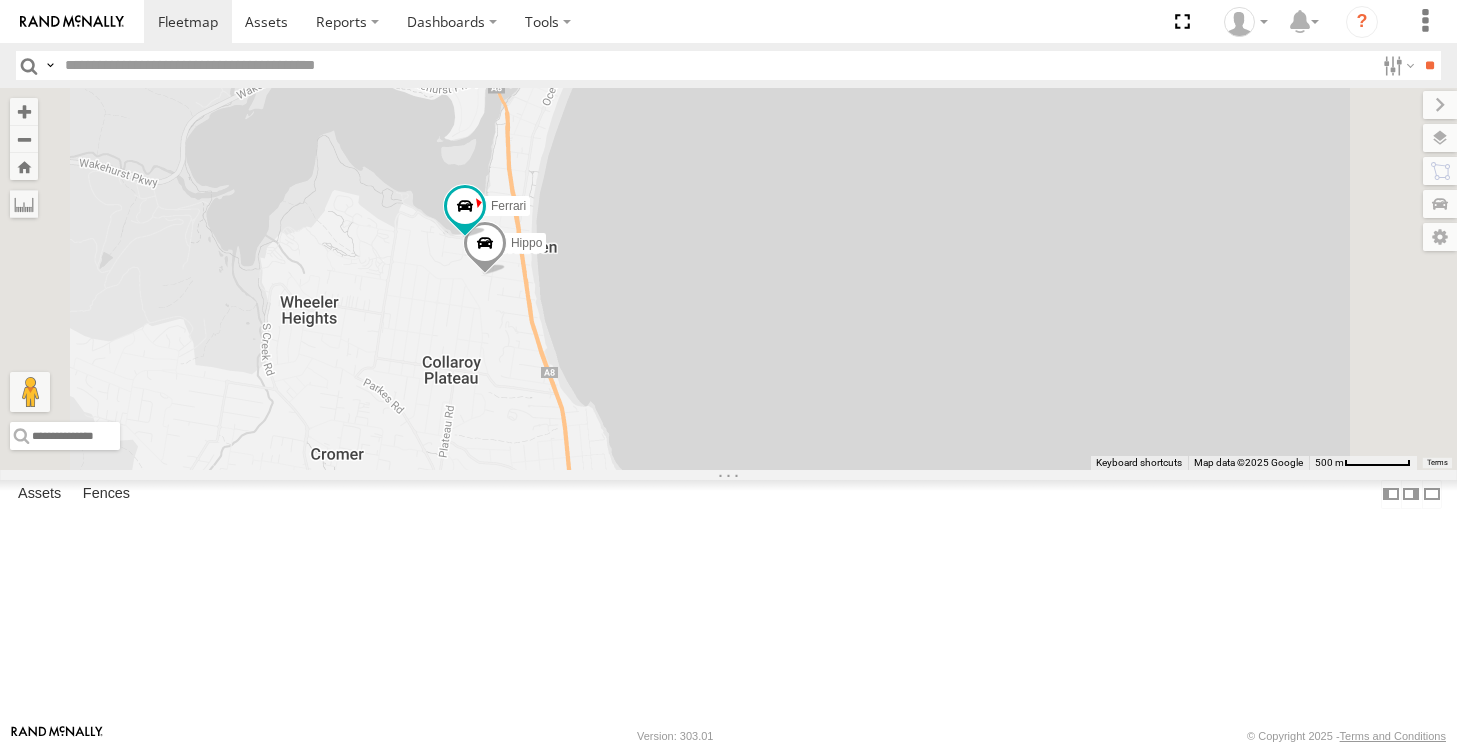 drag, startPoint x: 764, startPoint y: 312, endPoint x: 725, endPoint y: 470, distance: 162.74213 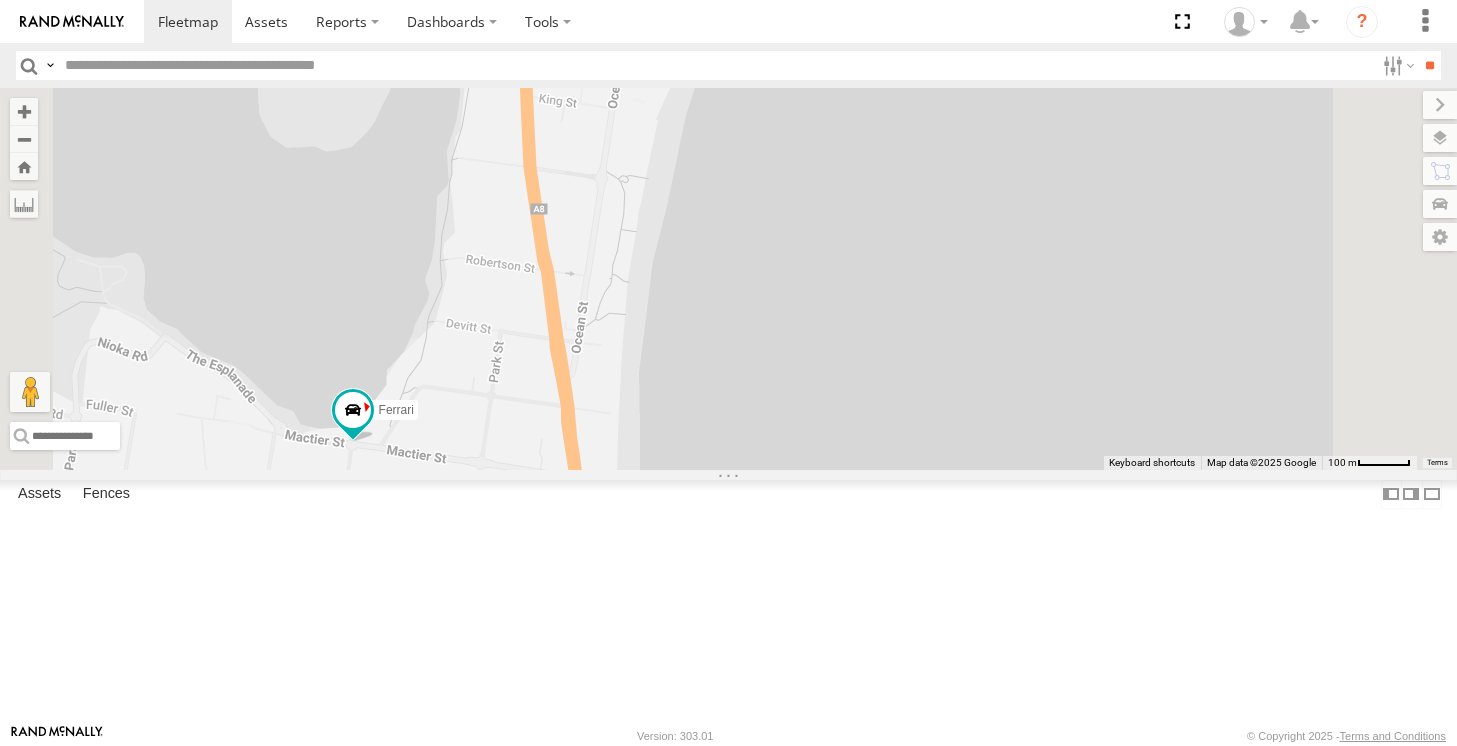 drag, startPoint x: 678, startPoint y: 534, endPoint x: 729, endPoint y: 267, distance: 271.82715 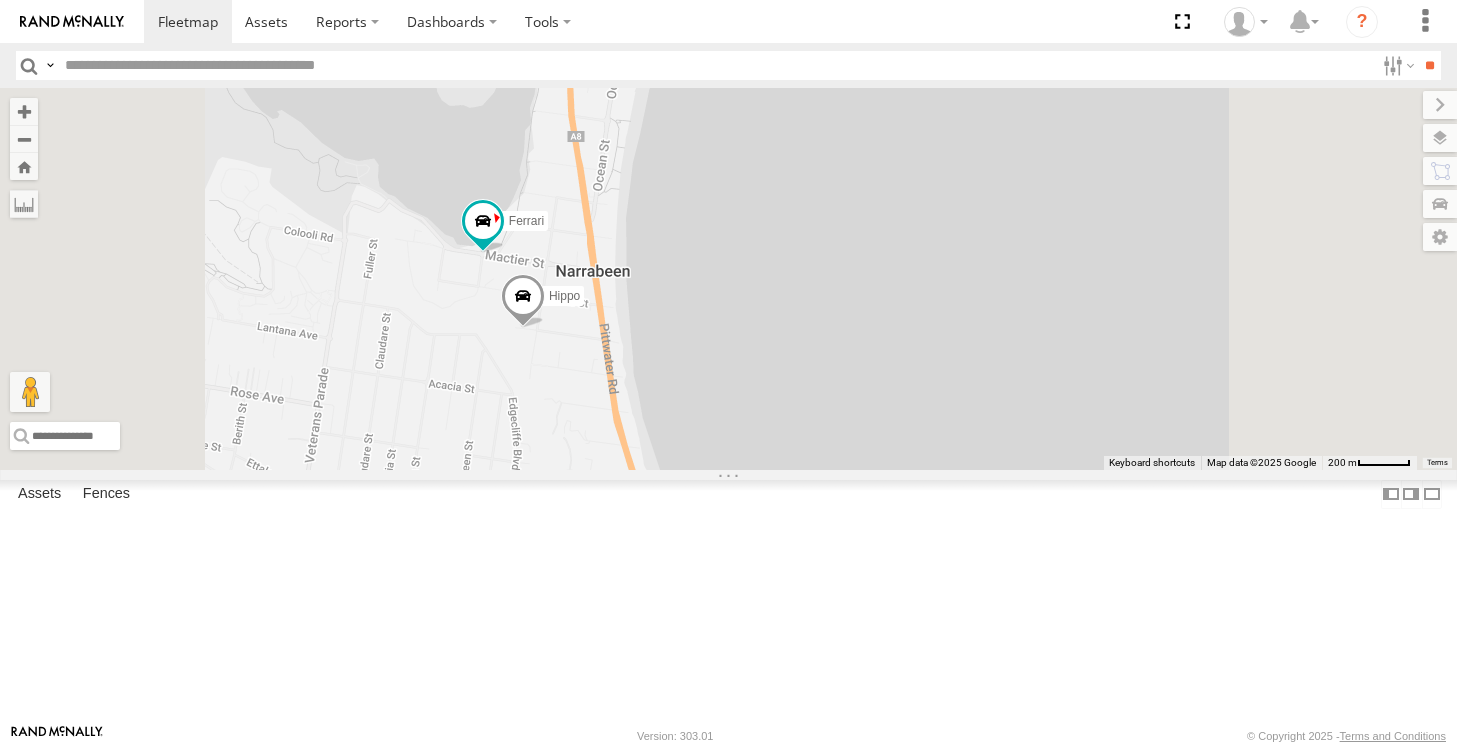 click at bounding box center (798, 21) 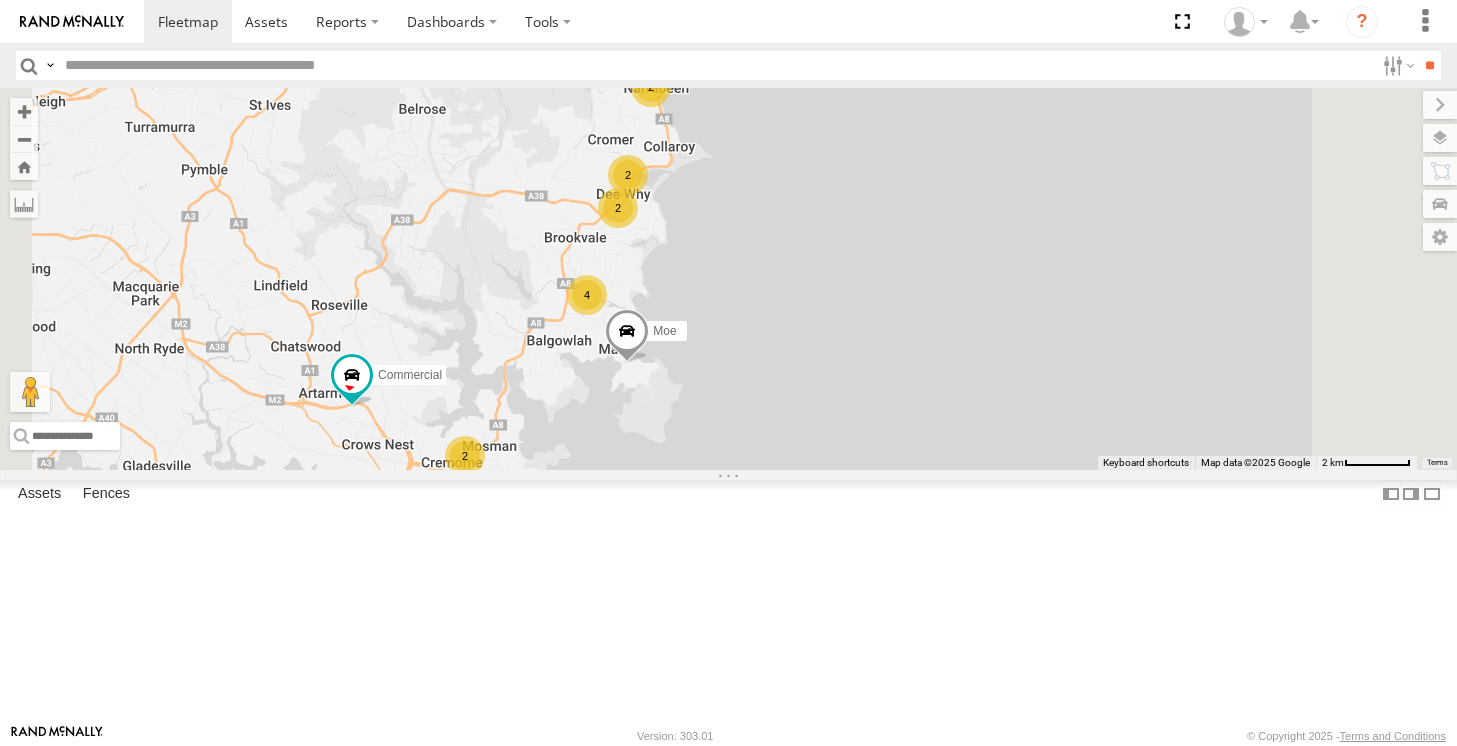 drag, startPoint x: 760, startPoint y: 450, endPoint x: 804, endPoint y: 344, distance: 114.76933 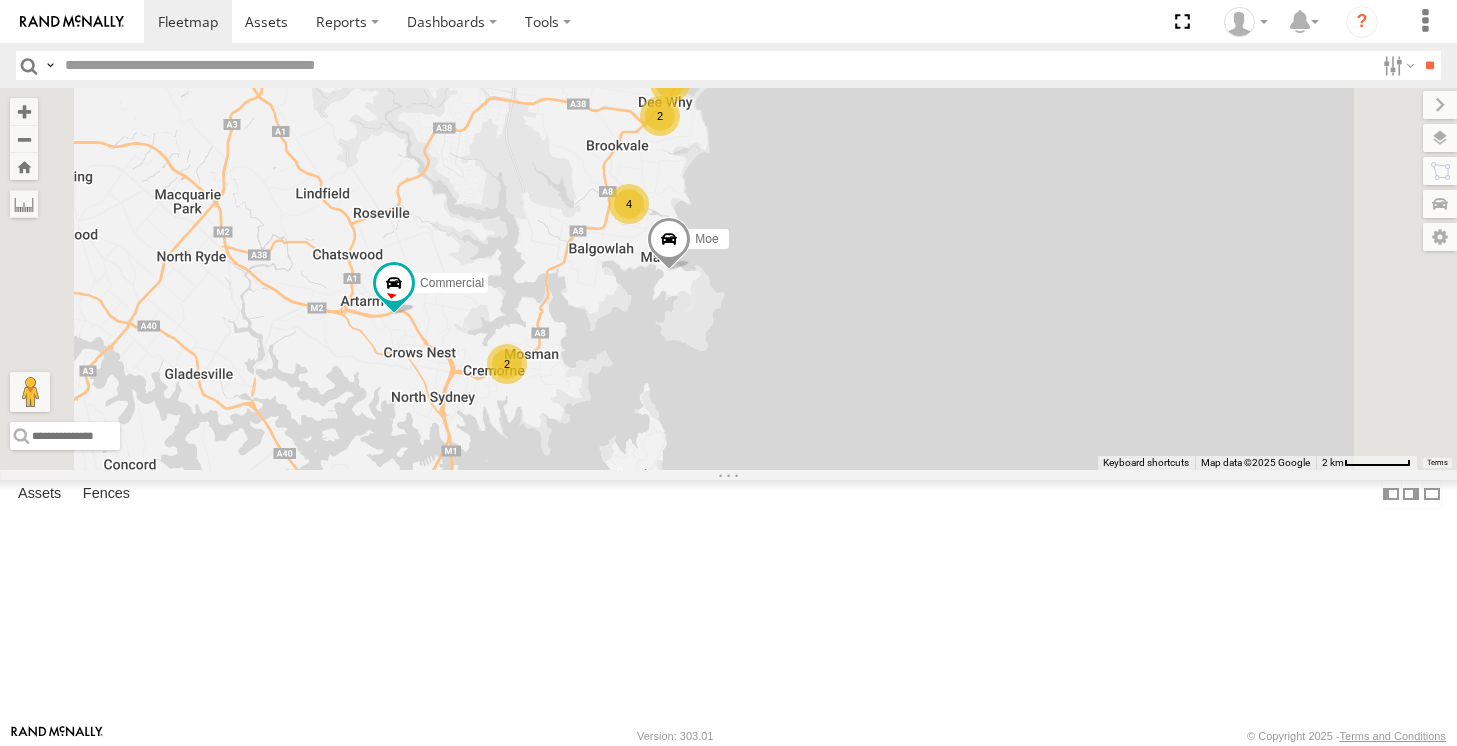 drag, startPoint x: 804, startPoint y: 359, endPoint x: 816, endPoint y: 319, distance: 41.761227 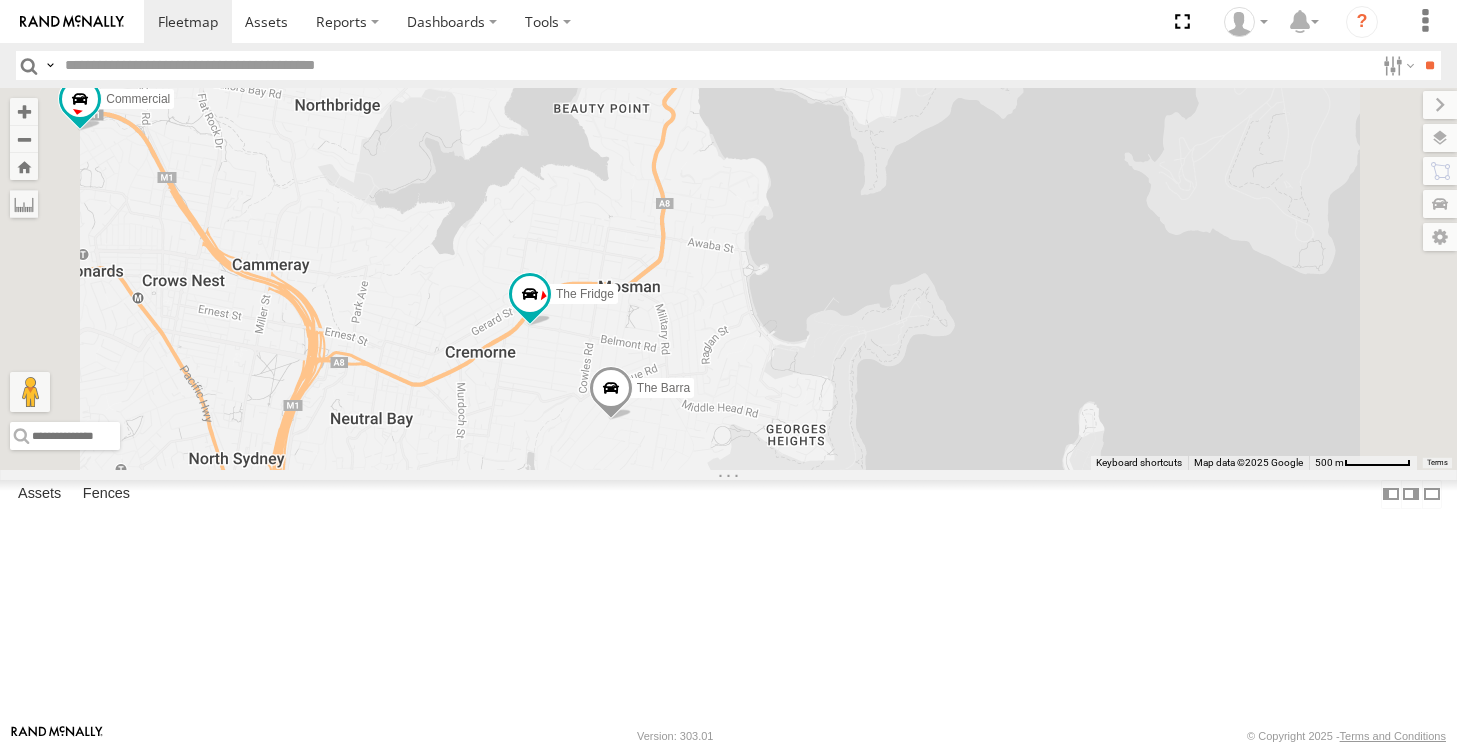 drag, startPoint x: 797, startPoint y: 532, endPoint x: 818, endPoint y: 369, distance: 164.3472 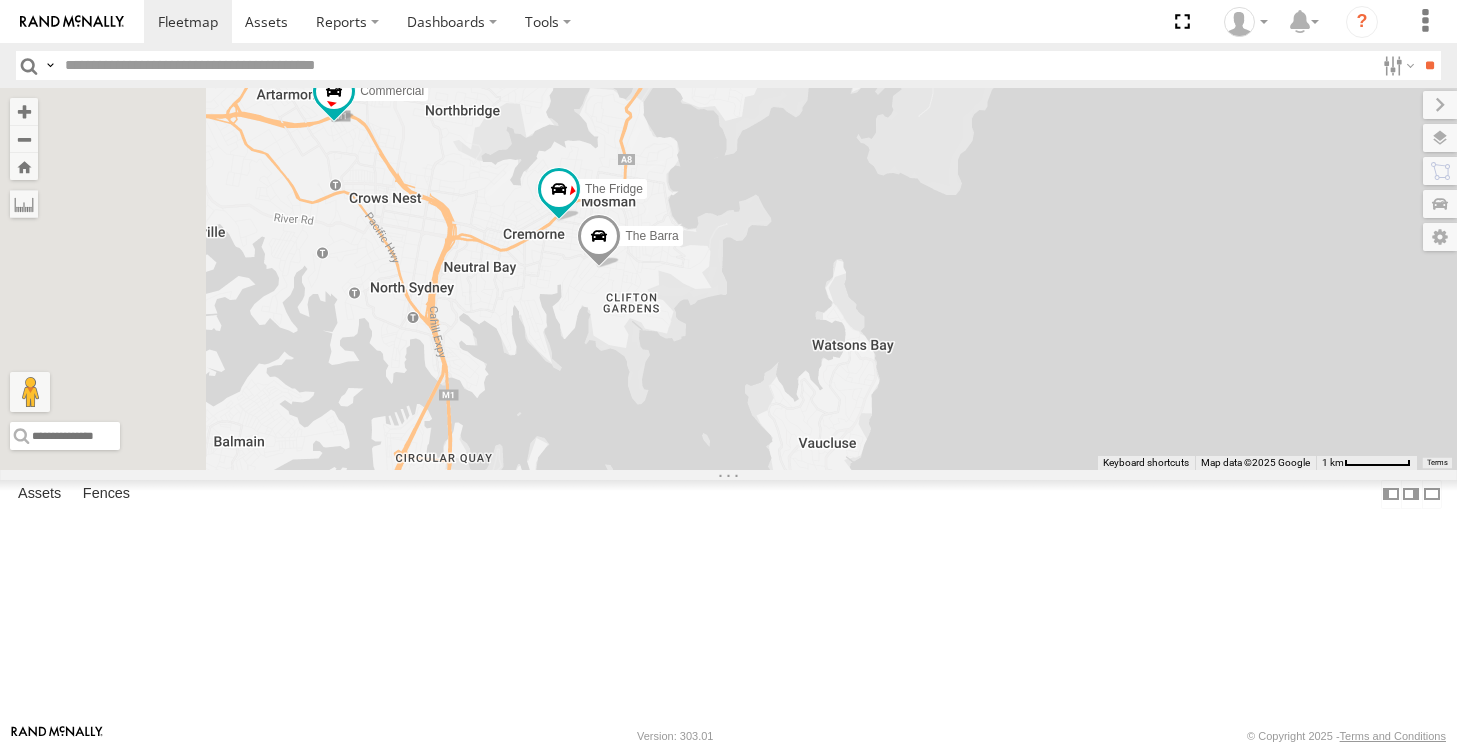 drag, startPoint x: 728, startPoint y: 502, endPoint x: 836, endPoint y: 374, distance: 167.47537 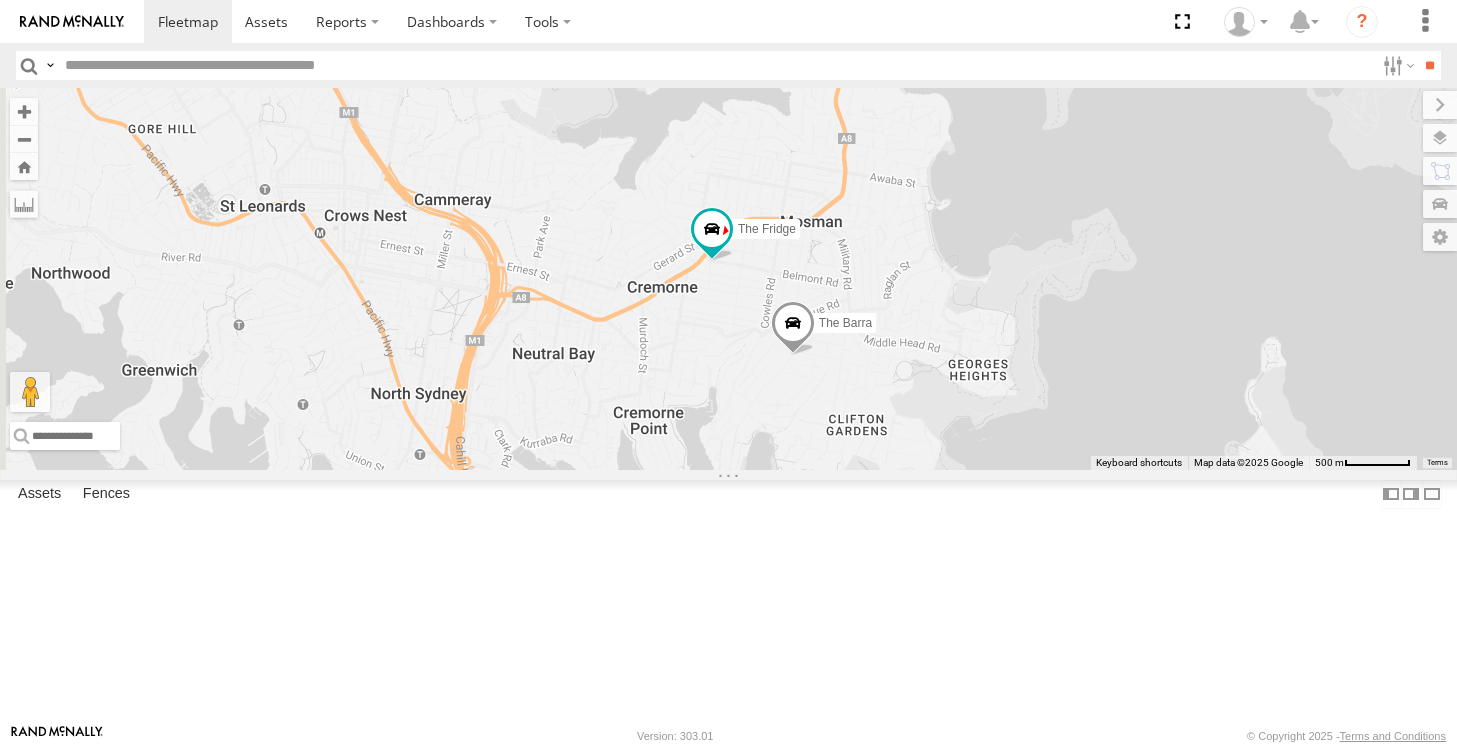 drag, startPoint x: 849, startPoint y: 313, endPoint x: 1008, endPoint y: 372, distance: 169.59363 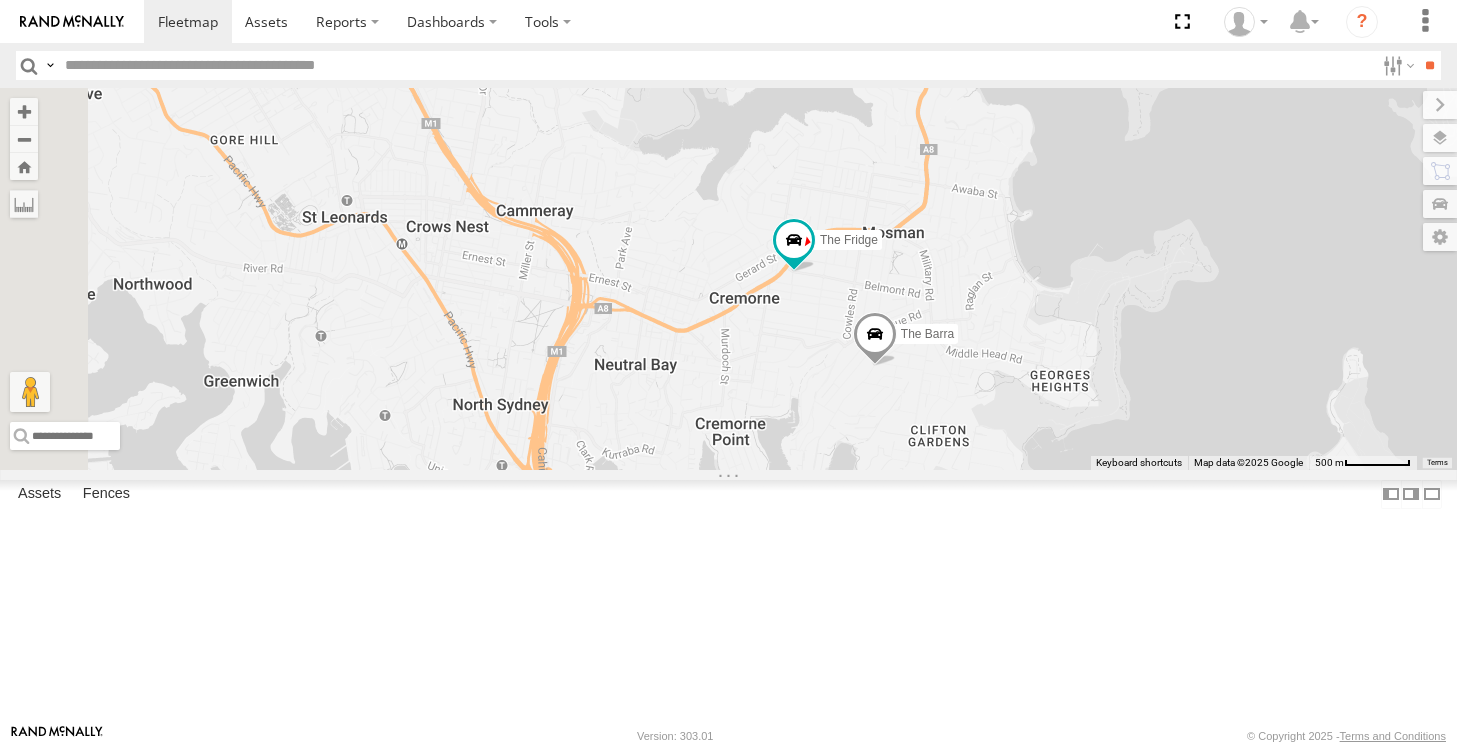 drag, startPoint x: 806, startPoint y: 348, endPoint x: 900, endPoint y: 370, distance: 96.540146 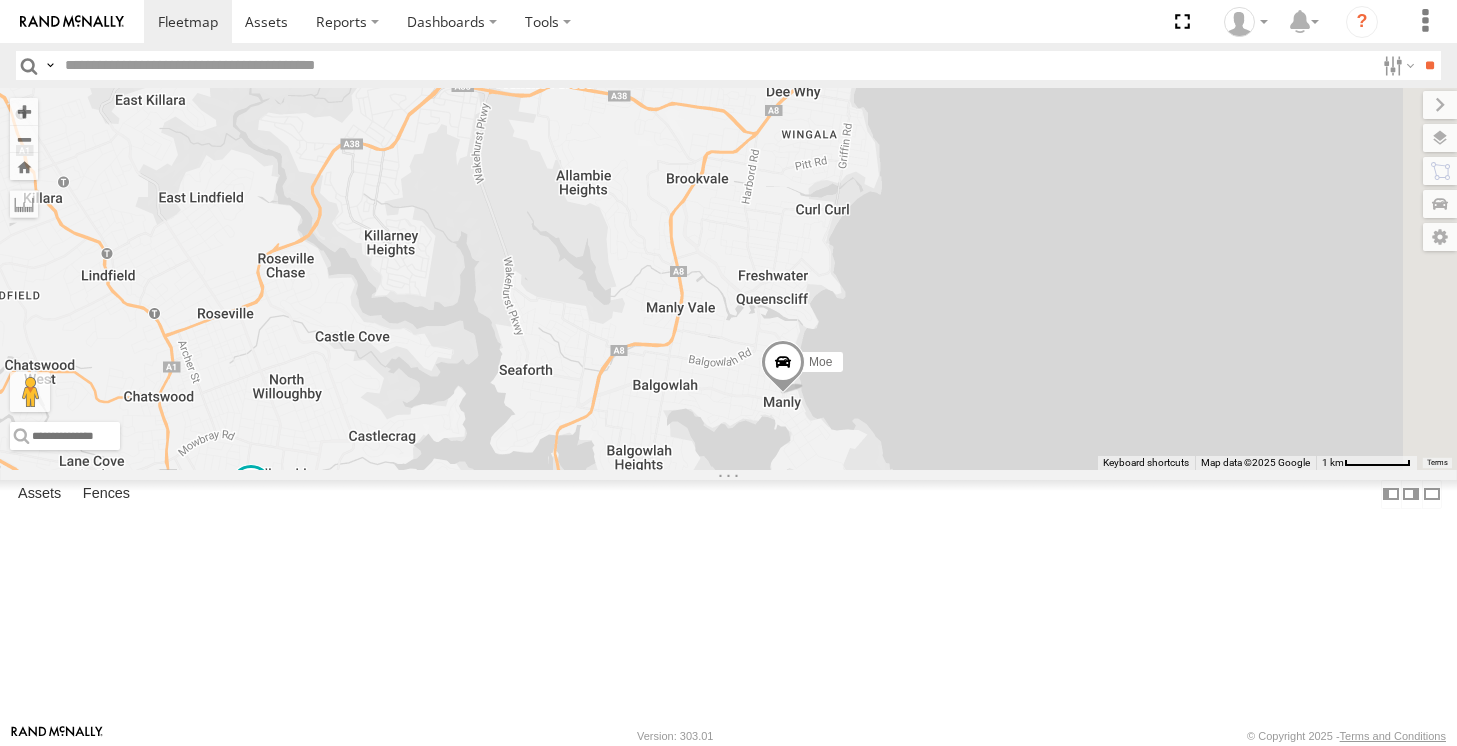 drag, startPoint x: 1254, startPoint y: 217, endPoint x: 924, endPoint y: 789, distance: 660.3666 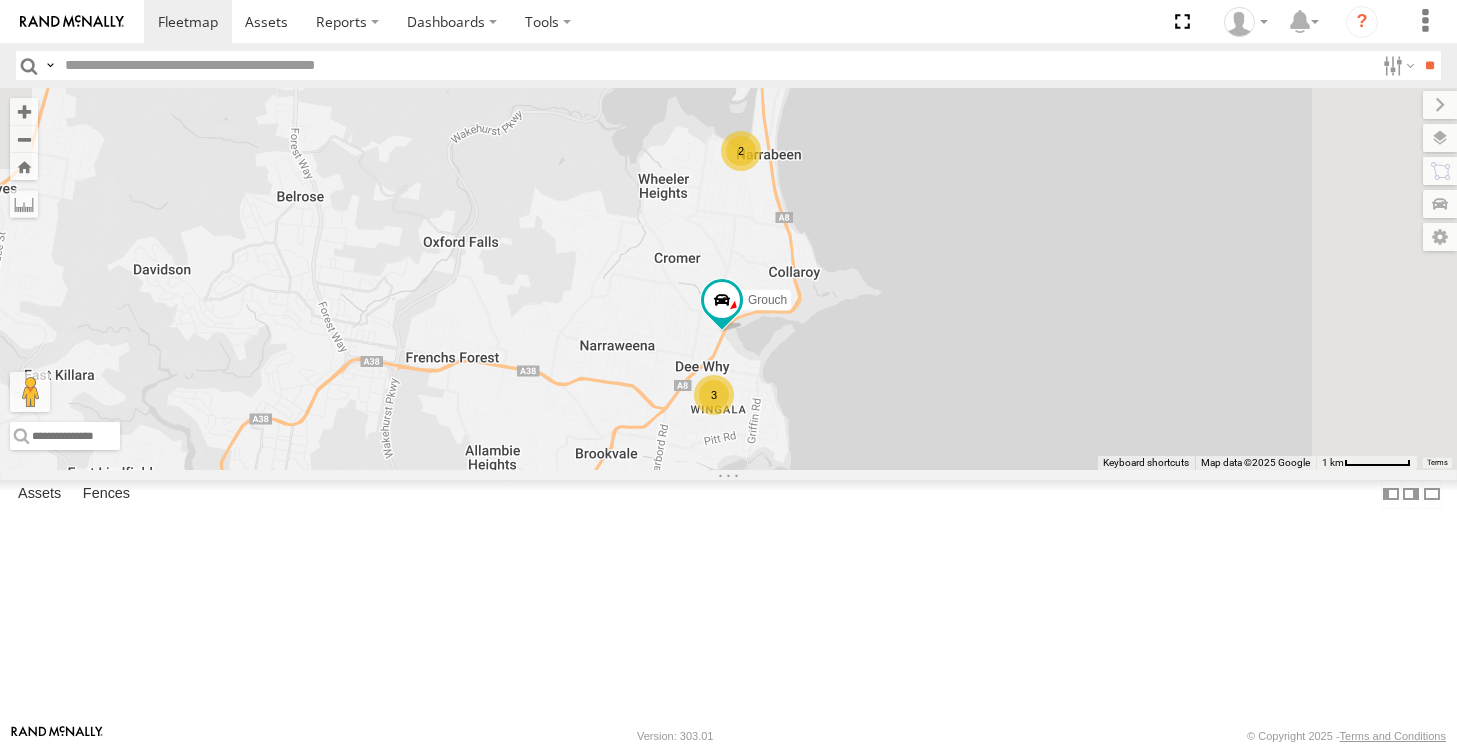 drag, startPoint x: 975, startPoint y: 440, endPoint x: 964, endPoint y: 587, distance: 147.411 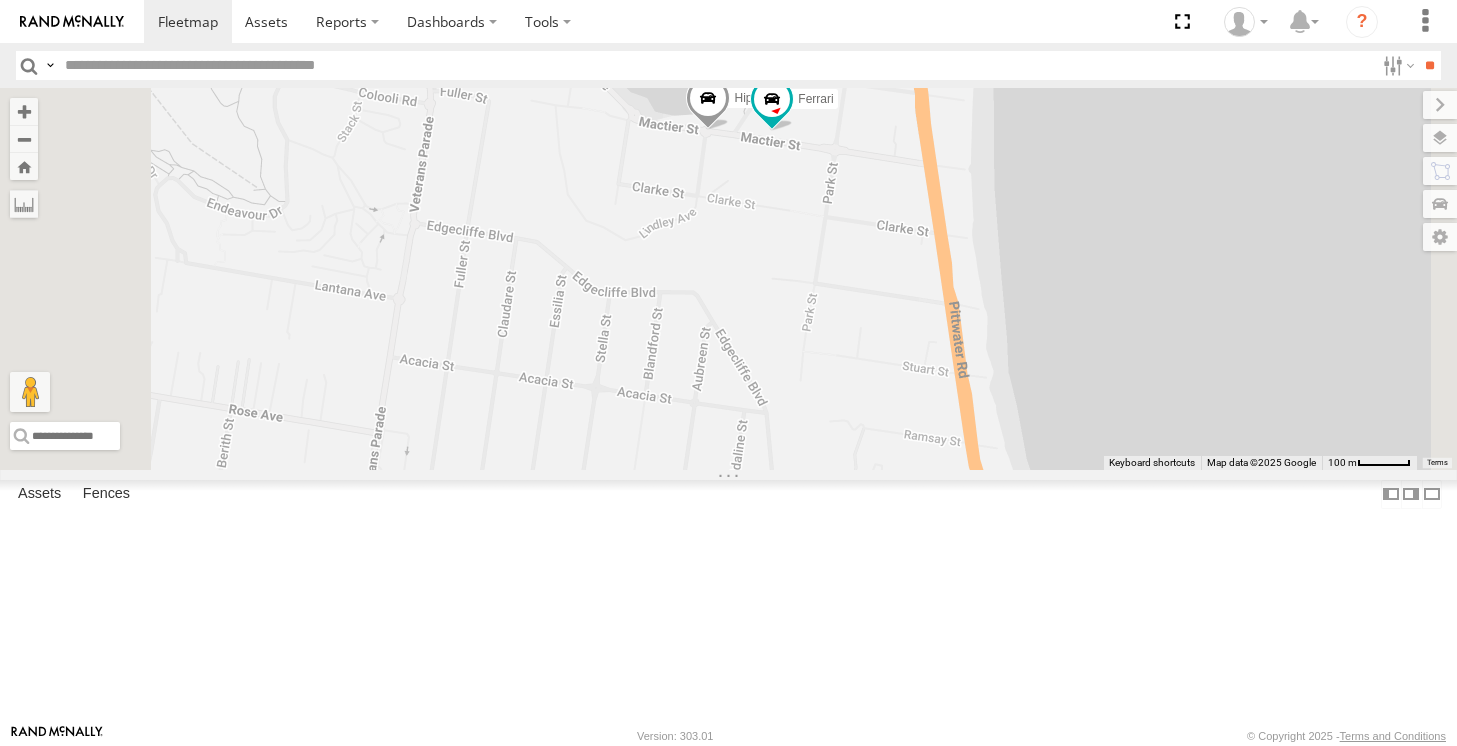 drag, startPoint x: 1003, startPoint y: 288, endPoint x: 953, endPoint y: 358, distance: 86.023254 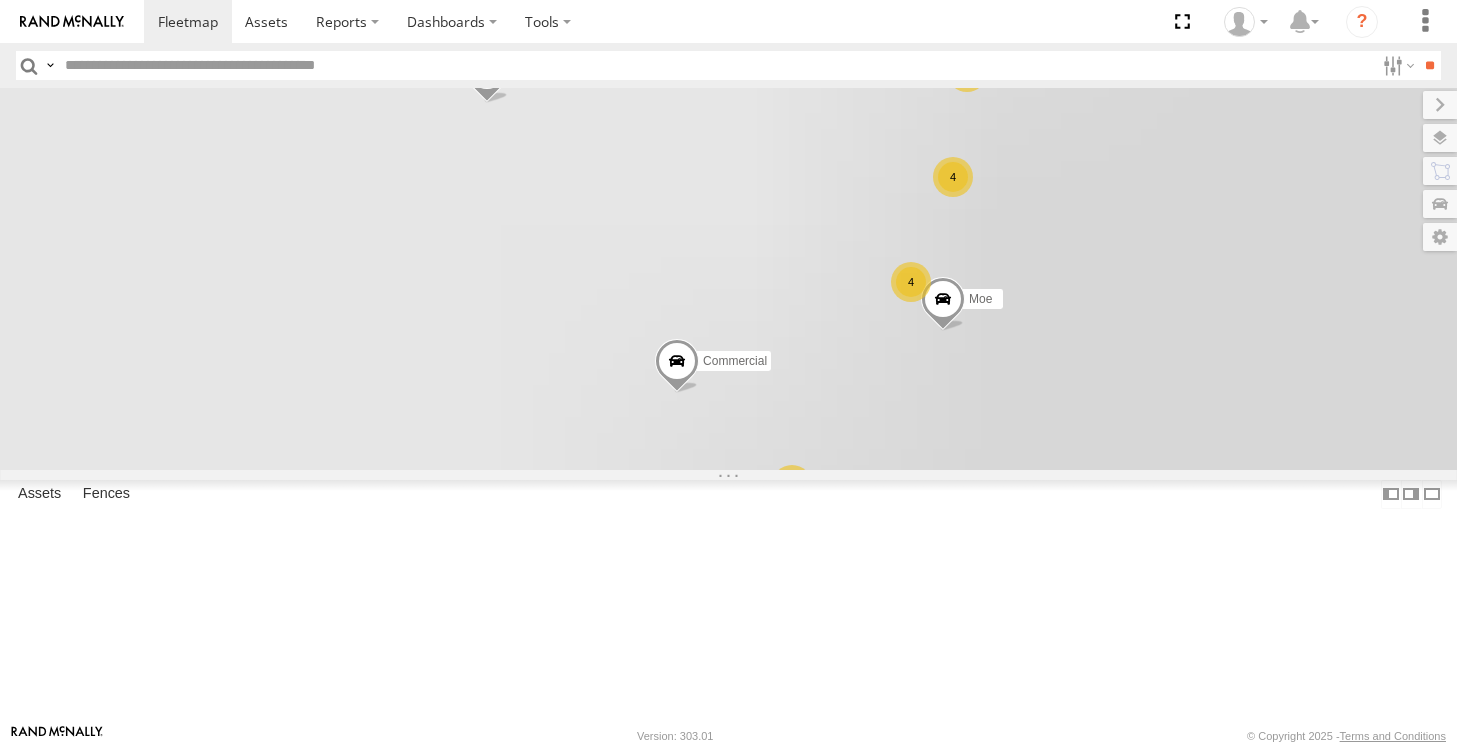 scroll, scrollTop: 0, scrollLeft: 0, axis: both 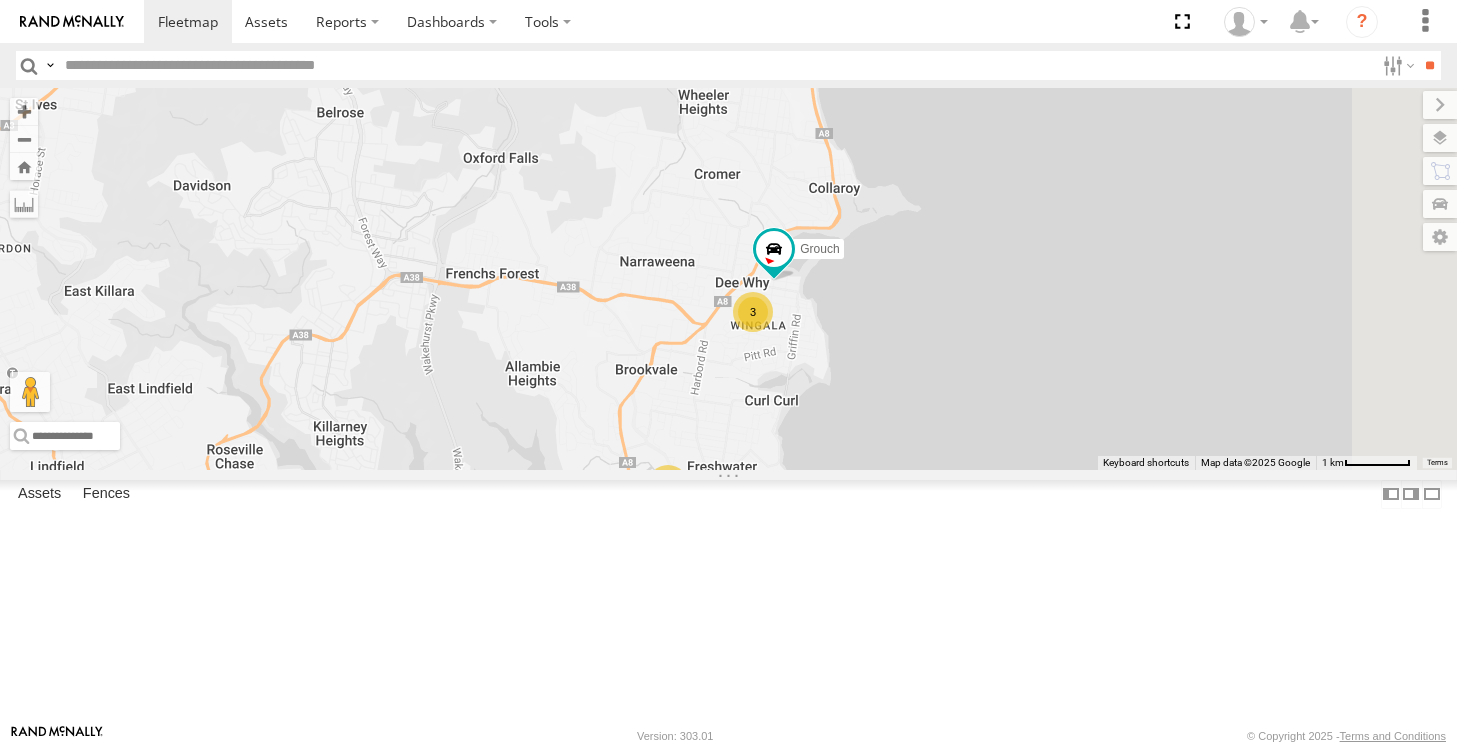 drag, startPoint x: 1118, startPoint y: 388, endPoint x: 831, endPoint y: 451, distance: 293.83328 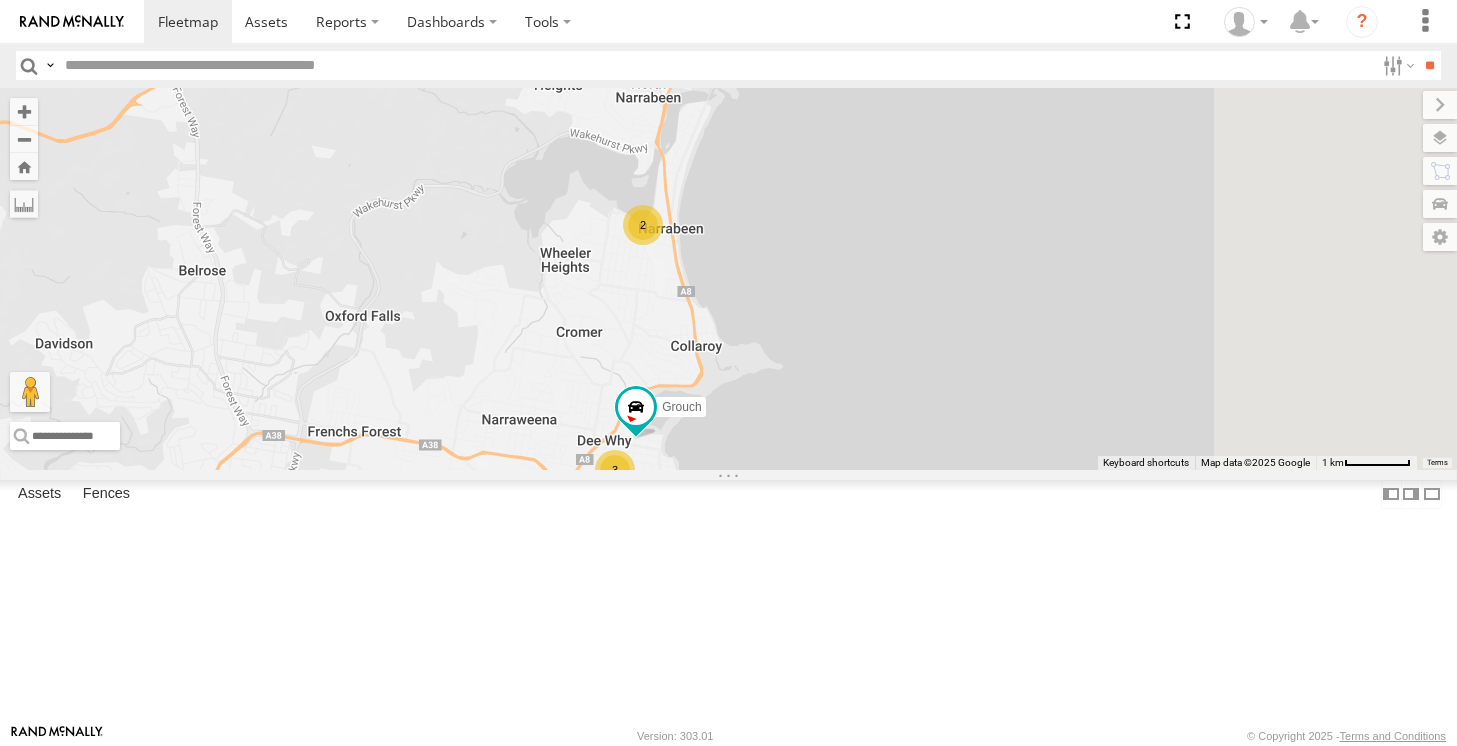 drag, startPoint x: 948, startPoint y: 202, endPoint x: 757, endPoint y: 416, distance: 286.8397 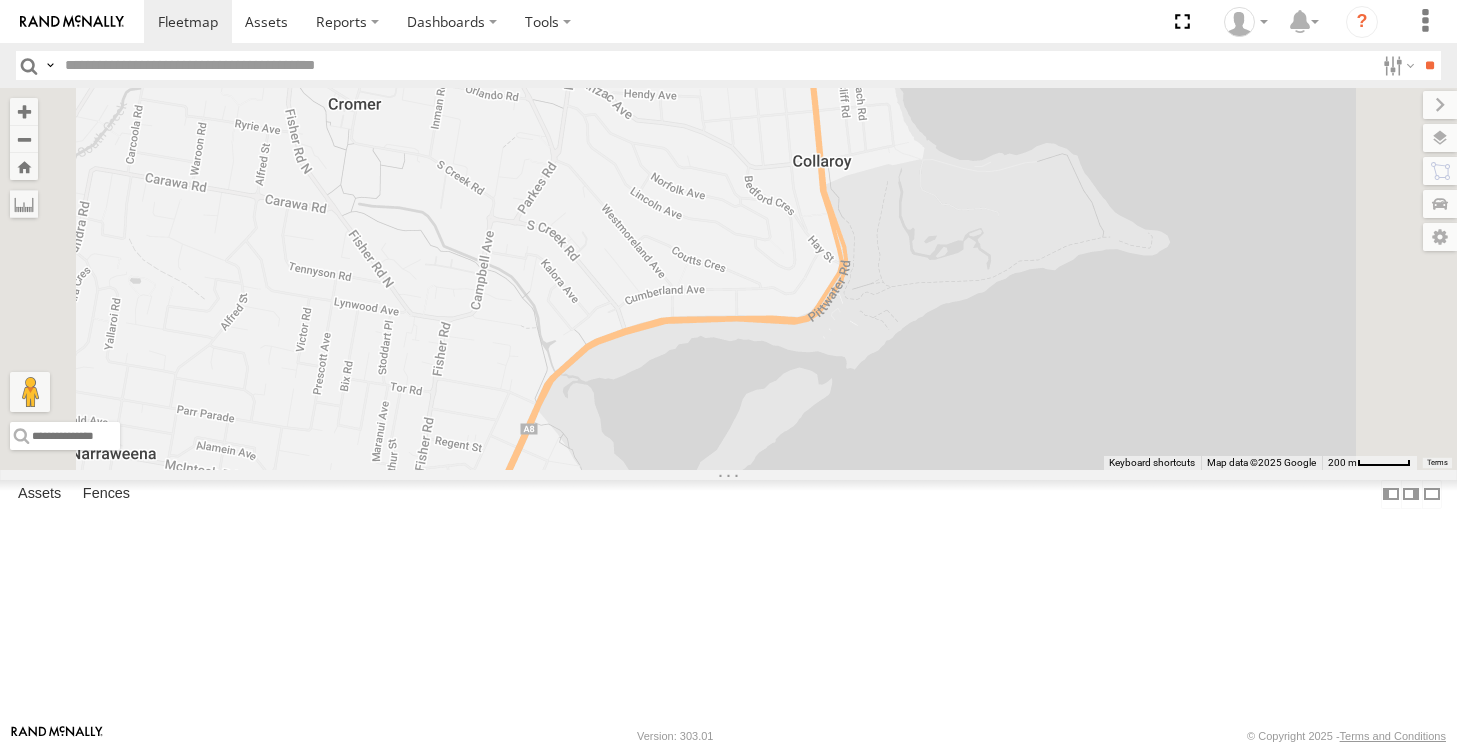 drag, startPoint x: 994, startPoint y: 578, endPoint x: 924, endPoint y: -82, distance: 663.7017 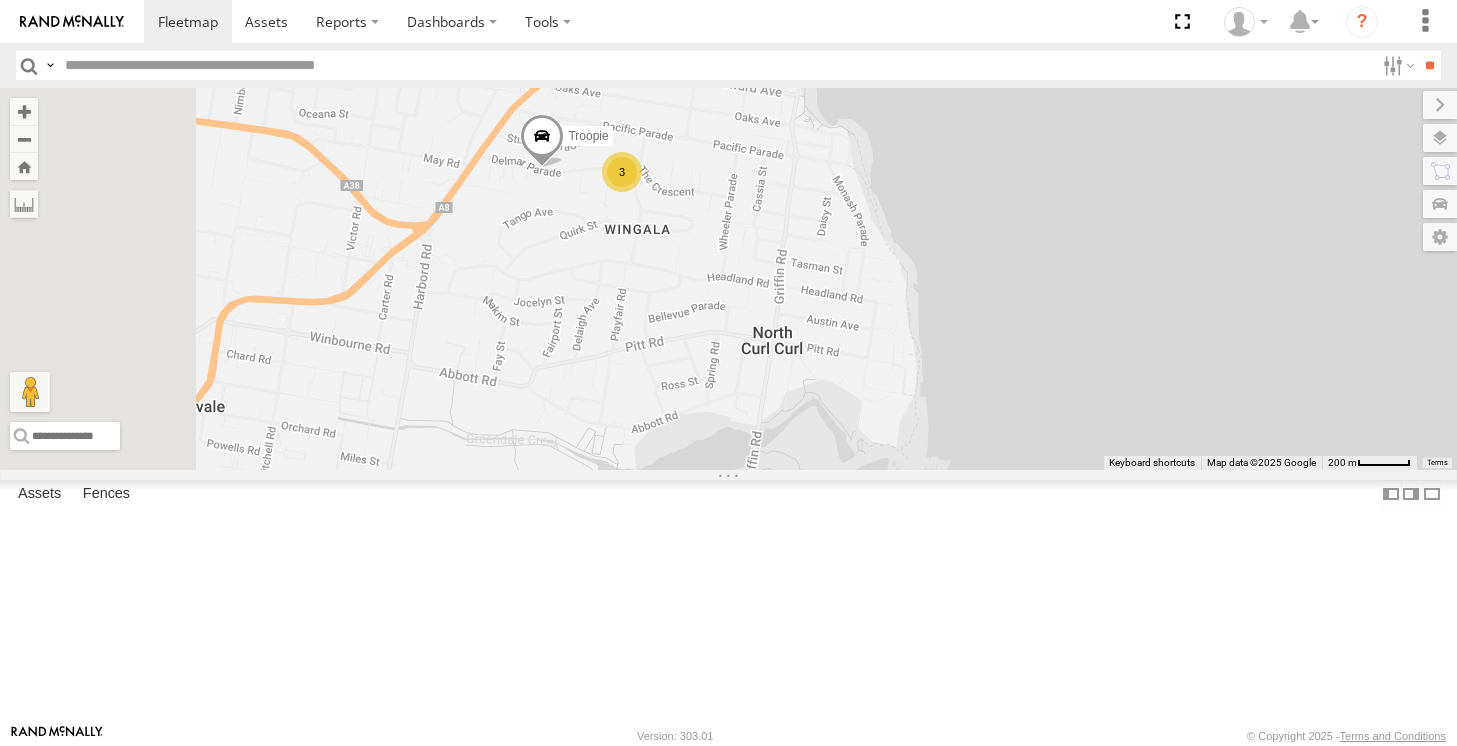 drag, startPoint x: 862, startPoint y: 451, endPoint x: 946, endPoint y: 279, distance: 191.41577 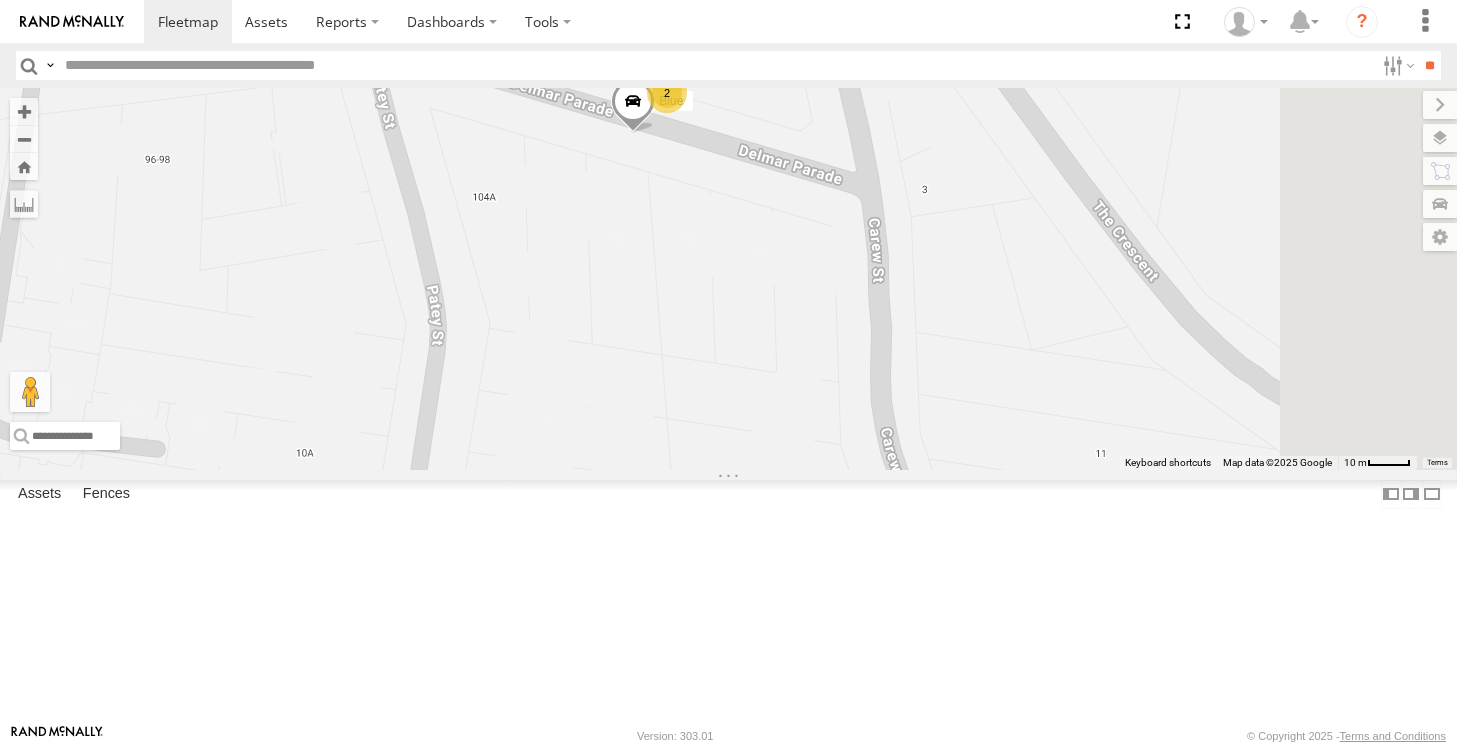 drag, startPoint x: 981, startPoint y: 237, endPoint x: 949, endPoint y: 326, distance: 94.57801 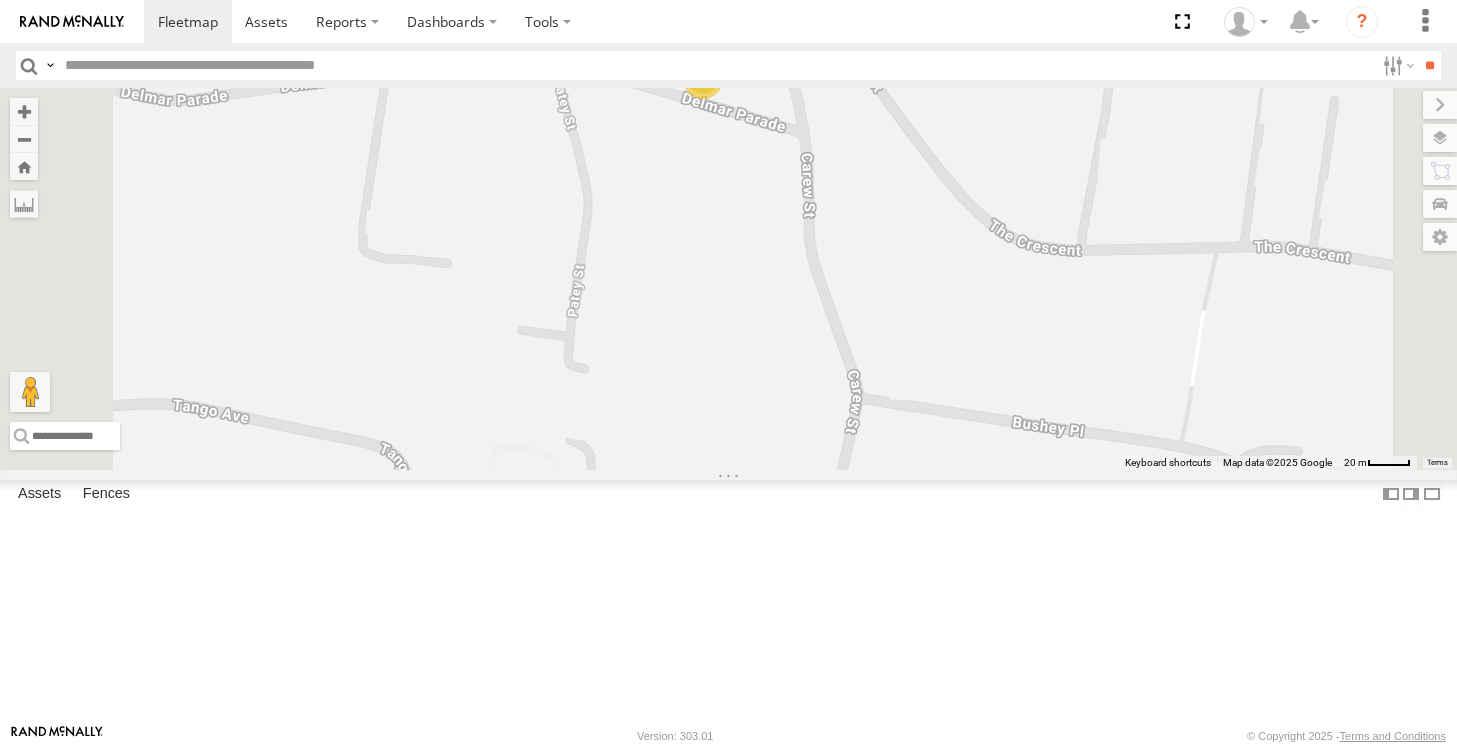 drag, startPoint x: 899, startPoint y: 321, endPoint x: 985, endPoint y: 250, distance: 111.5213 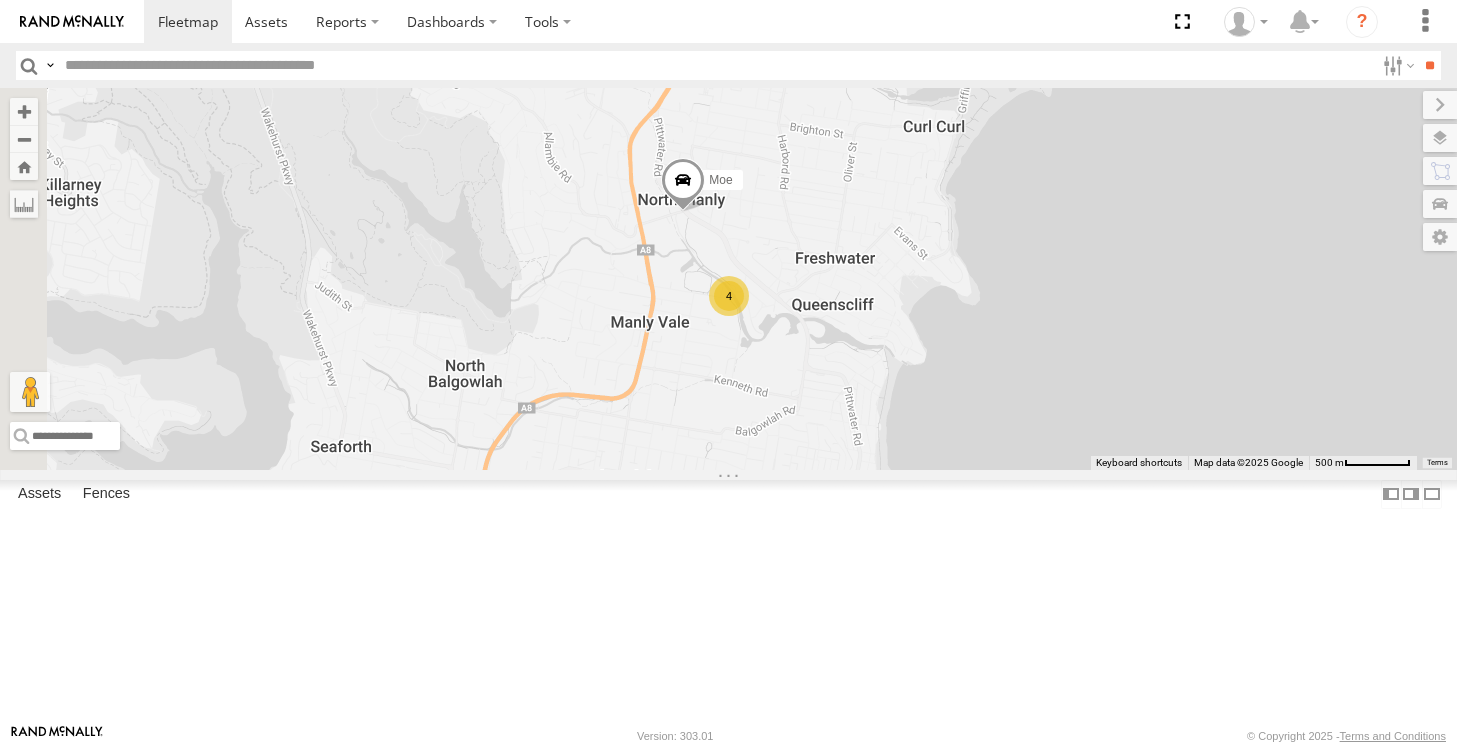 drag, startPoint x: 771, startPoint y: 437, endPoint x: 978, endPoint y: 246, distance: 281.65582 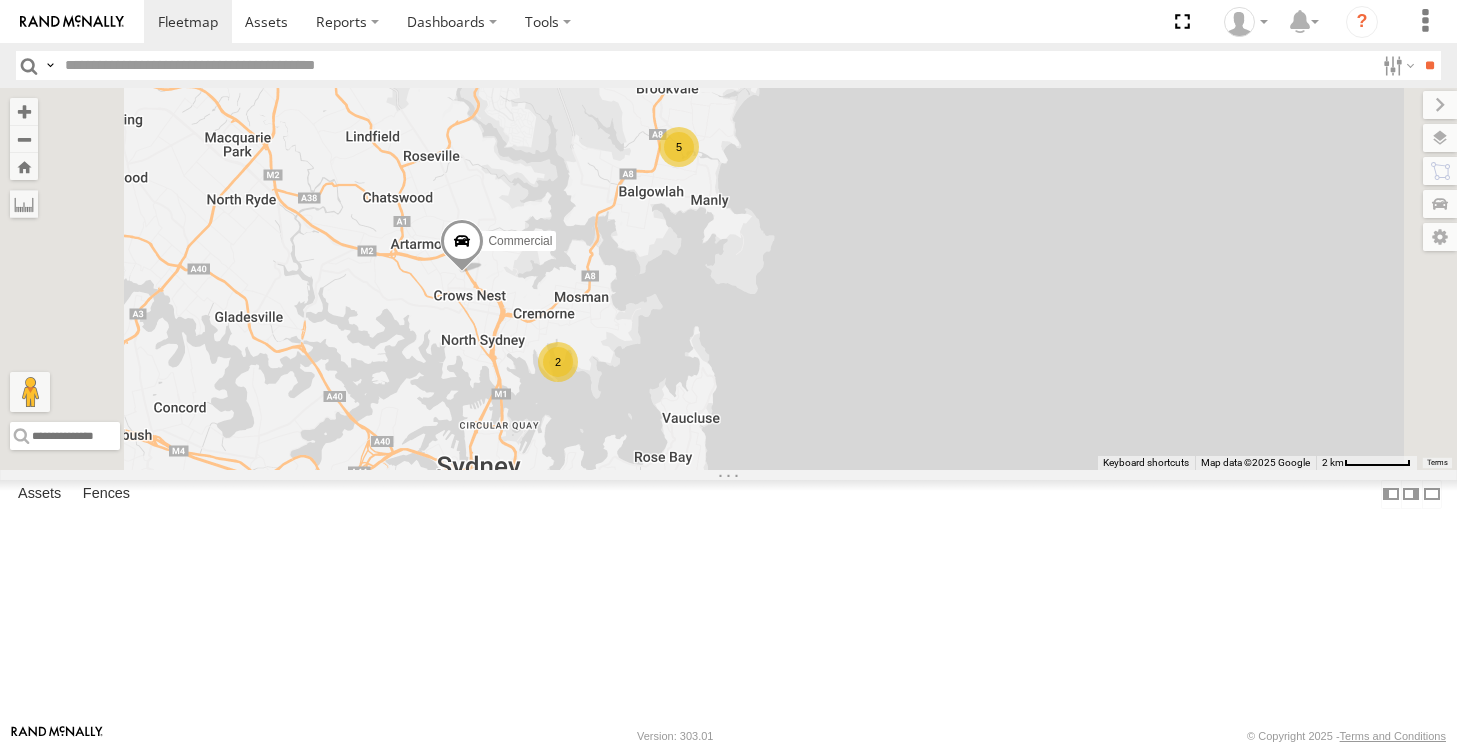 drag, startPoint x: 825, startPoint y: 425, endPoint x: 806, endPoint y: 363, distance: 64.84597 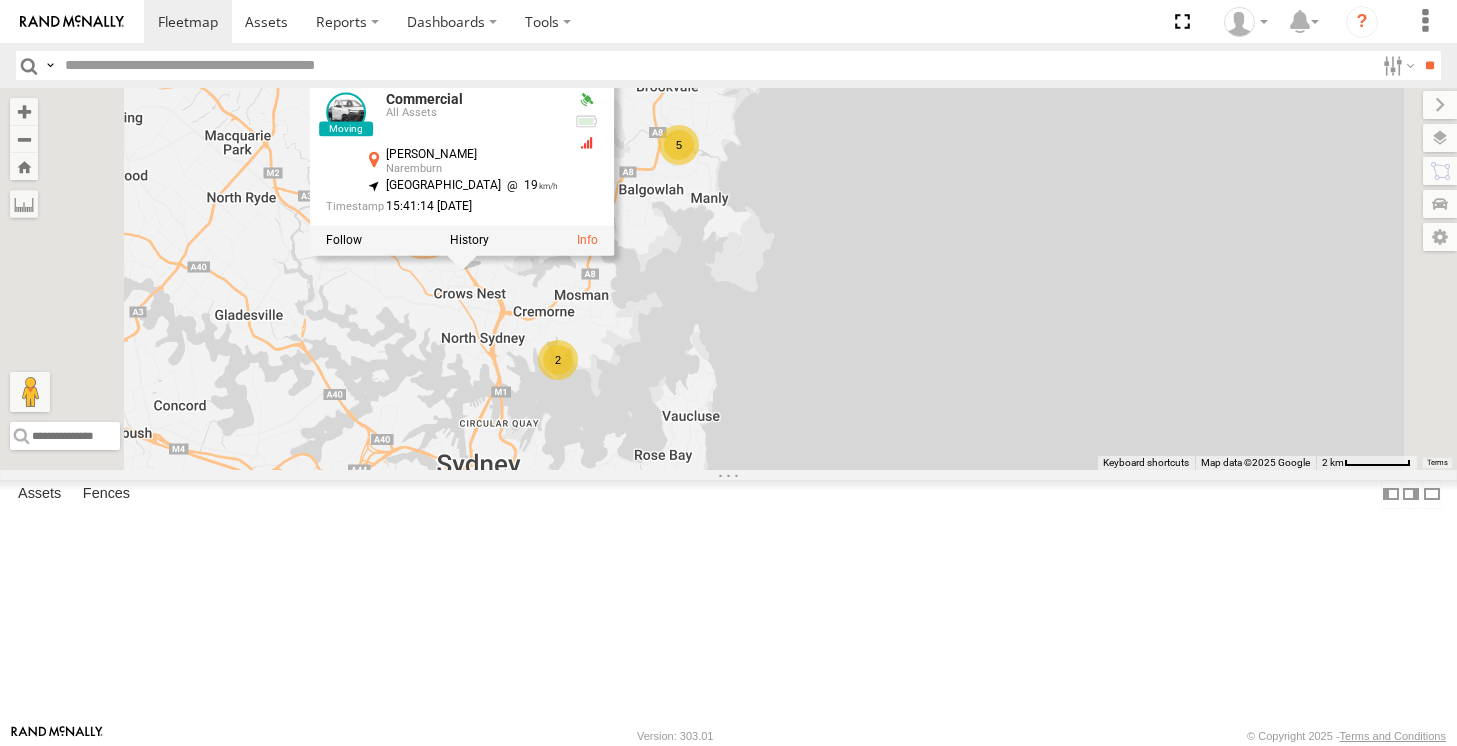 click on "Troopie Commercial 3 2 5 2 Big Red Commercial All Assets Rohan St Naremburn -33.81756 ,  151.20016 [GEOGRAPHIC_DATA] 19 15:41:14 [DATE]" at bounding box center (728, 278) 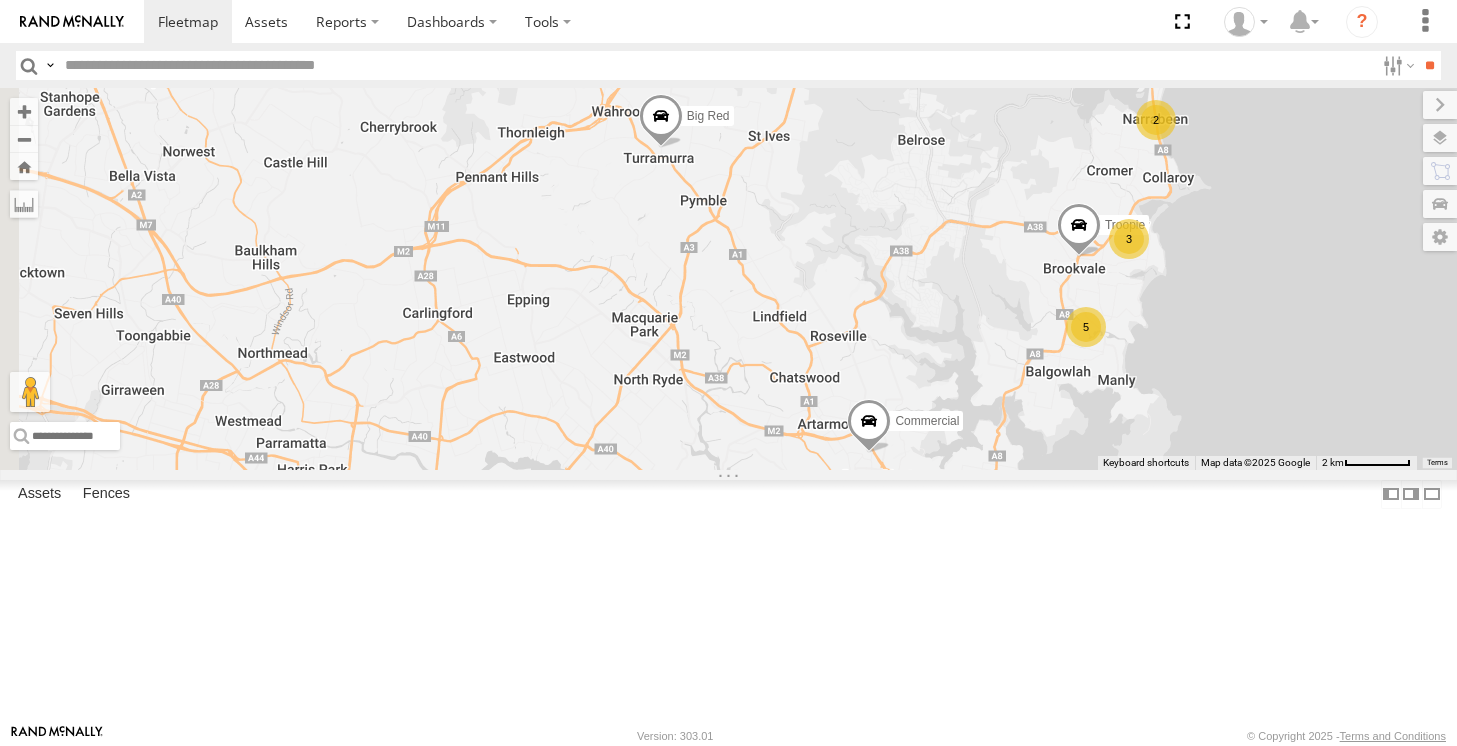 drag, startPoint x: 619, startPoint y: 383, endPoint x: 1028, endPoint y: 565, distance: 447.66617 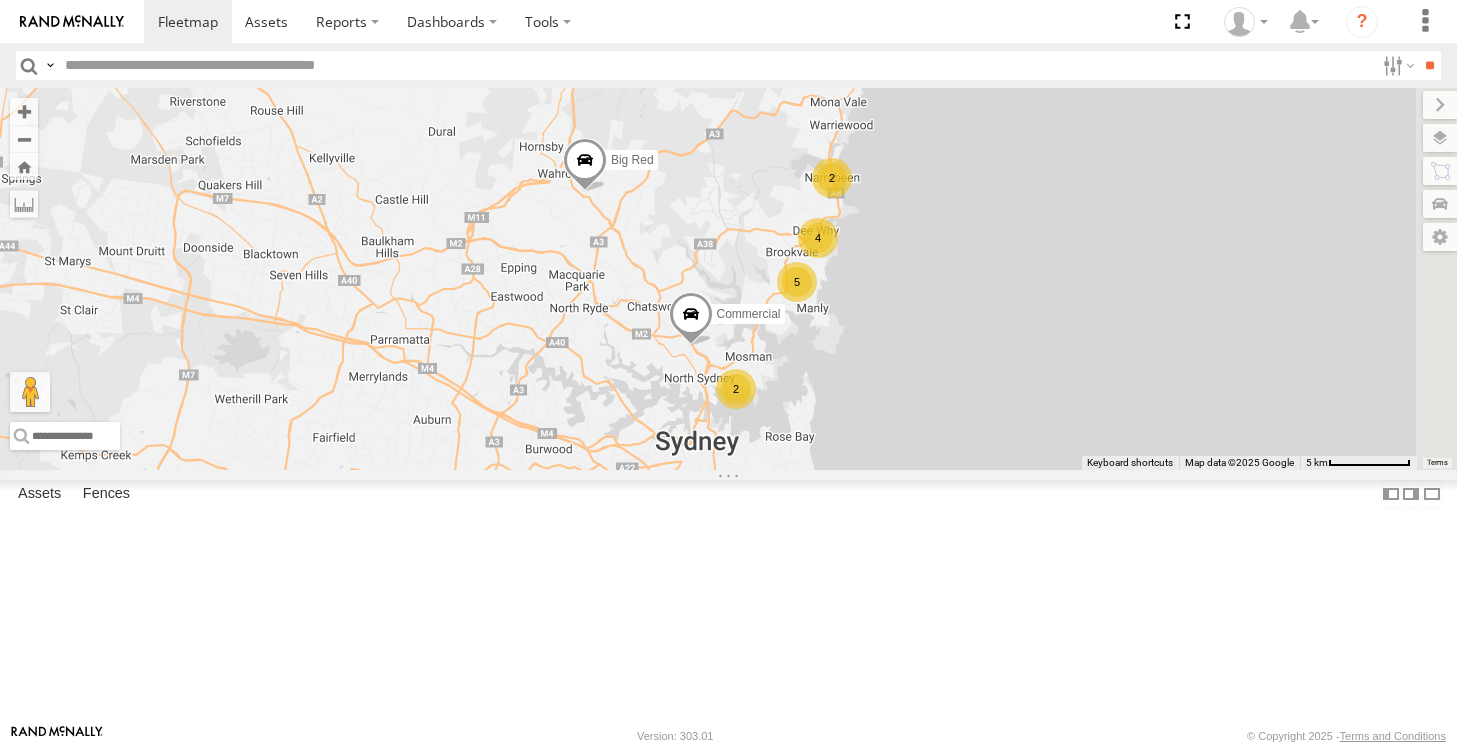 drag, startPoint x: 1139, startPoint y: 356, endPoint x: 1060, endPoint y: 400, distance: 90.426765 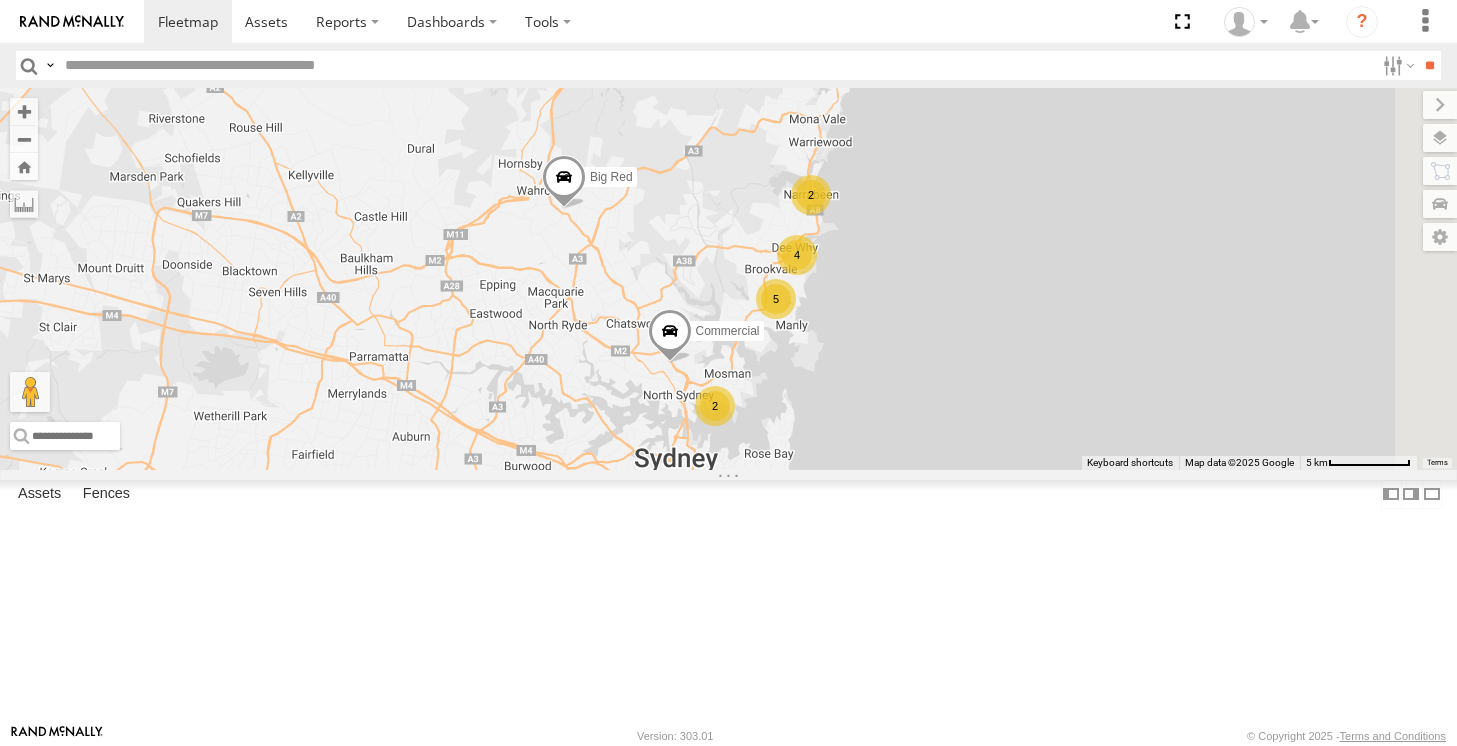 click on "4" at bounding box center [797, 255] 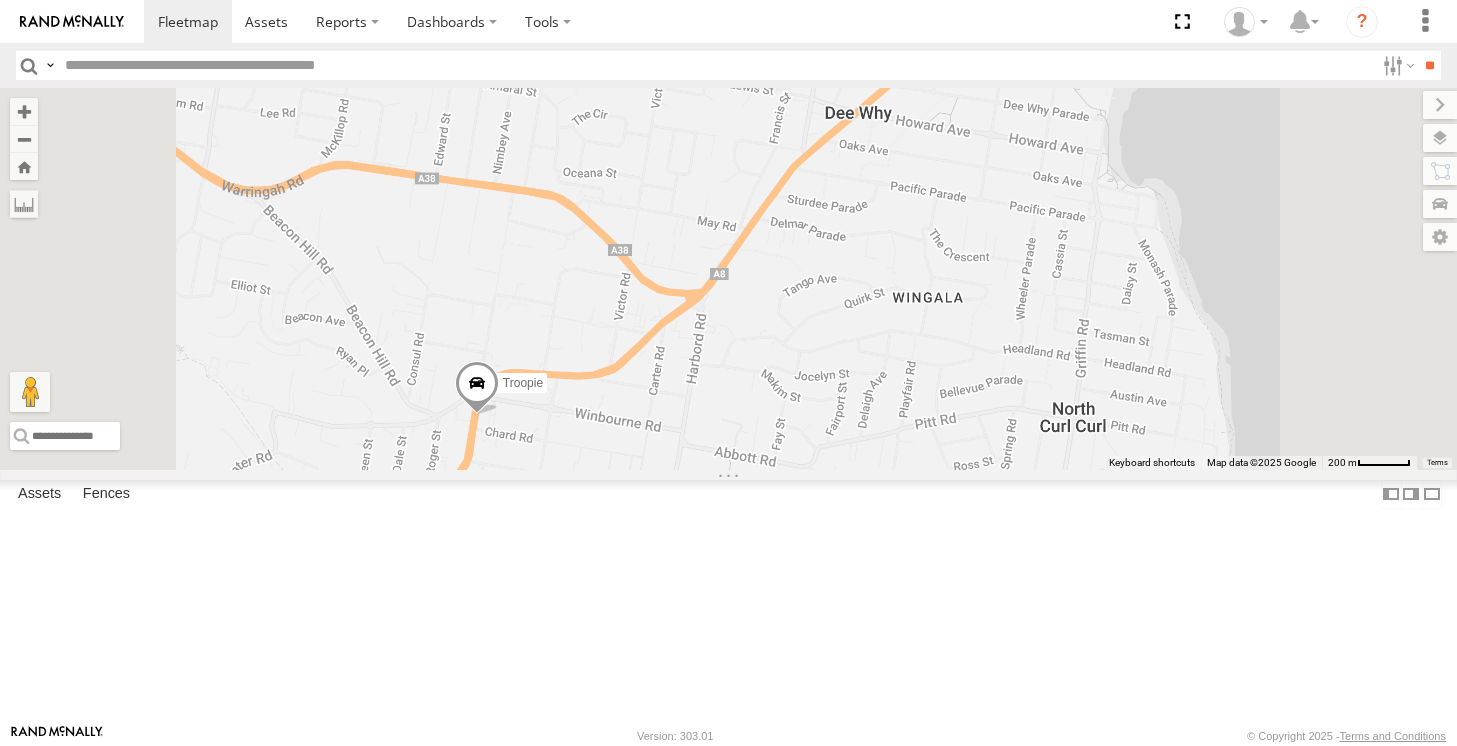 drag, startPoint x: 902, startPoint y: 504, endPoint x: 882, endPoint y: 512, distance: 21.540659 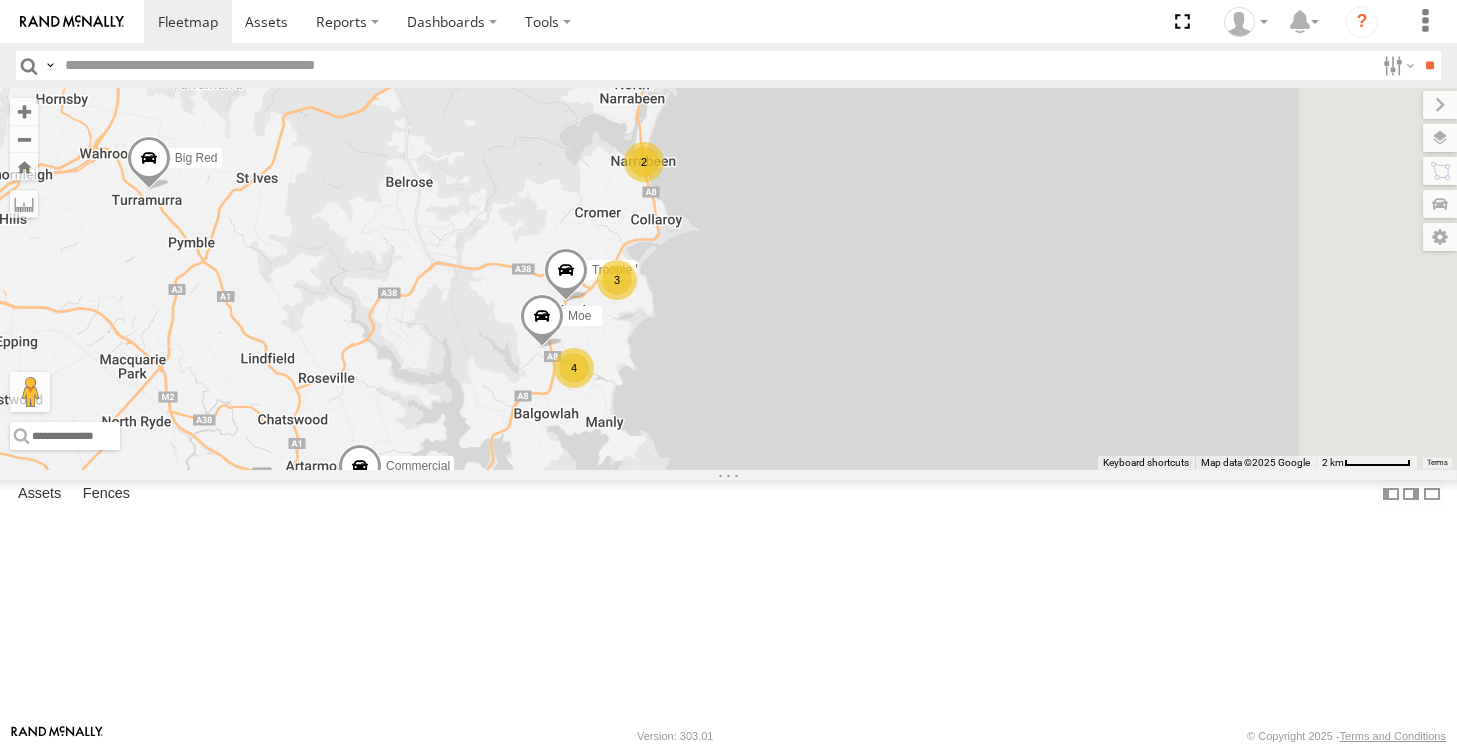 drag, startPoint x: 915, startPoint y: 544, endPoint x: 898, endPoint y: 437, distance: 108.34205 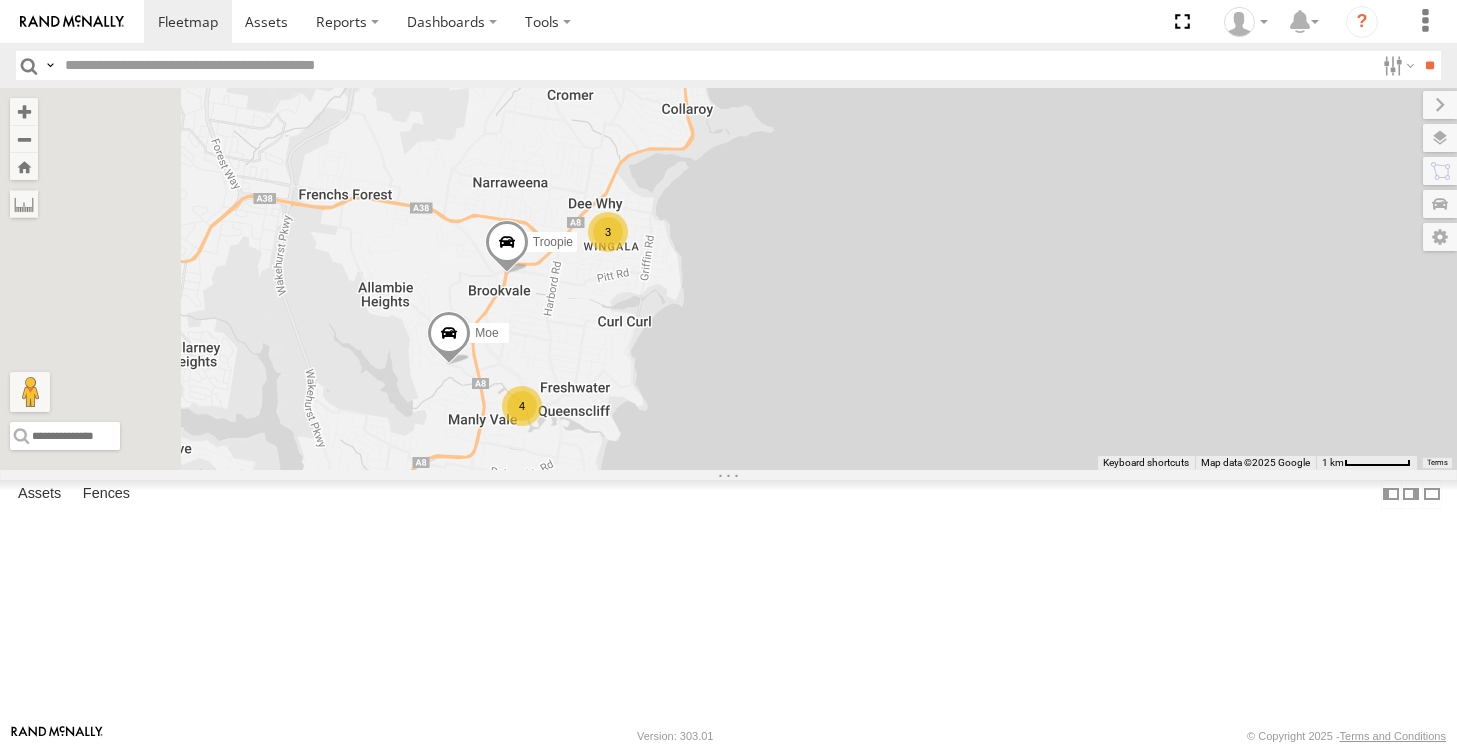 drag, startPoint x: 871, startPoint y: 430, endPoint x: 918, endPoint y: 387, distance: 63.702435 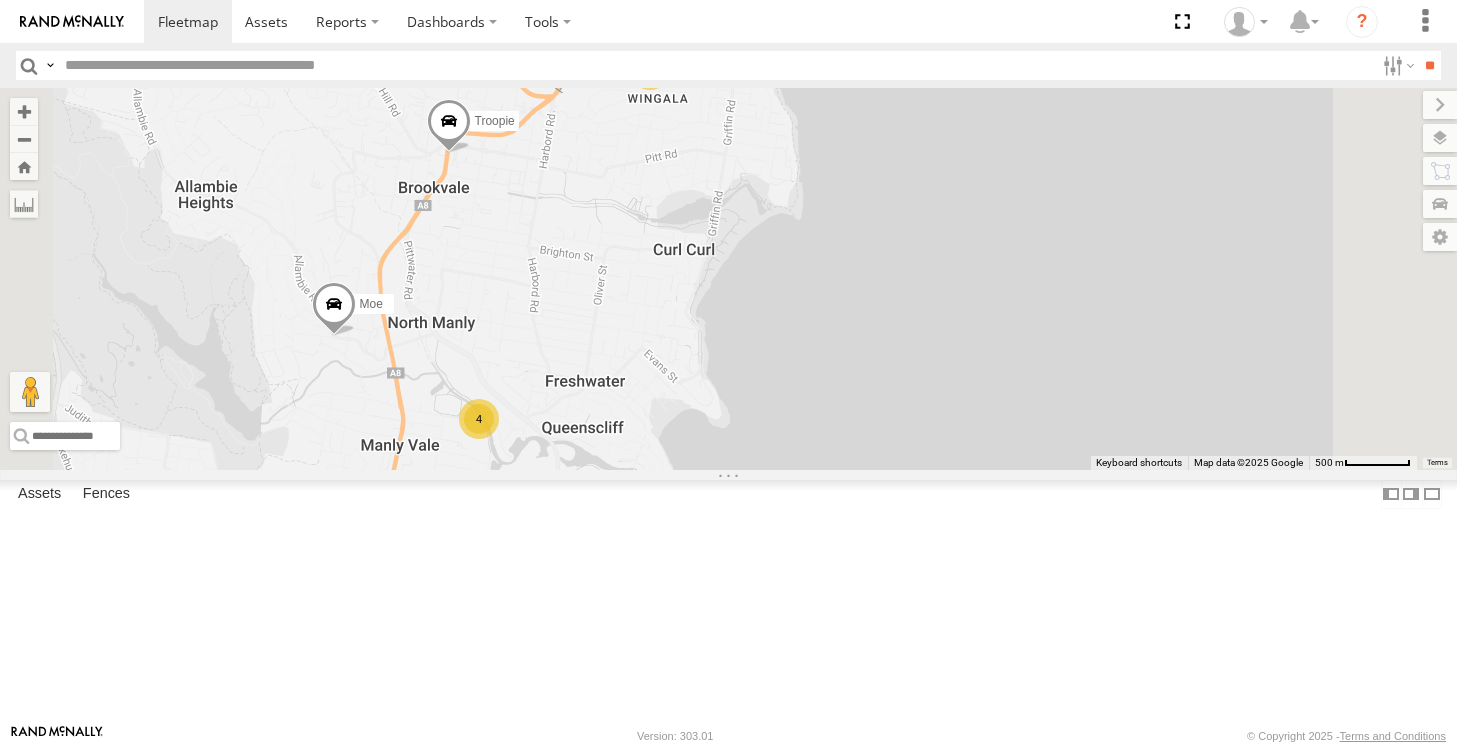 drag, startPoint x: 872, startPoint y: 454, endPoint x: 854, endPoint y: 383, distance: 73.24616 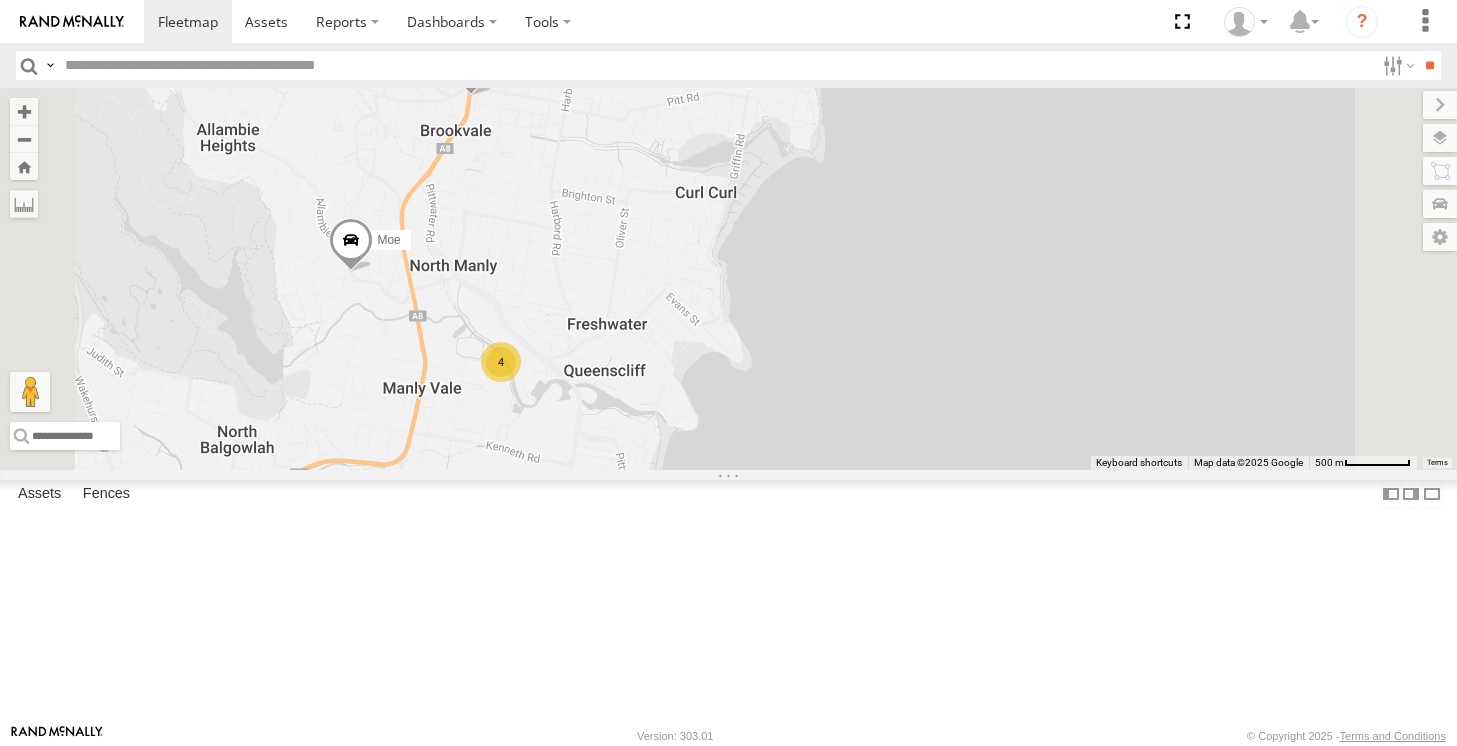 drag, startPoint x: 784, startPoint y: 423, endPoint x: 800, endPoint y: 374, distance: 51.546097 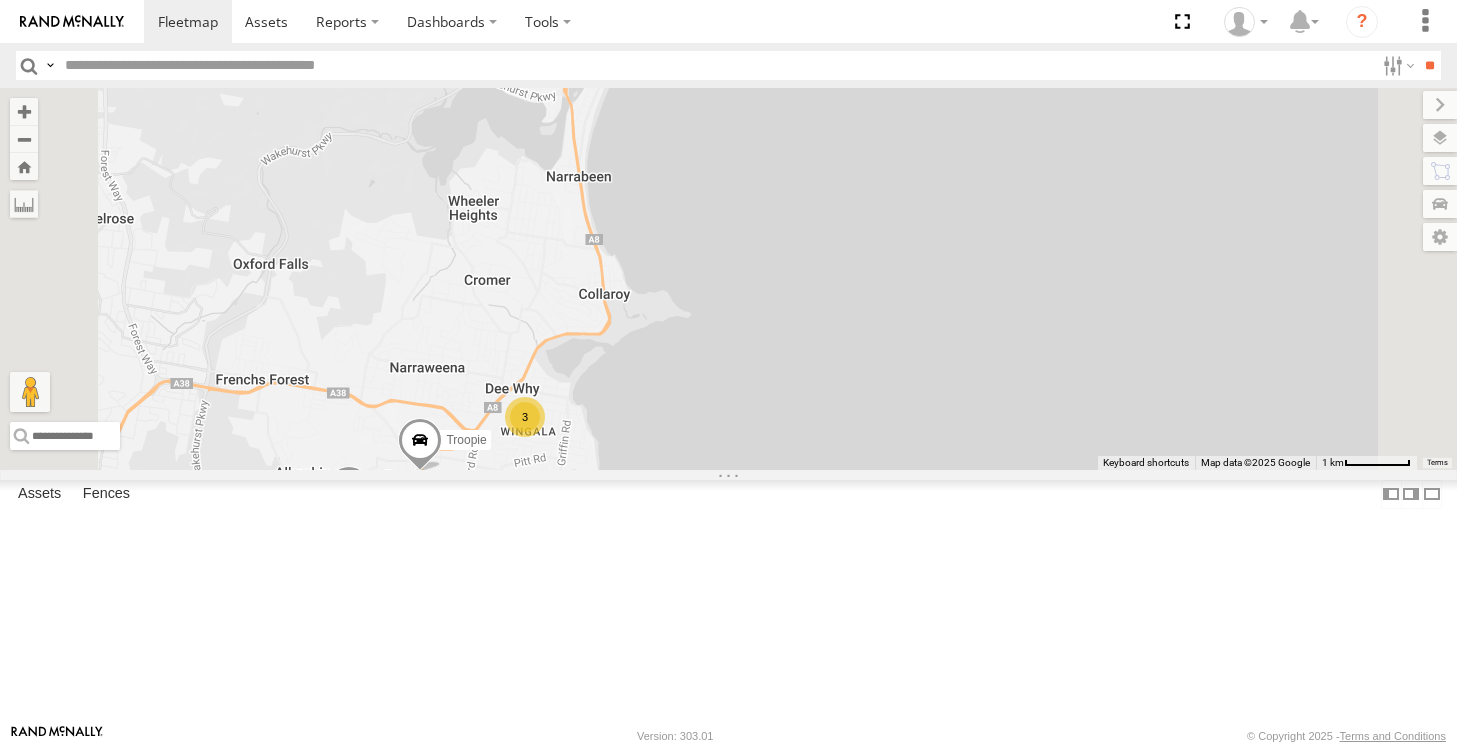 drag, startPoint x: 907, startPoint y: 321, endPoint x: 813, endPoint y: 630, distance: 322.9814 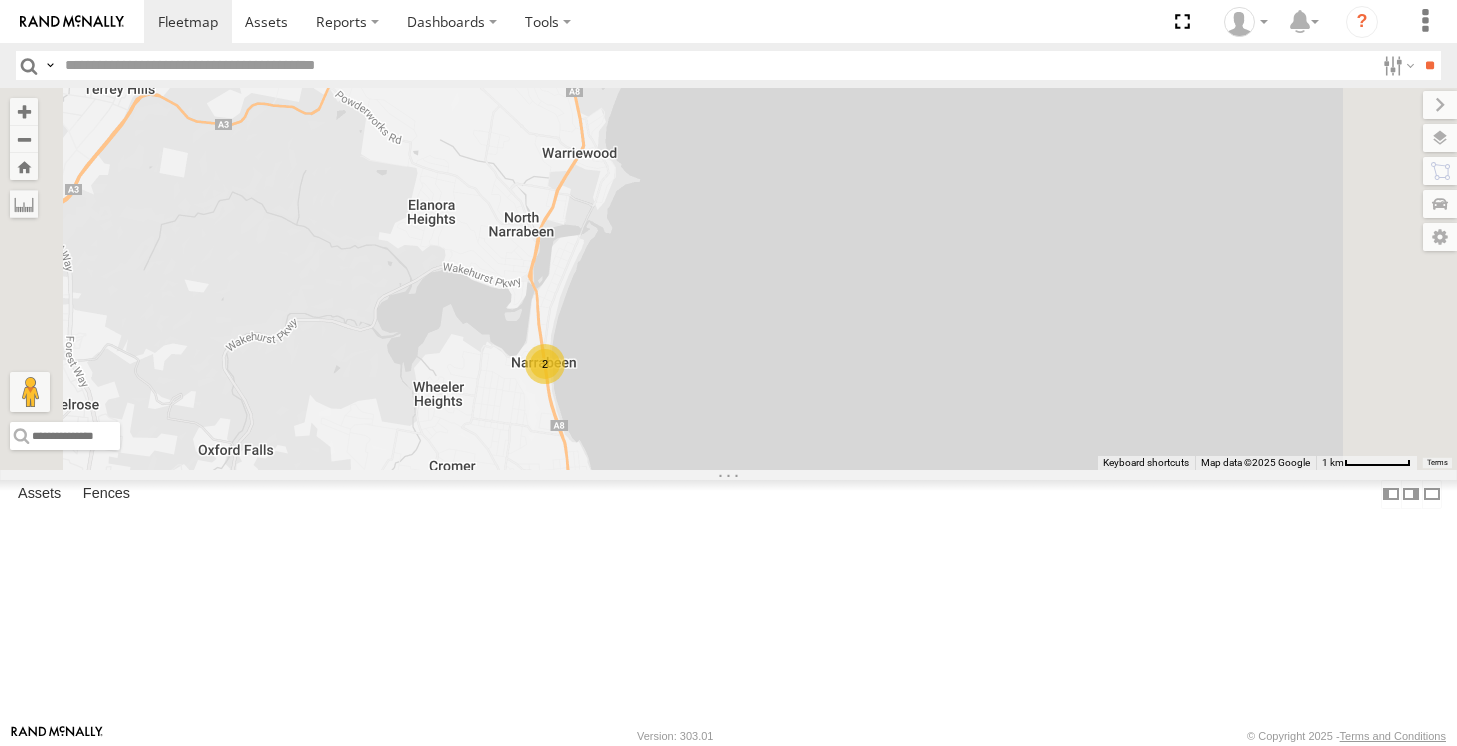 drag, startPoint x: 862, startPoint y: 299, endPoint x: 844, endPoint y: 442, distance: 144.12842 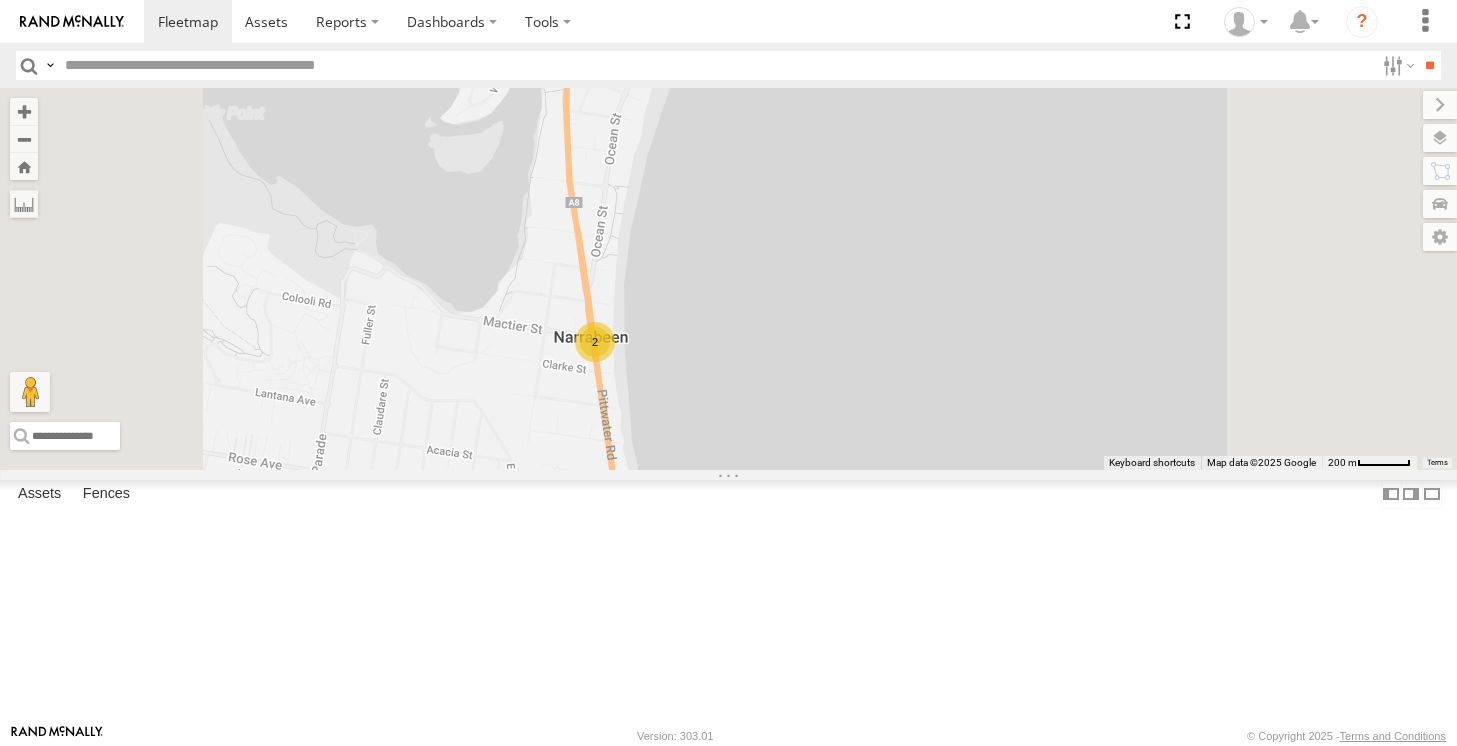 drag, startPoint x: 823, startPoint y: 498, endPoint x: 825, endPoint y: 250, distance: 248.00807 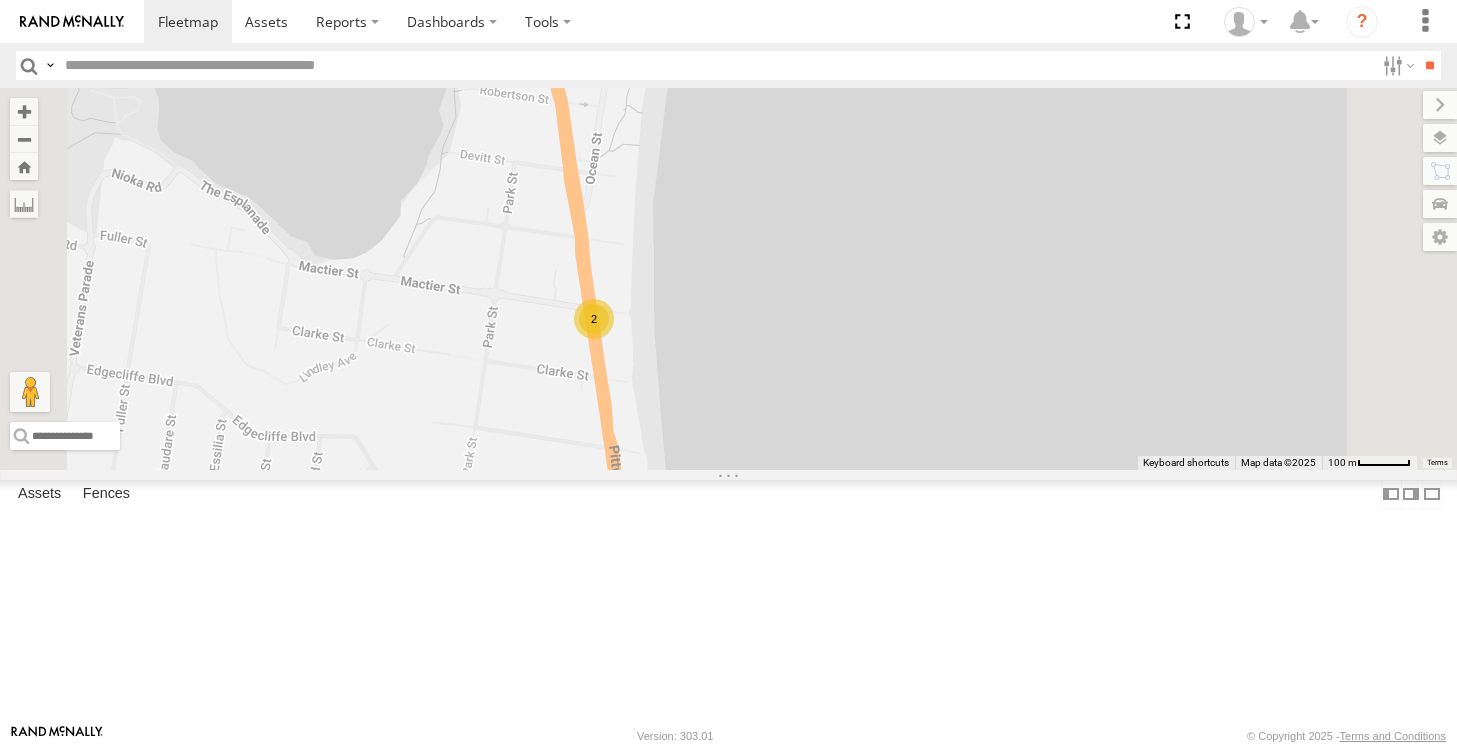 drag, startPoint x: 830, startPoint y: 464, endPoint x: 789, endPoint y: 319, distance: 150.6851 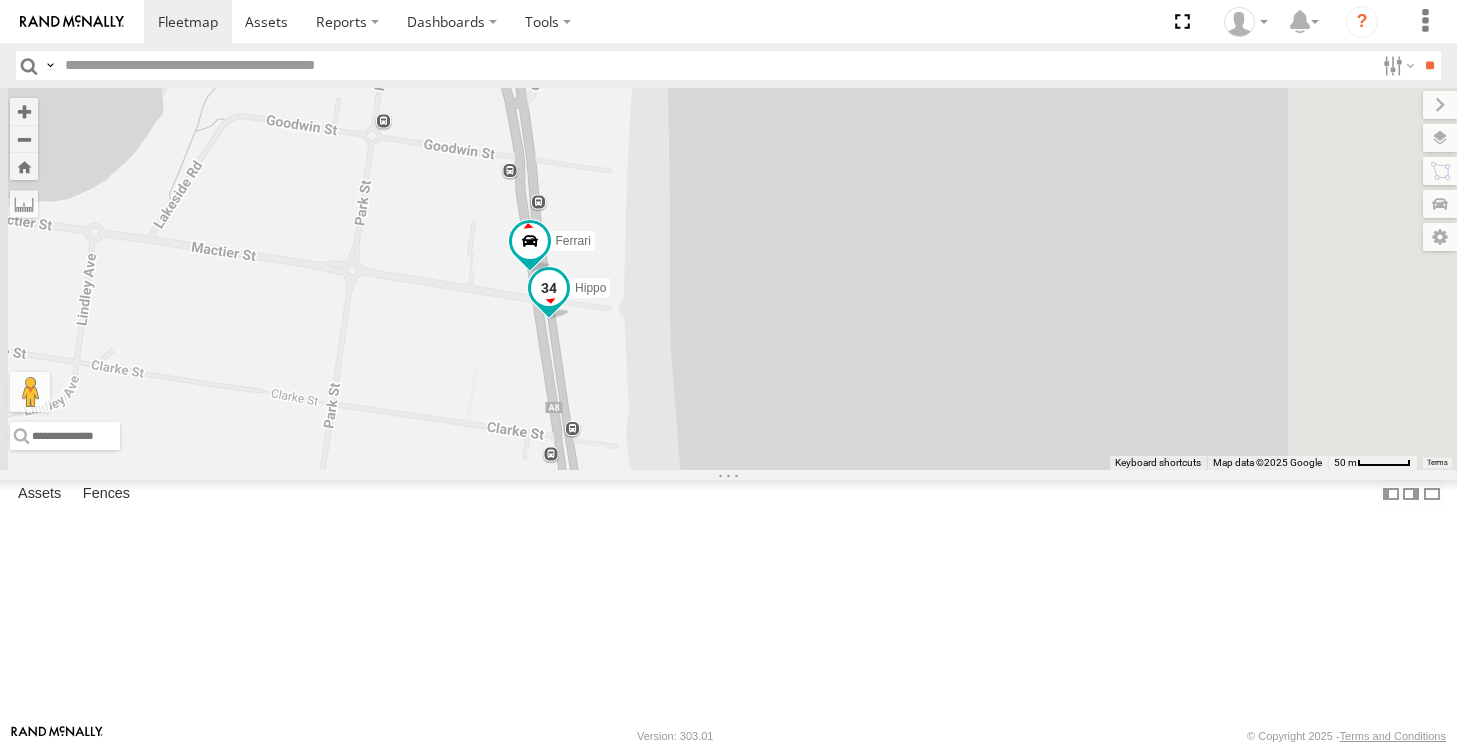 drag, startPoint x: 870, startPoint y: 445, endPoint x: 786, endPoint y: 402, distance: 94.36631 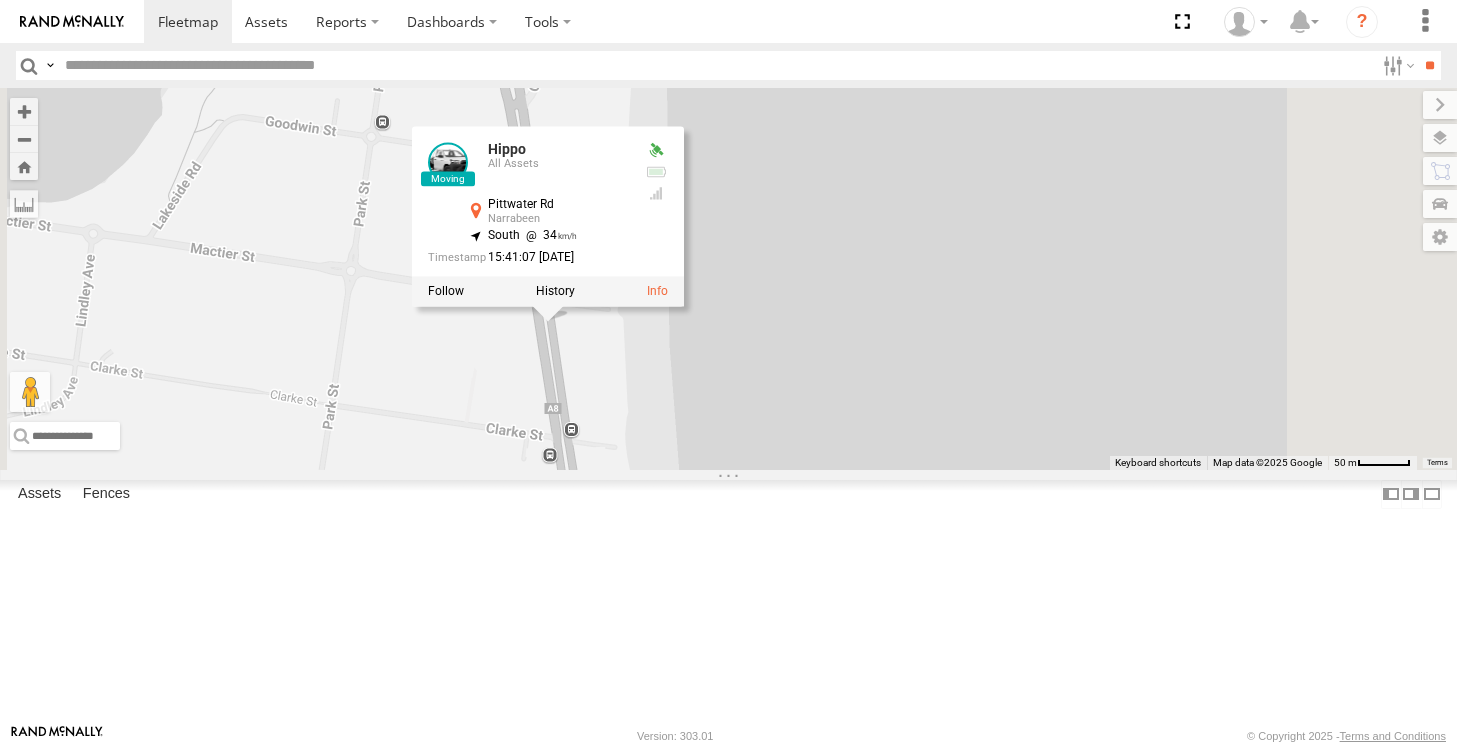 click on "Commercial Big Red Troopie Moe Hippo Ferrari Hippo All Assets Pittwater Rd Narrabeen -33.72245 ,  151.29853 South 34 15:41:07 18/07/2025" at bounding box center [728, 278] 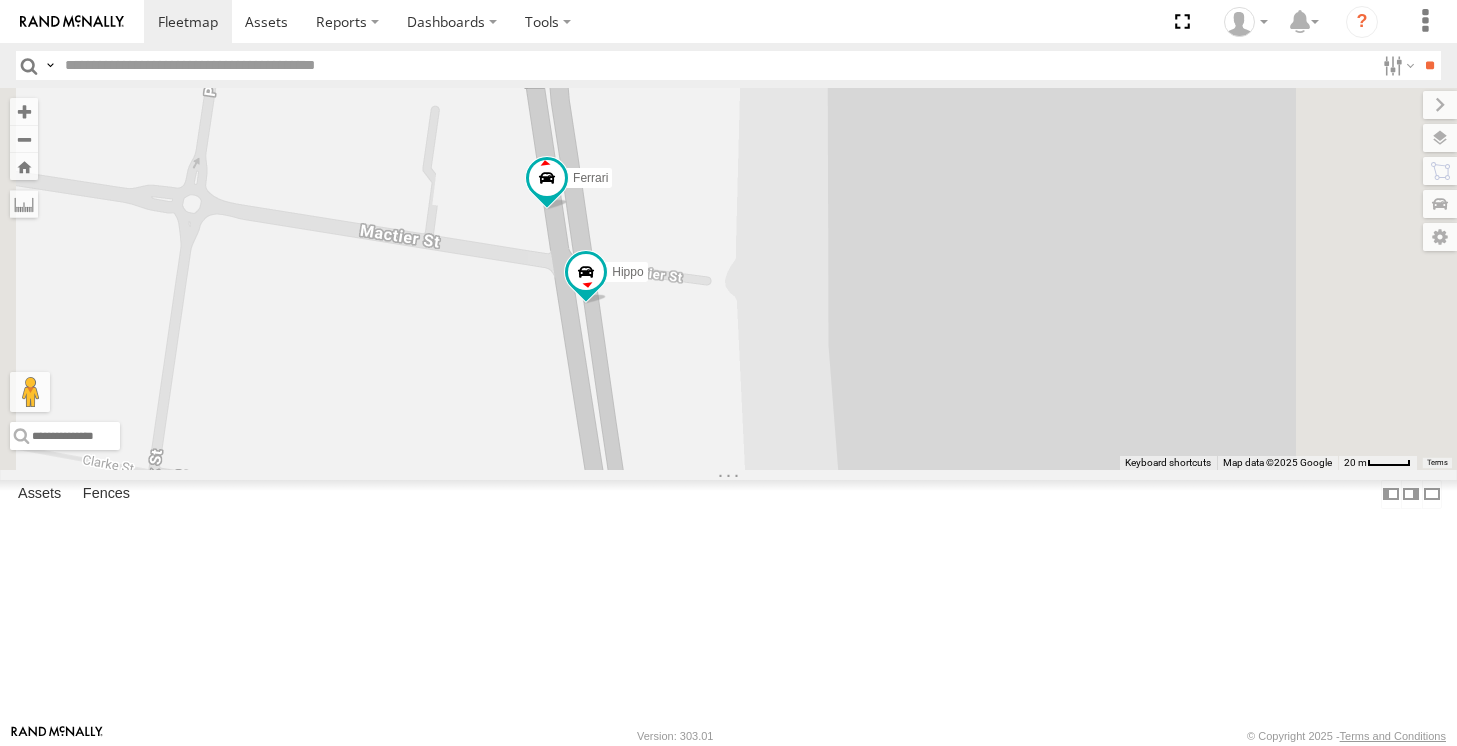 drag, startPoint x: 780, startPoint y: 364, endPoint x: 704, endPoint y: 315, distance: 90.426765 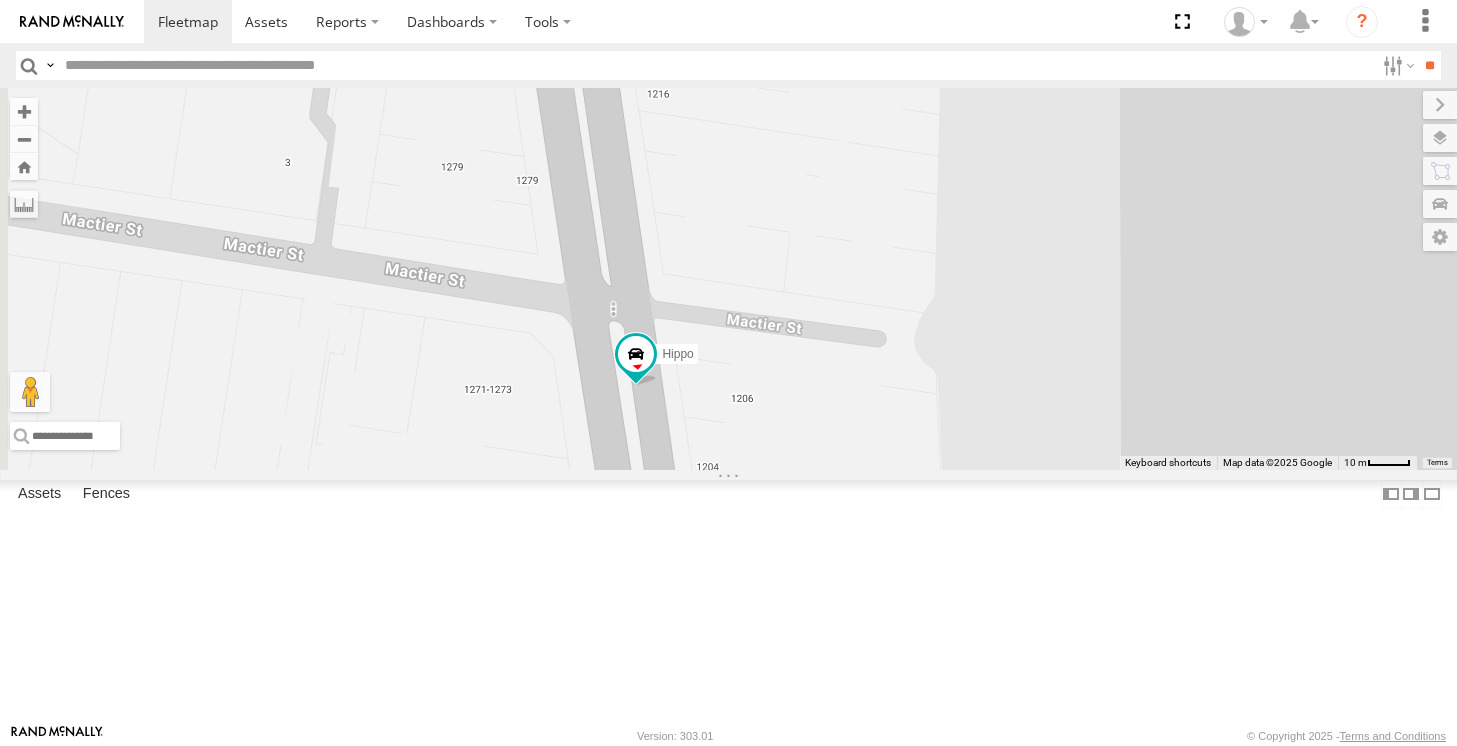 drag, startPoint x: 878, startPoint y: 335, endPoint x: 978, endPoint y: 346, distance: 100.60318 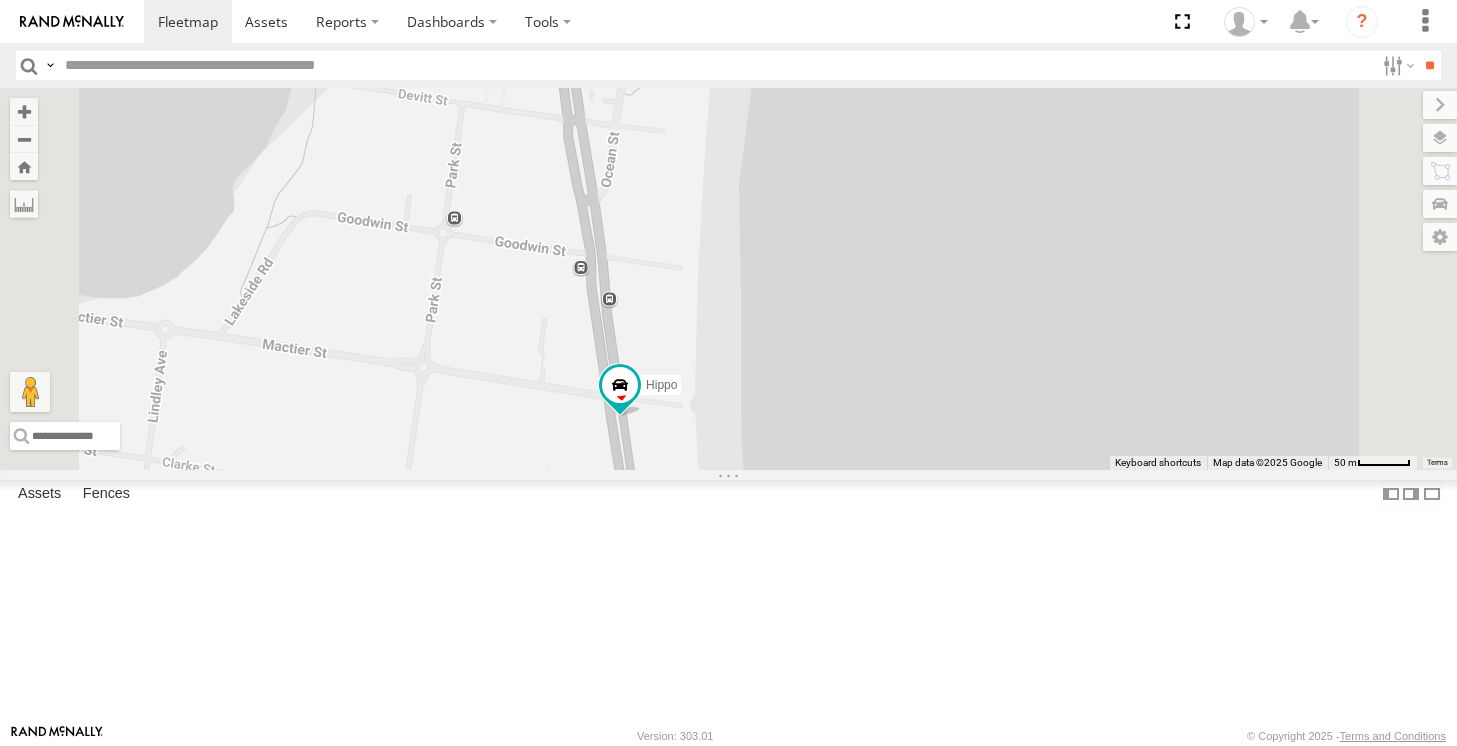 drag, startPoint x: 930, startPoint y: 256, endPoint x: 866, endPoint y: 435, distance: 190.09735 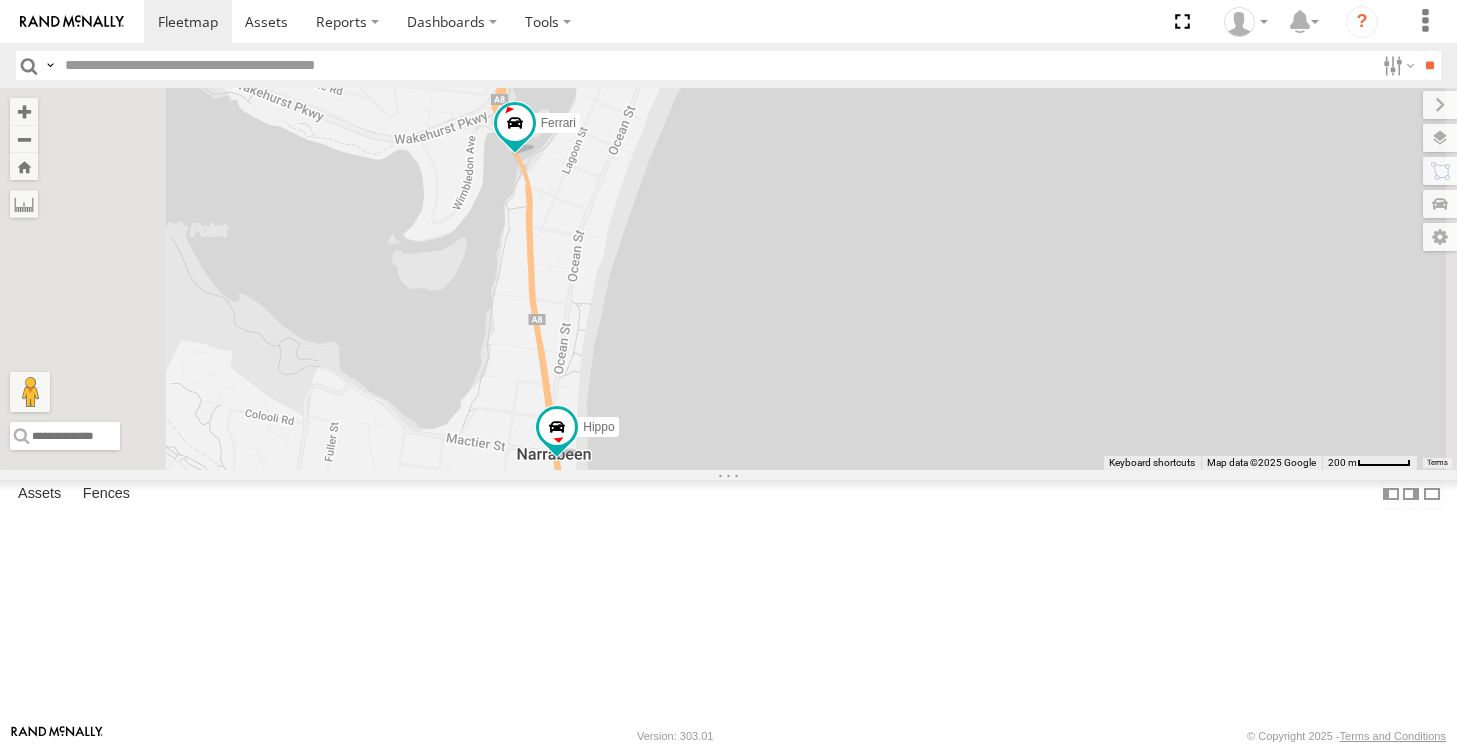 drag, startPoint x: 796, startPoint y: 219, endPoint x: 845, endPoint y: 345, distance: 135.19246 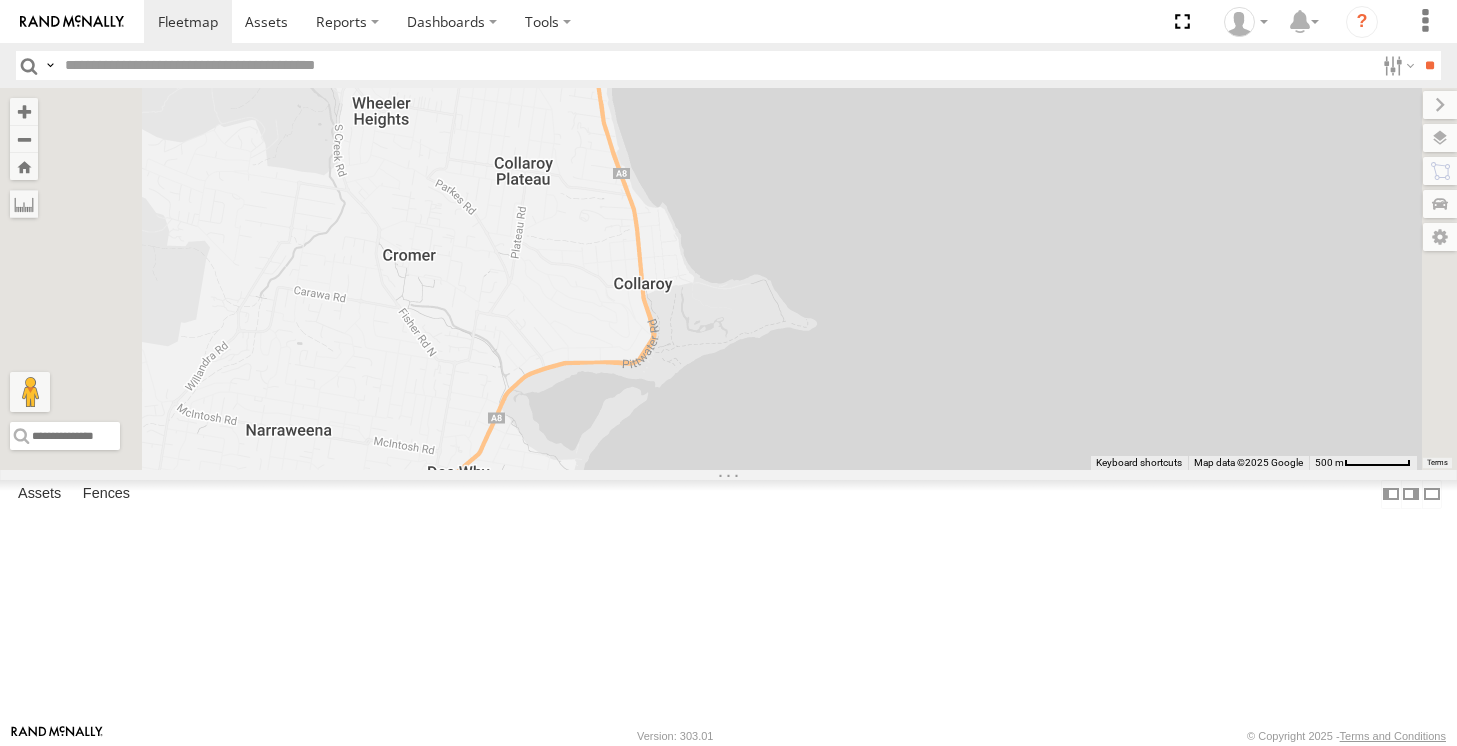 drag, startPoint x: 815, startPoint y: 373, endPoint x: 762, endPoint y: 199, distance: 181.89282 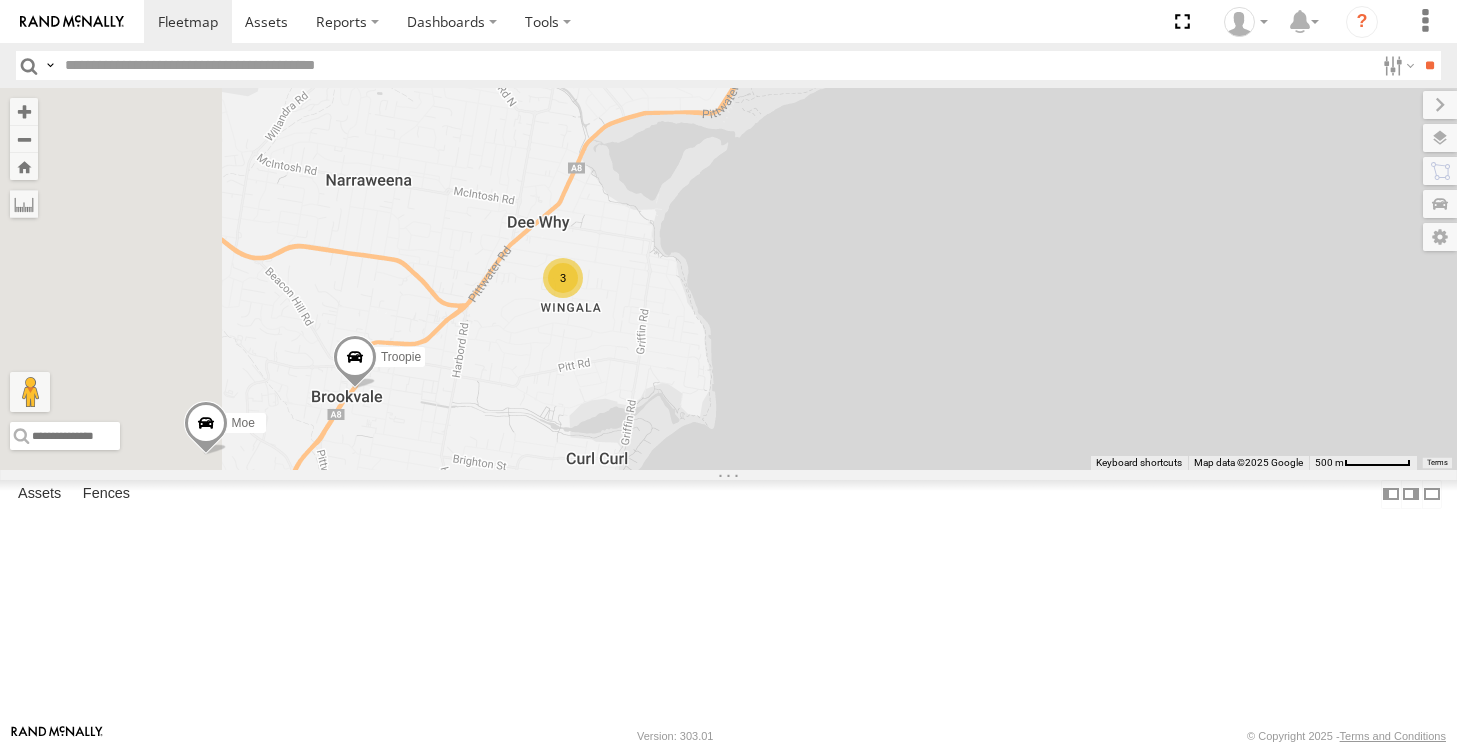 drag, startPoint x: 755, startPoint y: 499, endPoint x: 844, endPoint y: 250, distance: 264.42767 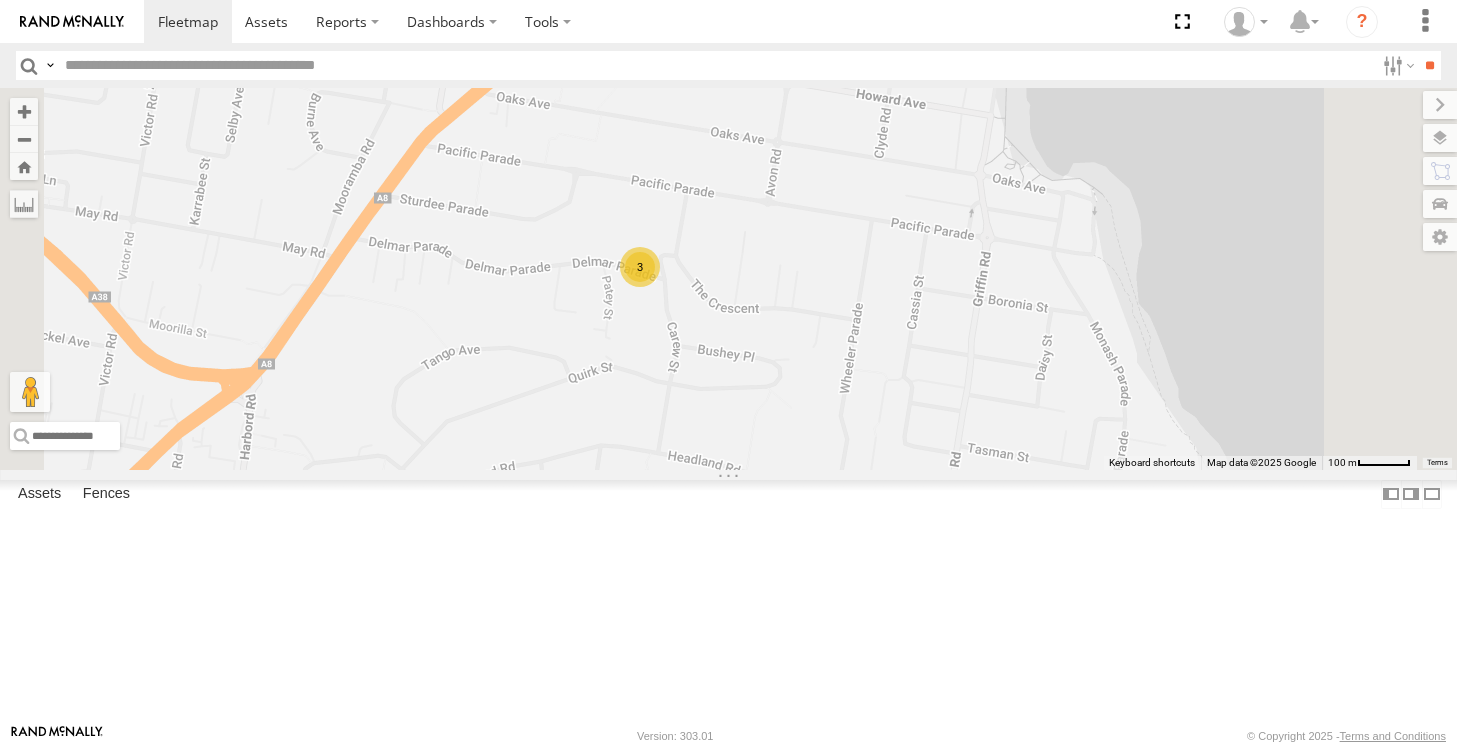drag, startPoint x: 906, startPoint y: 447, endPoint x: 836, endPoint y: 436, distance: 70.85902 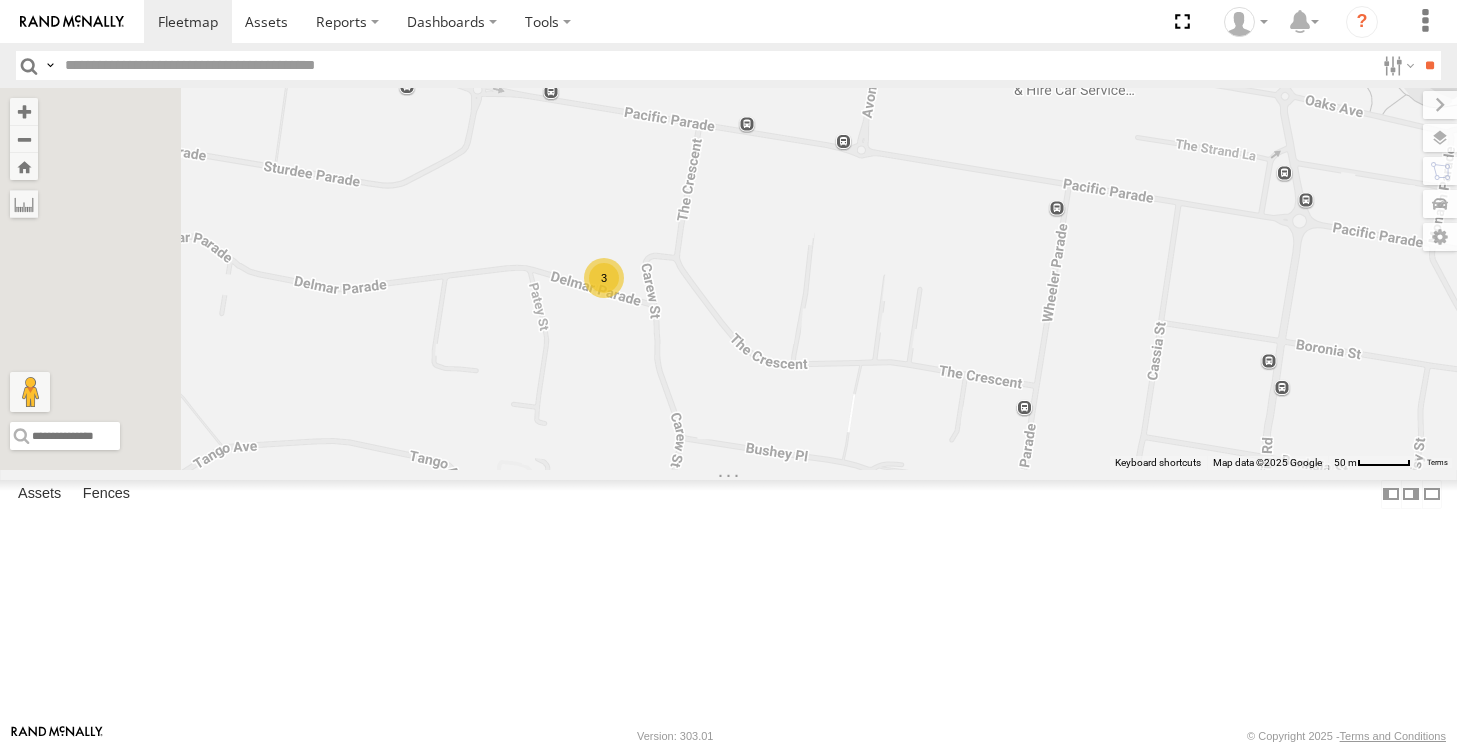 drag, startPoint x: 932, startPoint y: 408, endPoint x: 955, endPoint y: 359, distance: 54.129475 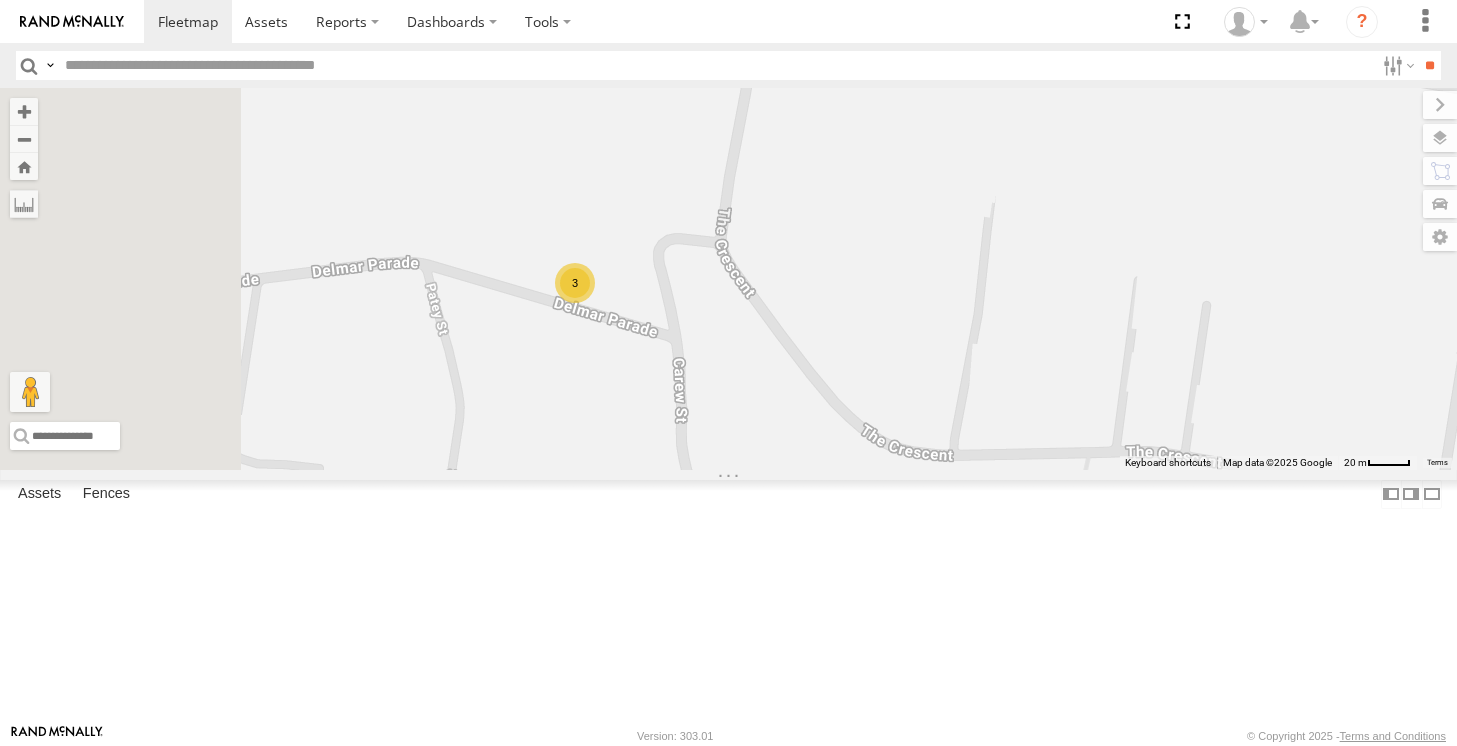 drag, startPoint x: 754, startPoint y: 530, endPoint x: 846, endPoint y: 490, distance: 100.31949 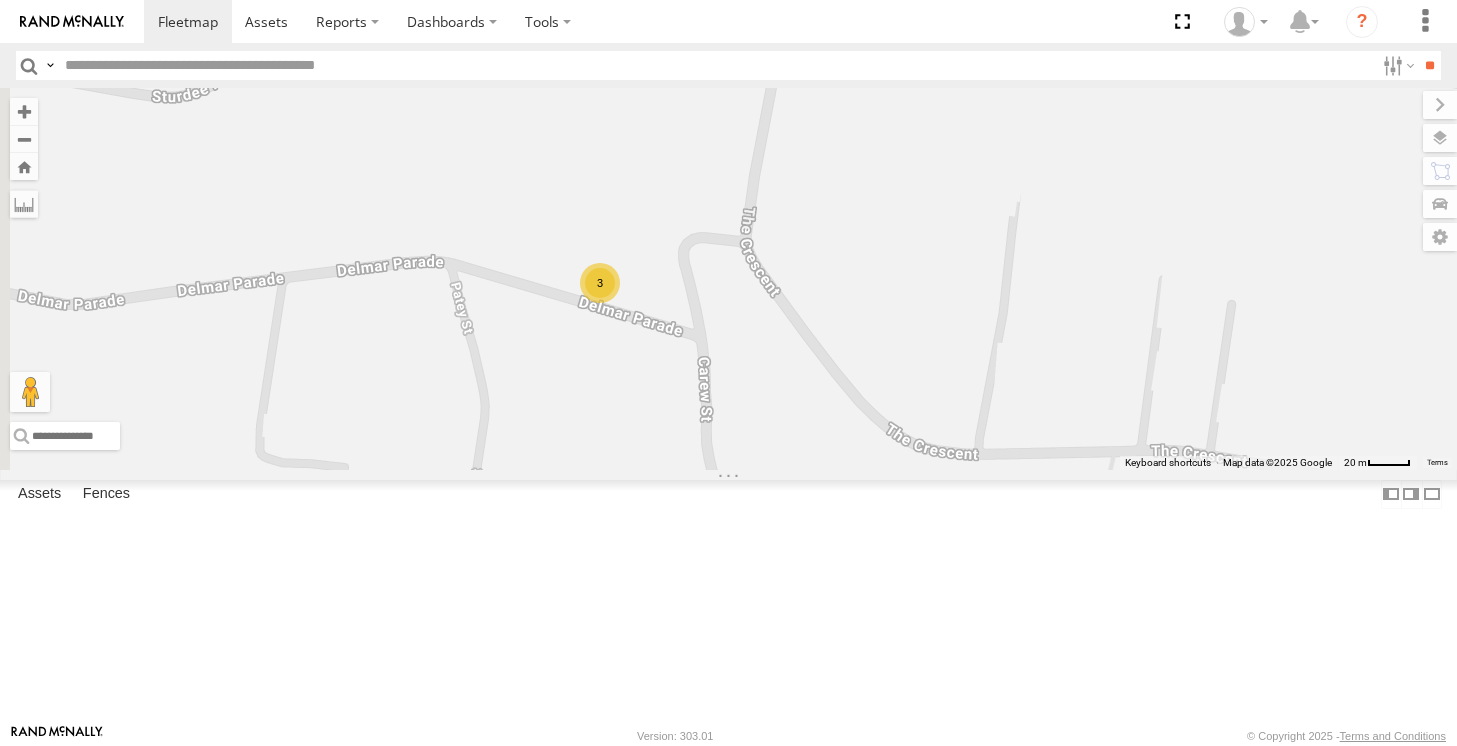 click on "Commercial Big Red Troopie Moe Hippo Ferrari 3" at bounding box center (728, 278) 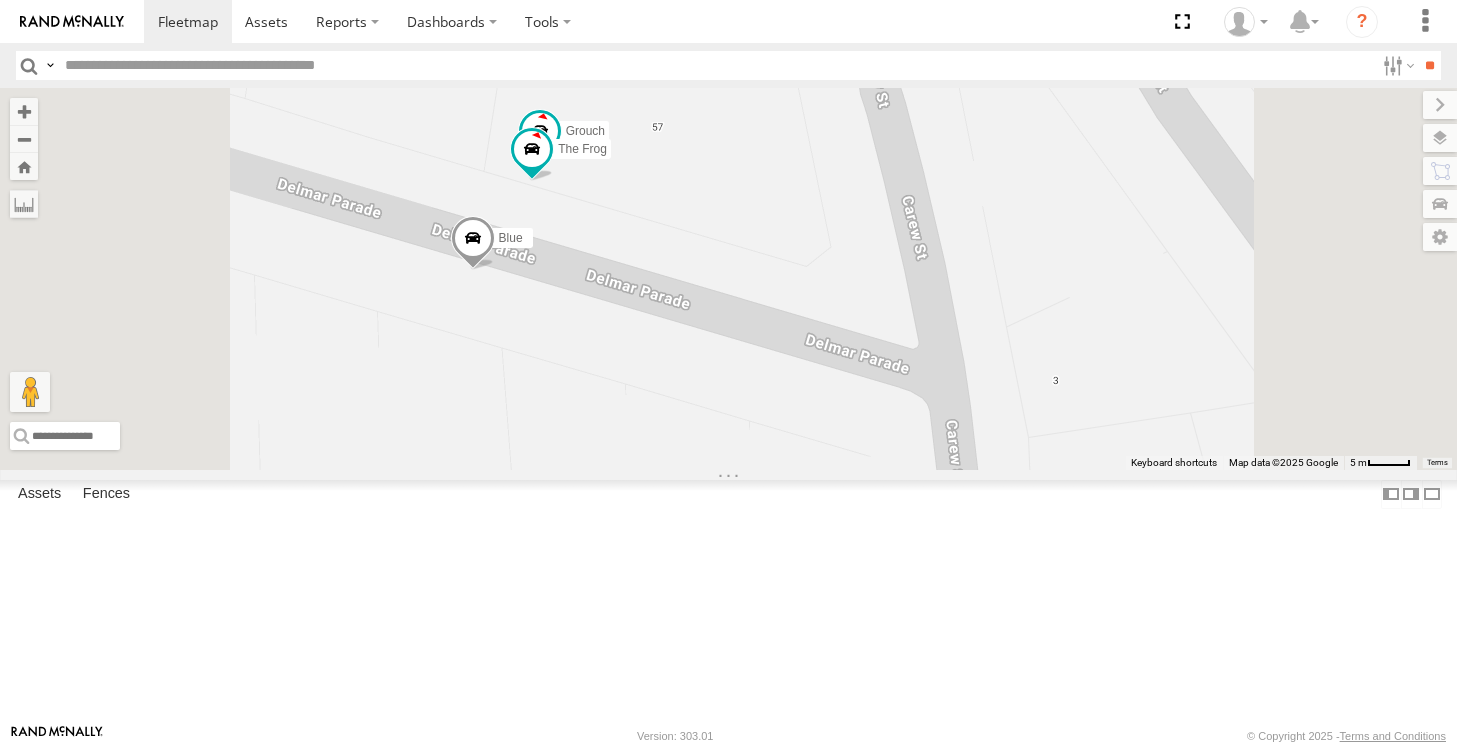 drag, startPoint x: 897, startPoint y: 314, endPoint x: 881, endPoint y: 378, distance: 65.96969 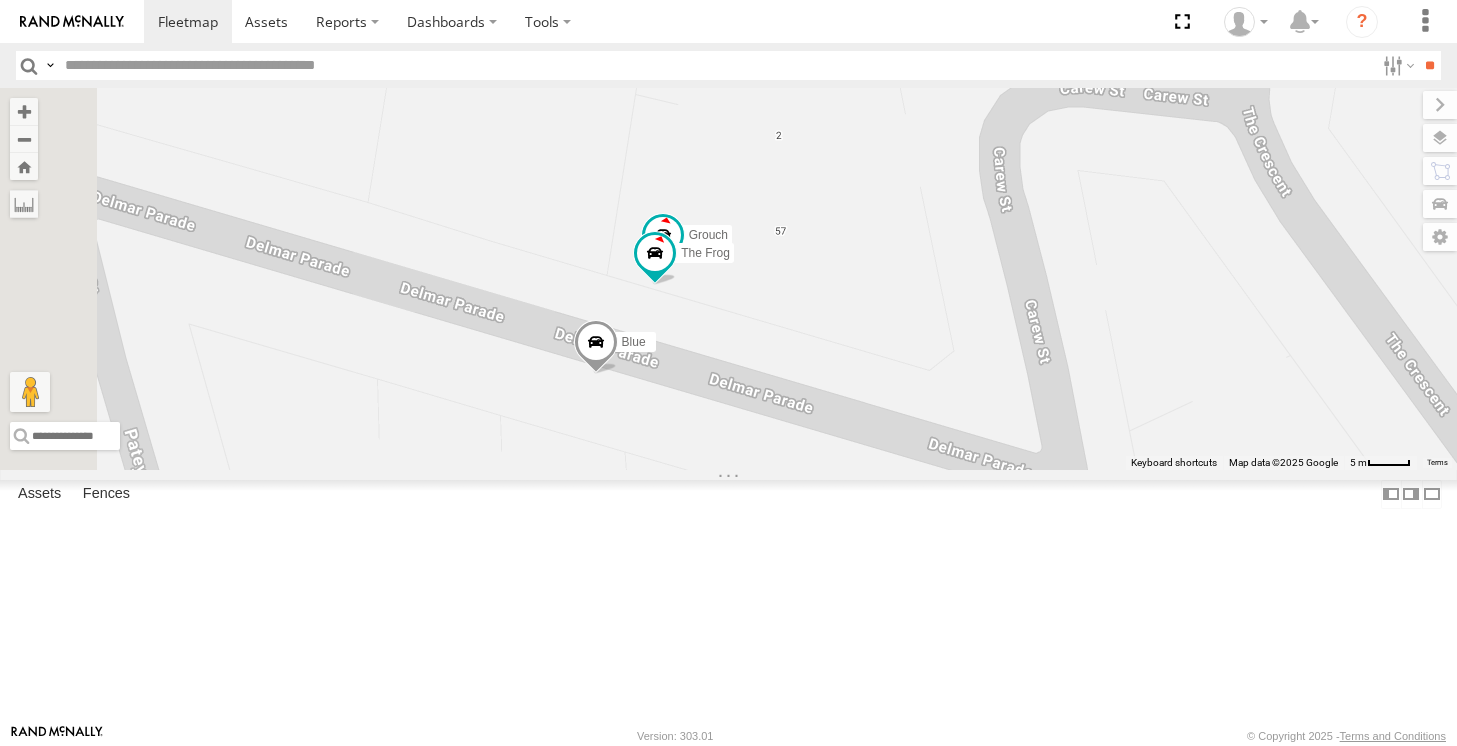 drag, startPoint x: 613, startPoint y: 262, endPoint x: 736, endPoint y: 354, distance: 153.60013 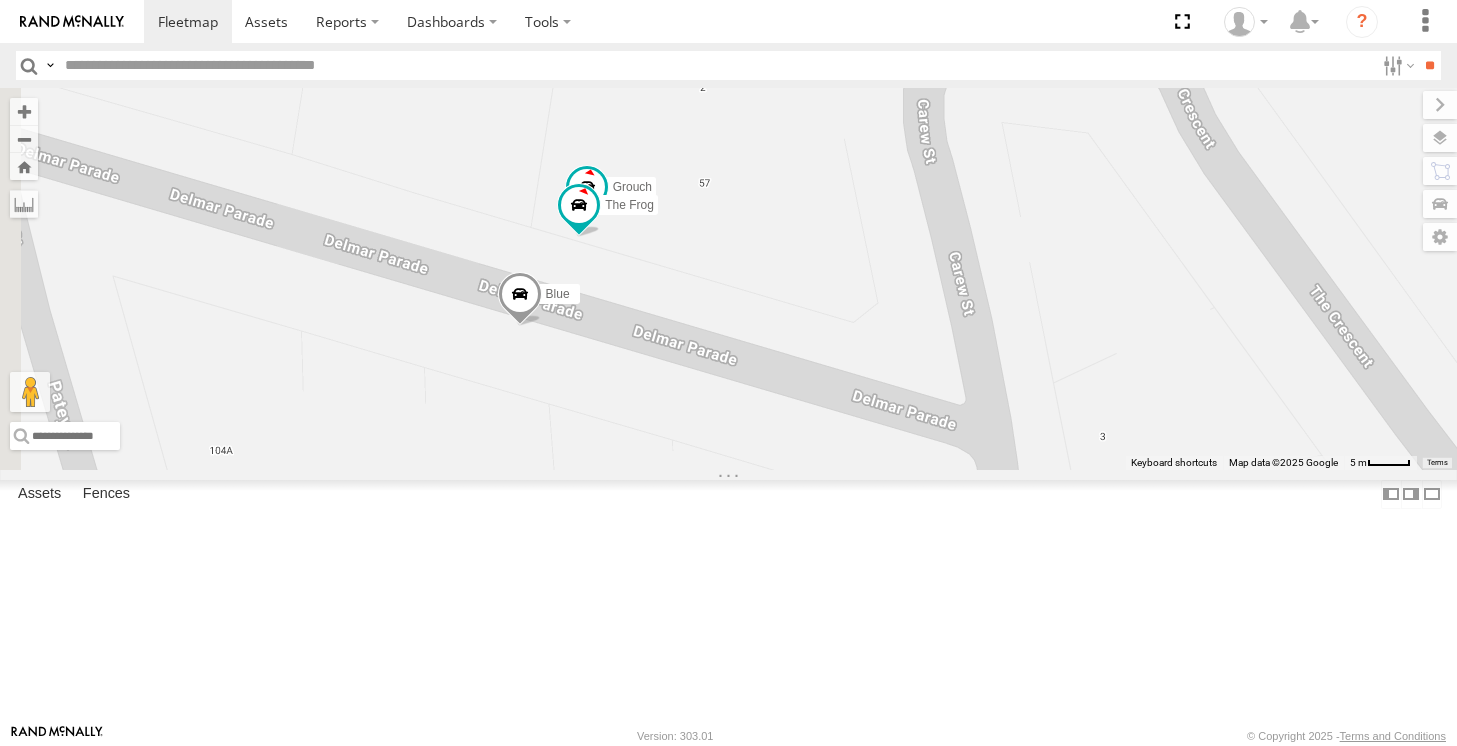 drag, startPoint x: 860, startPoint y: 259, endPoint x: 783, endPoint y: 205, distance: 94.04786 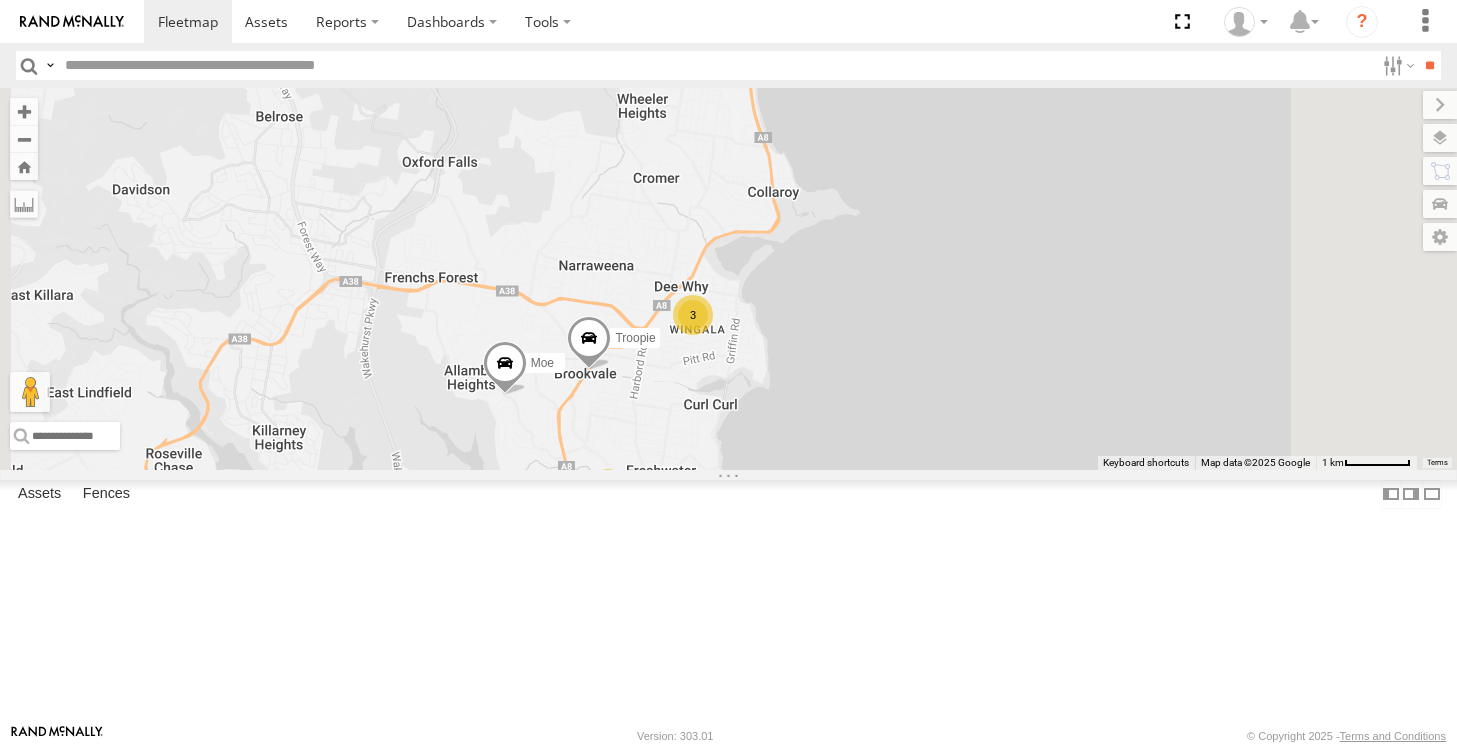drag, startPoint x: 1115, startPoint y: 300, endPoint x: 1022, endPoint y: 434, distance: 163.1104 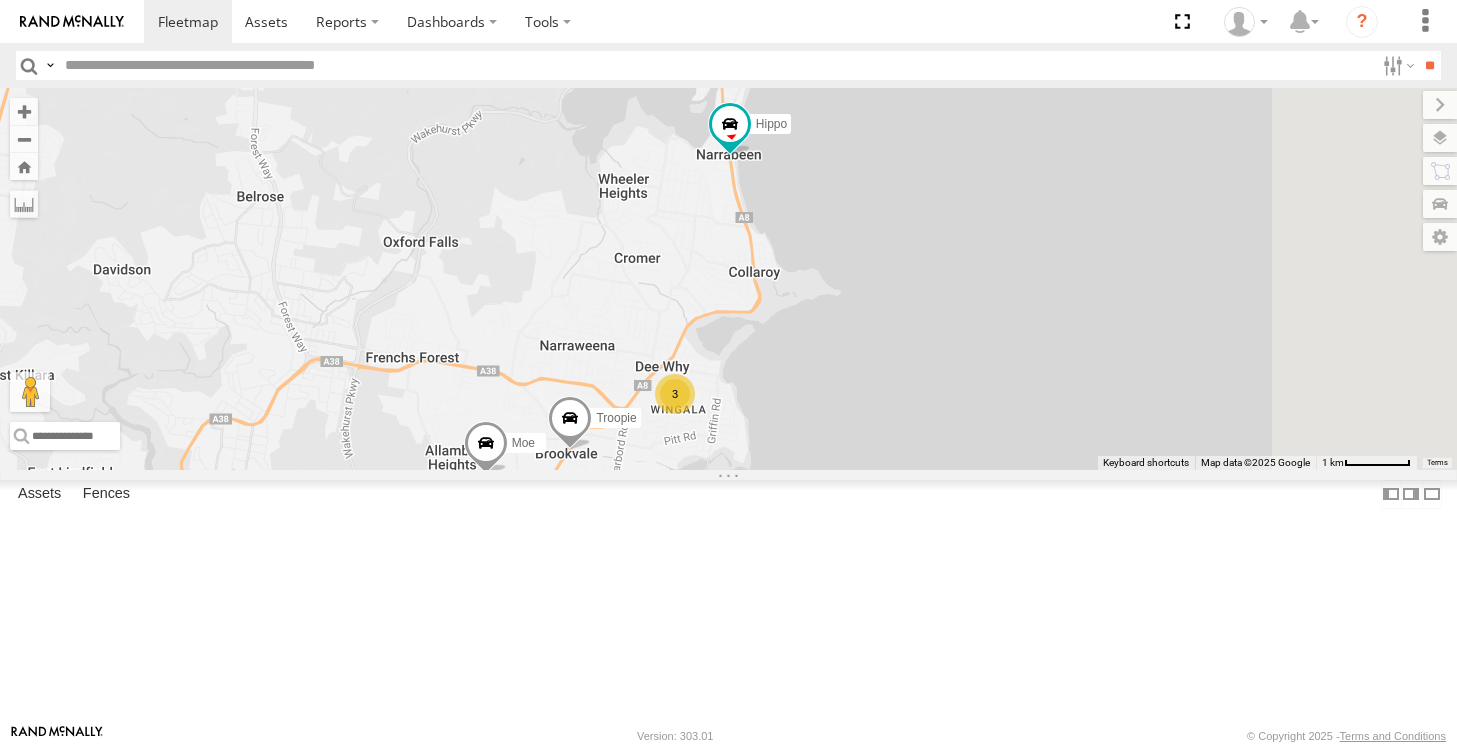 drag, startPoint x: 1010, startPoint y: 310, endPoint x: 991, endPoint y: 394, distance: 86.12201 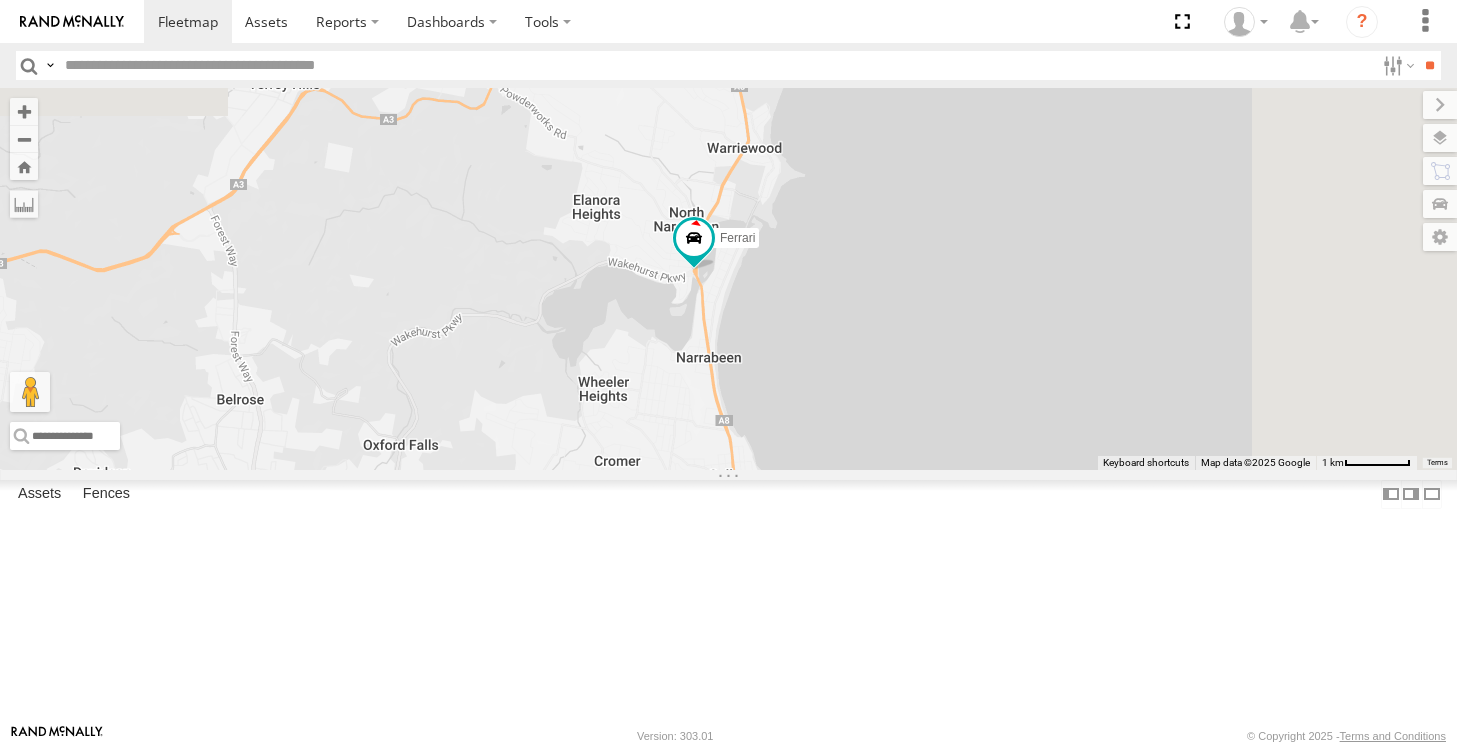 drag, startPoint x: 996, startPoint y: 316, endPoint x: 980, endPoint y: 506, distance: 190.6725 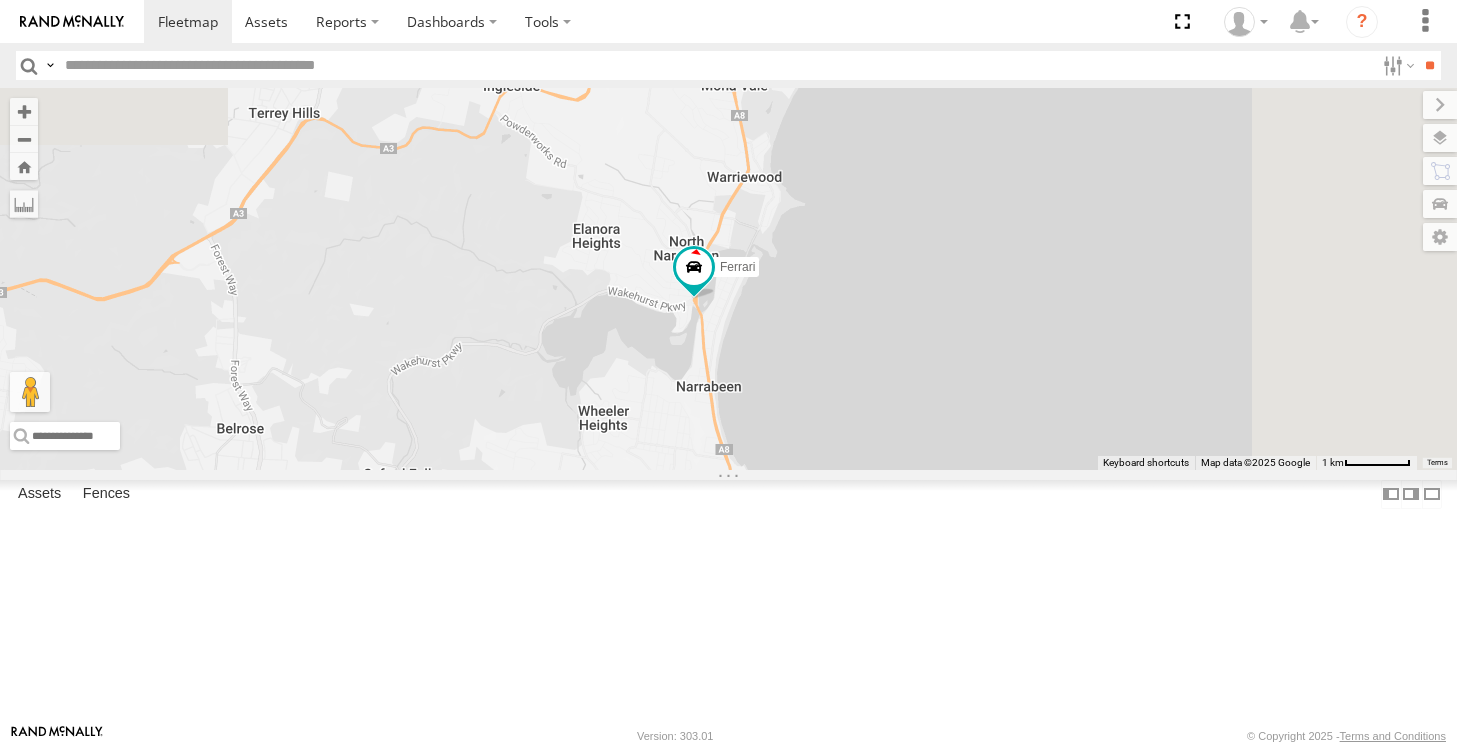 drag, startPoint x: 986, startPoint y: 372, endPoint x: 1035, endPoint y: 354, distance: 52.201534 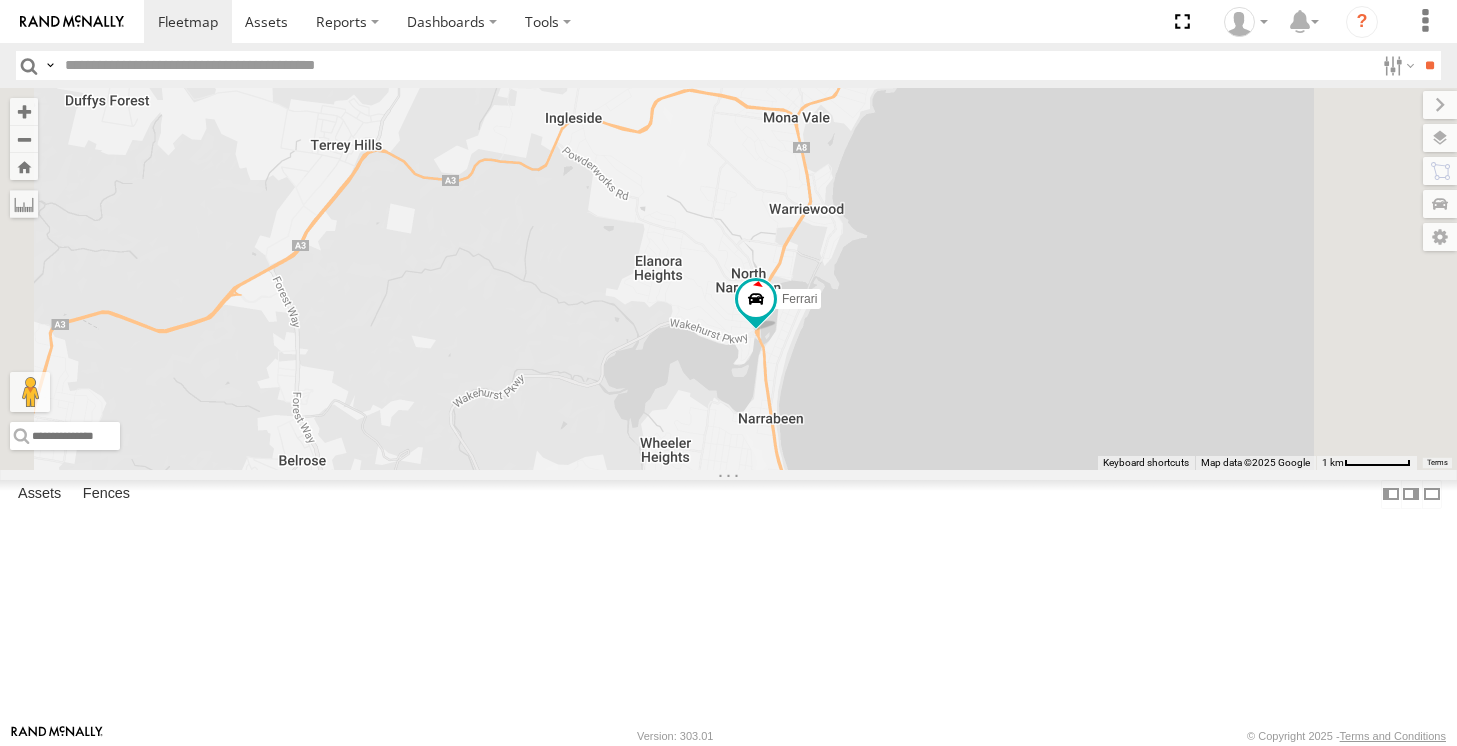 drag, startPoint x: 1253, startPoint y: 267, endPoint x: 1059, endPoint y: 397, distance: 233.52943 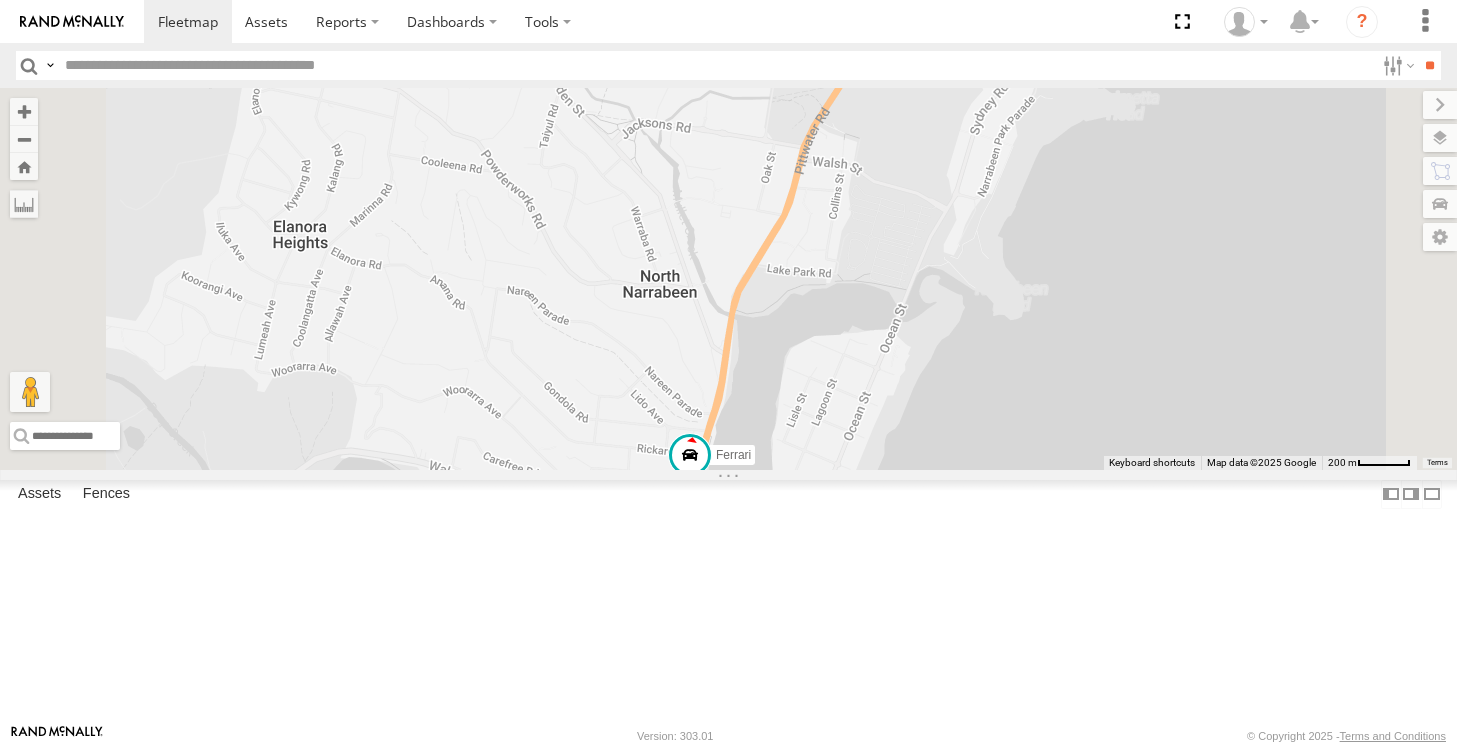 drag, startPoint x: 1028, startPoint y: 413, endPoint x: 986, endPoint y: 357, distance: 70 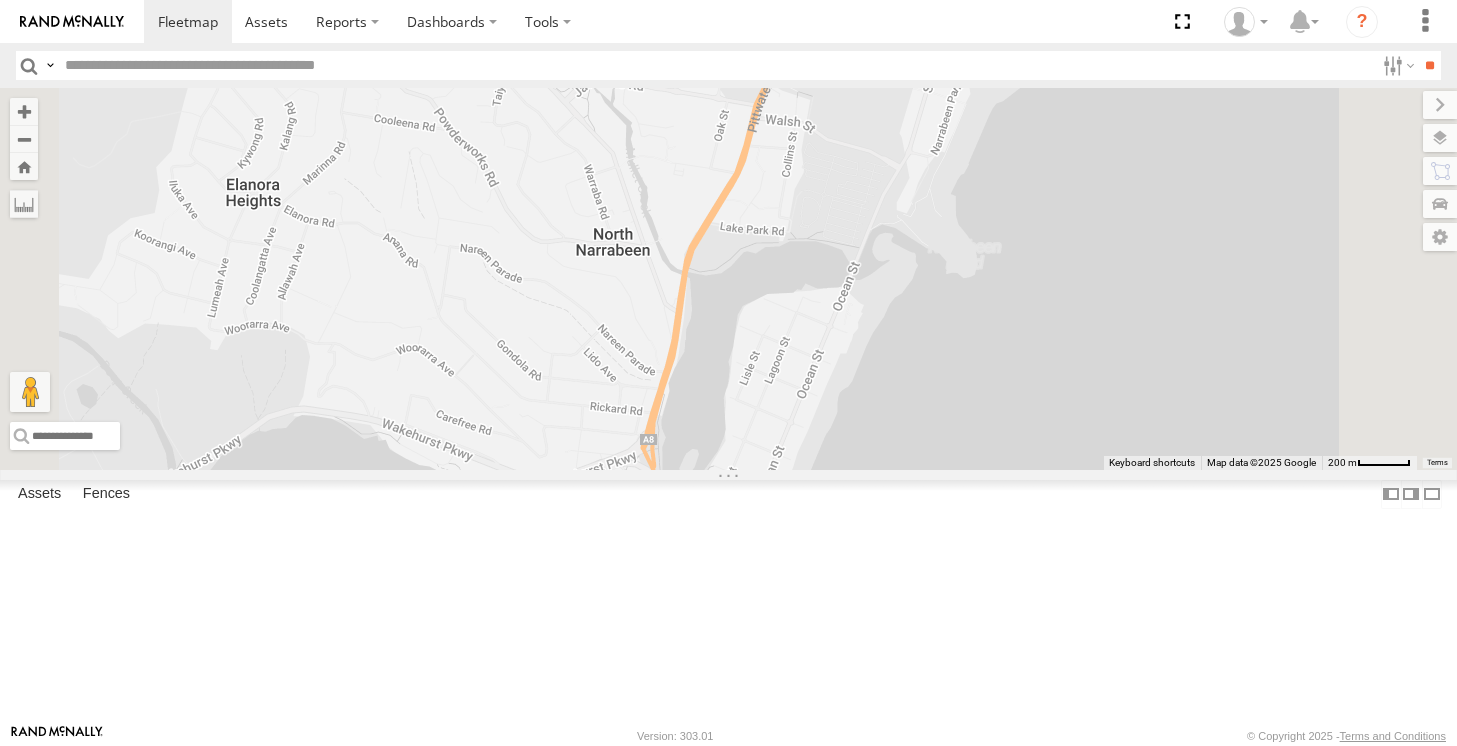 drag, startPoint x: 911, startPoint y: 412, endPoint x: 807, endPoint y: 279, distance: 168.83424 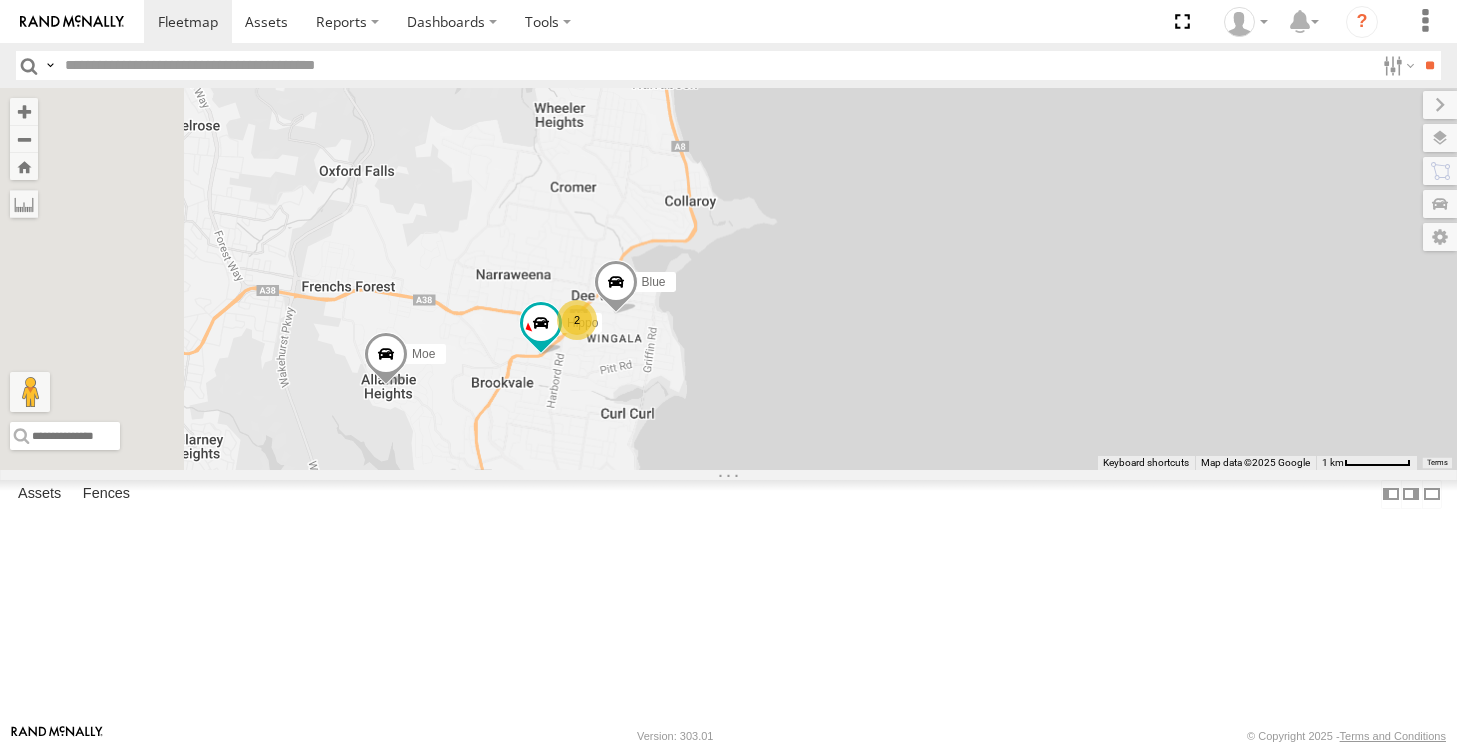 drag, startPoint x: 753, startPoint y: 528, endPoint x: 869, endPoint y: 337, distance: 223.46588 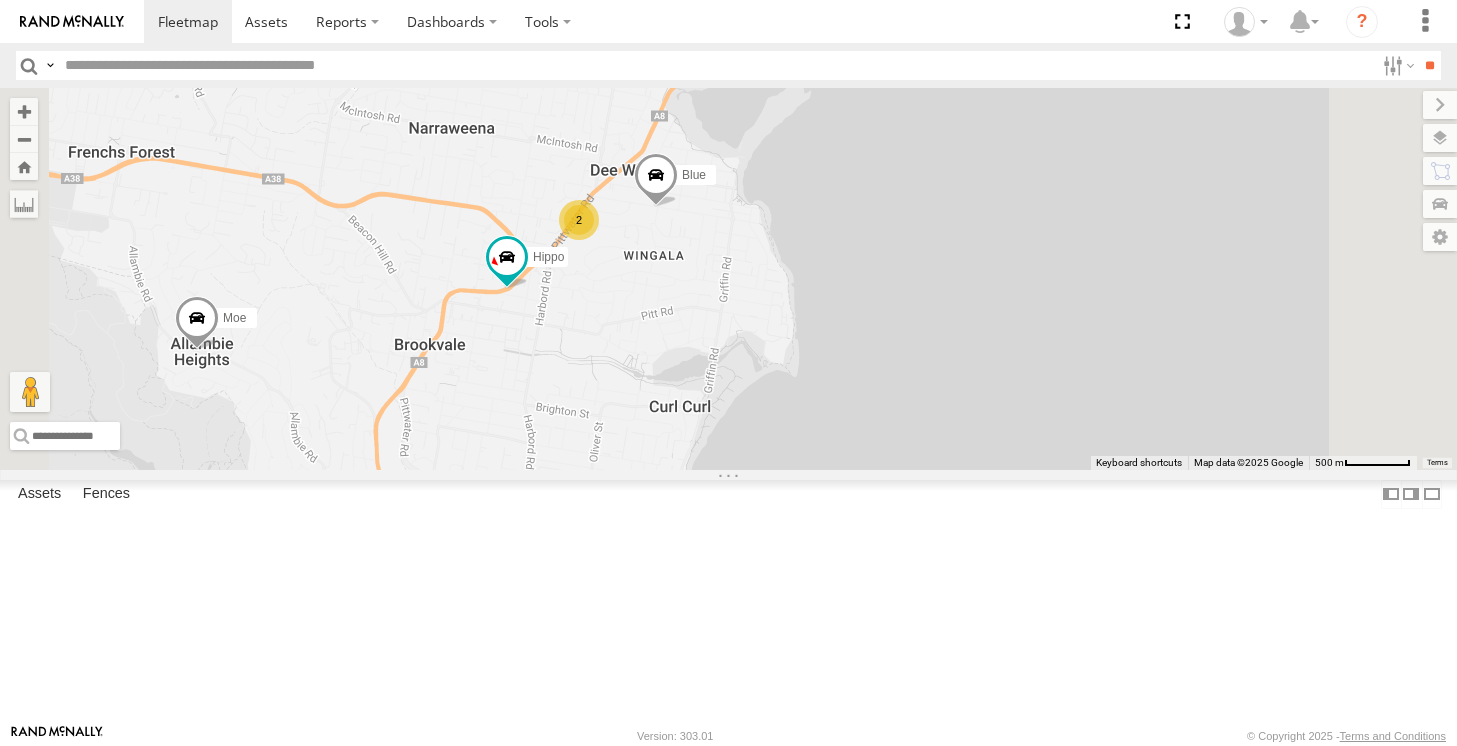 click on "Hippo Ferrari Moe Blue 2 5" at bounding box center (728, 278) 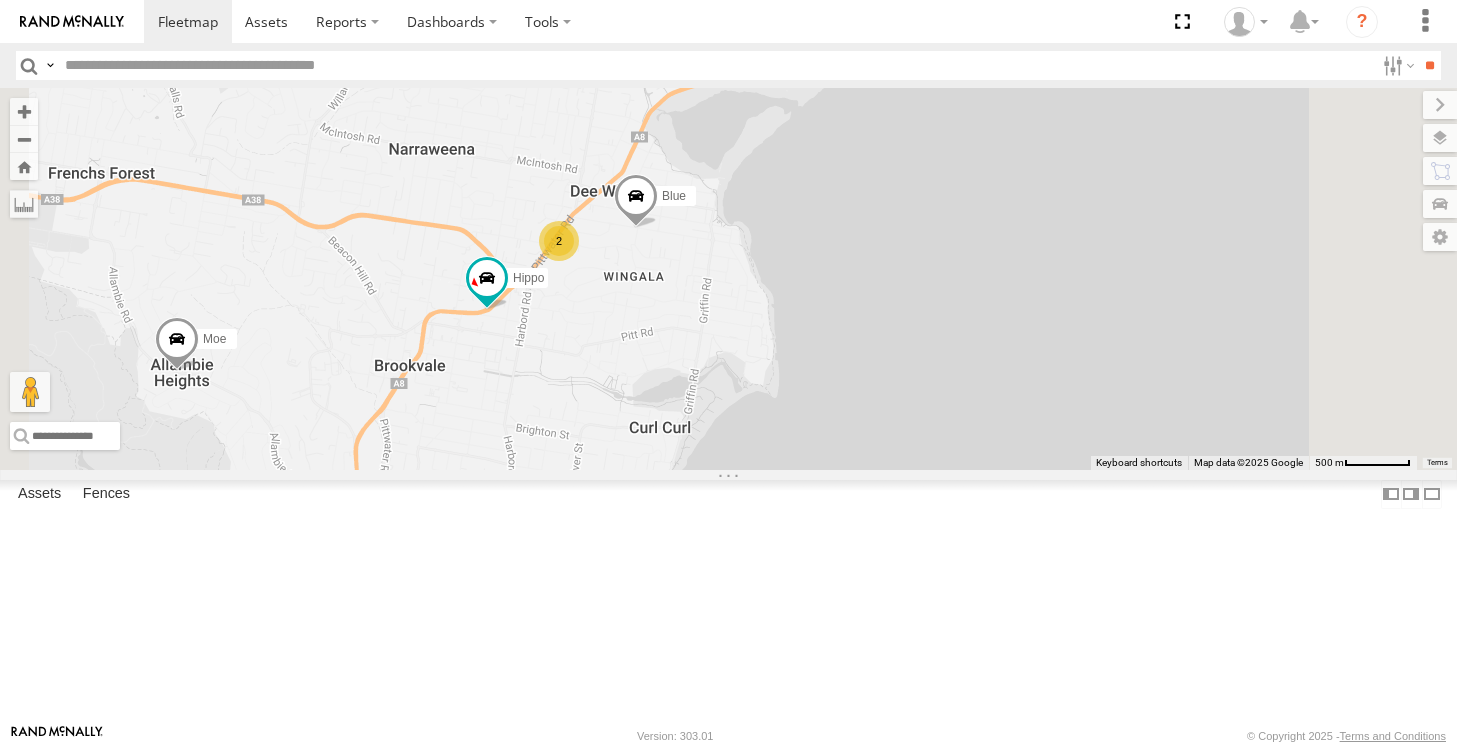 drag, startPoint x: 817, startPoint y: 574, endPoint x: 797, endPoint y: 595, distance: 29 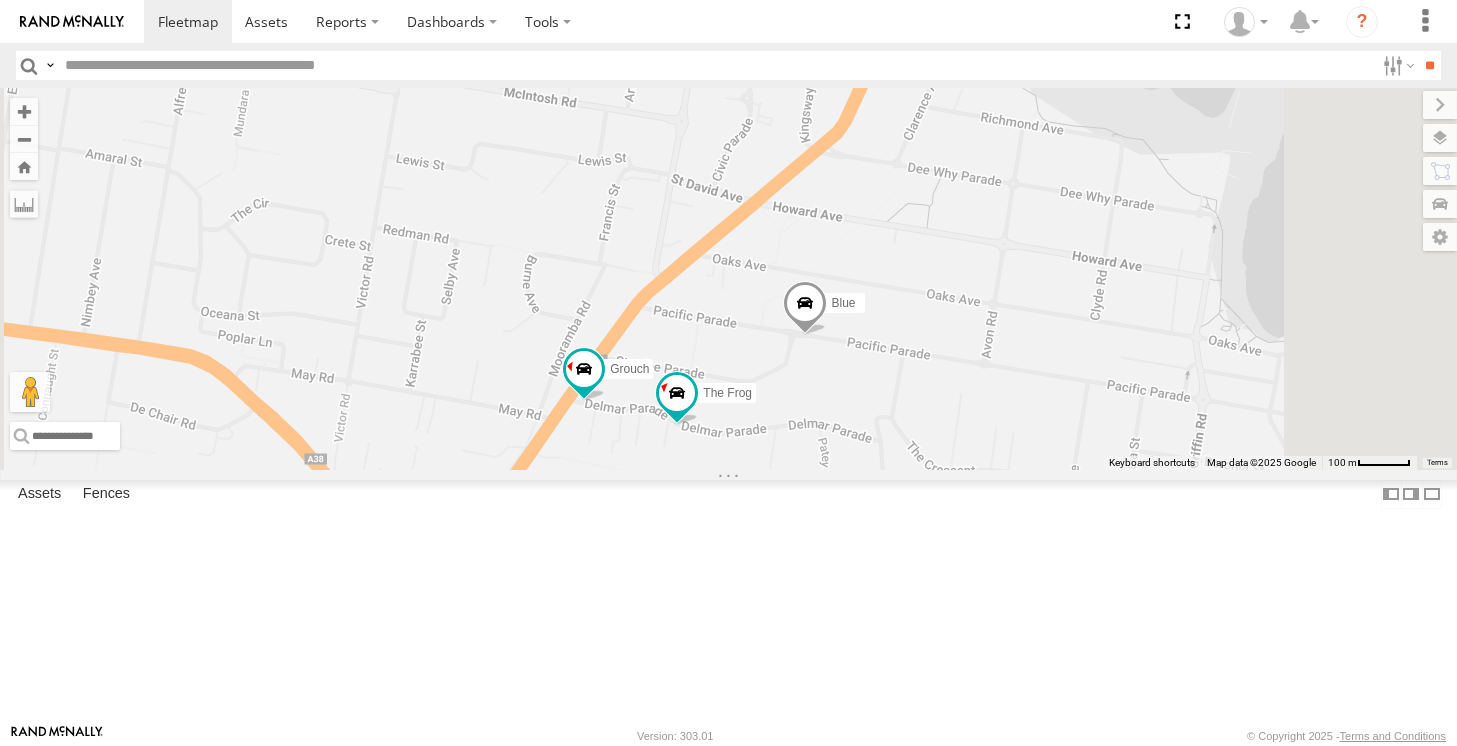 drag, startPoint x: 784, startPoint y: 391, endPoint x: 778, endPoint y: 268, distance: 123.146255 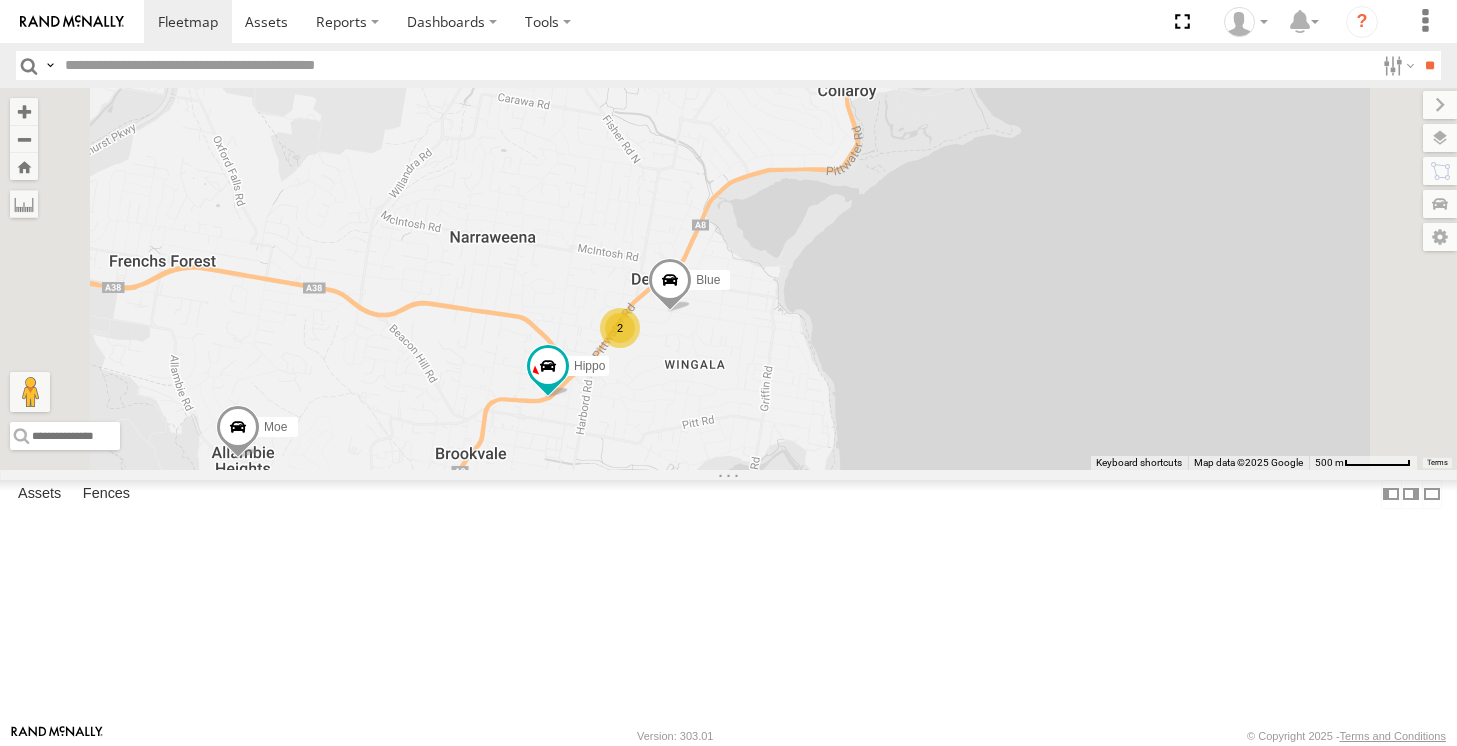 drag, startPoint x: 781, startPoint y: 631, endPoint x: 888, endPoint y: 393, distance: 260.94635 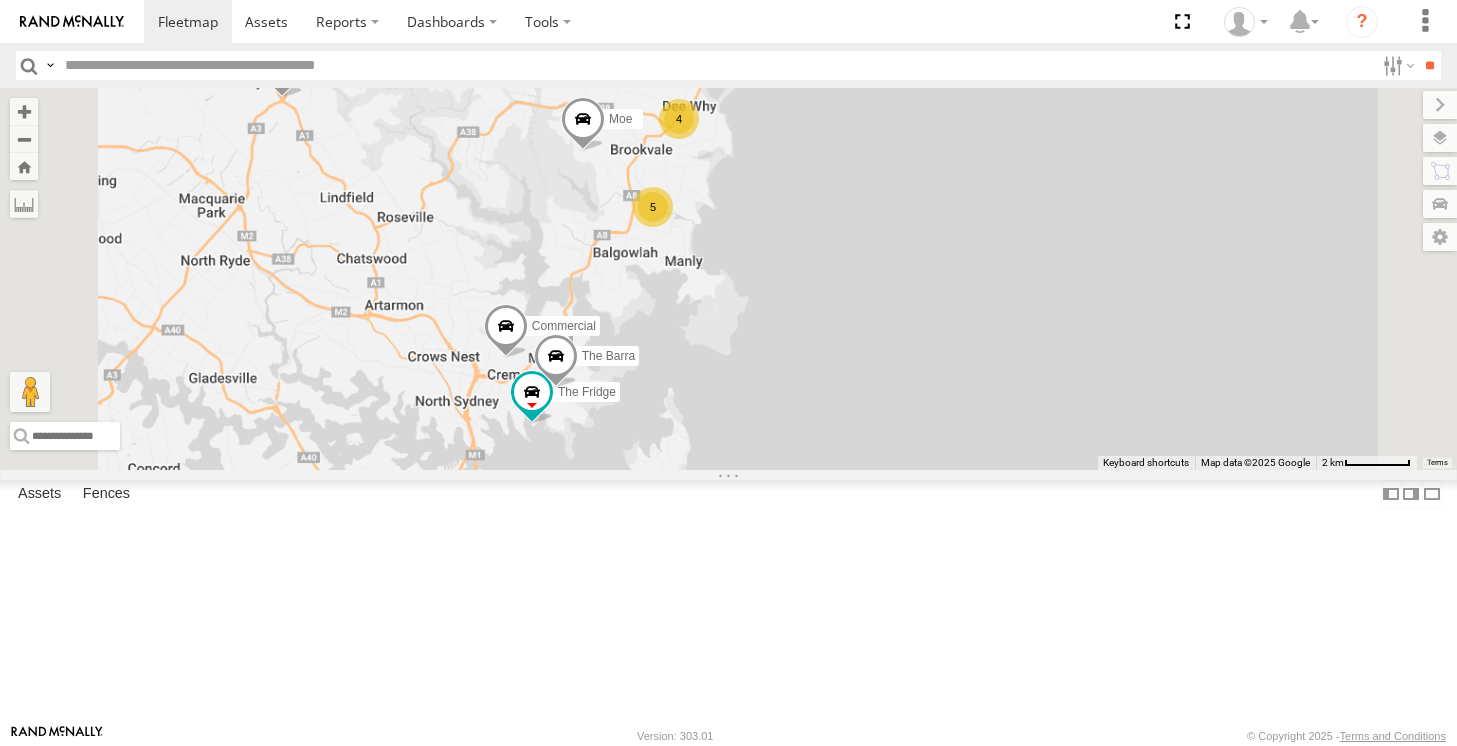 drag, startPoint x: 793, startPoint y: 570, endPoint x: 818, endPoint y: 368, distance: 203.54115 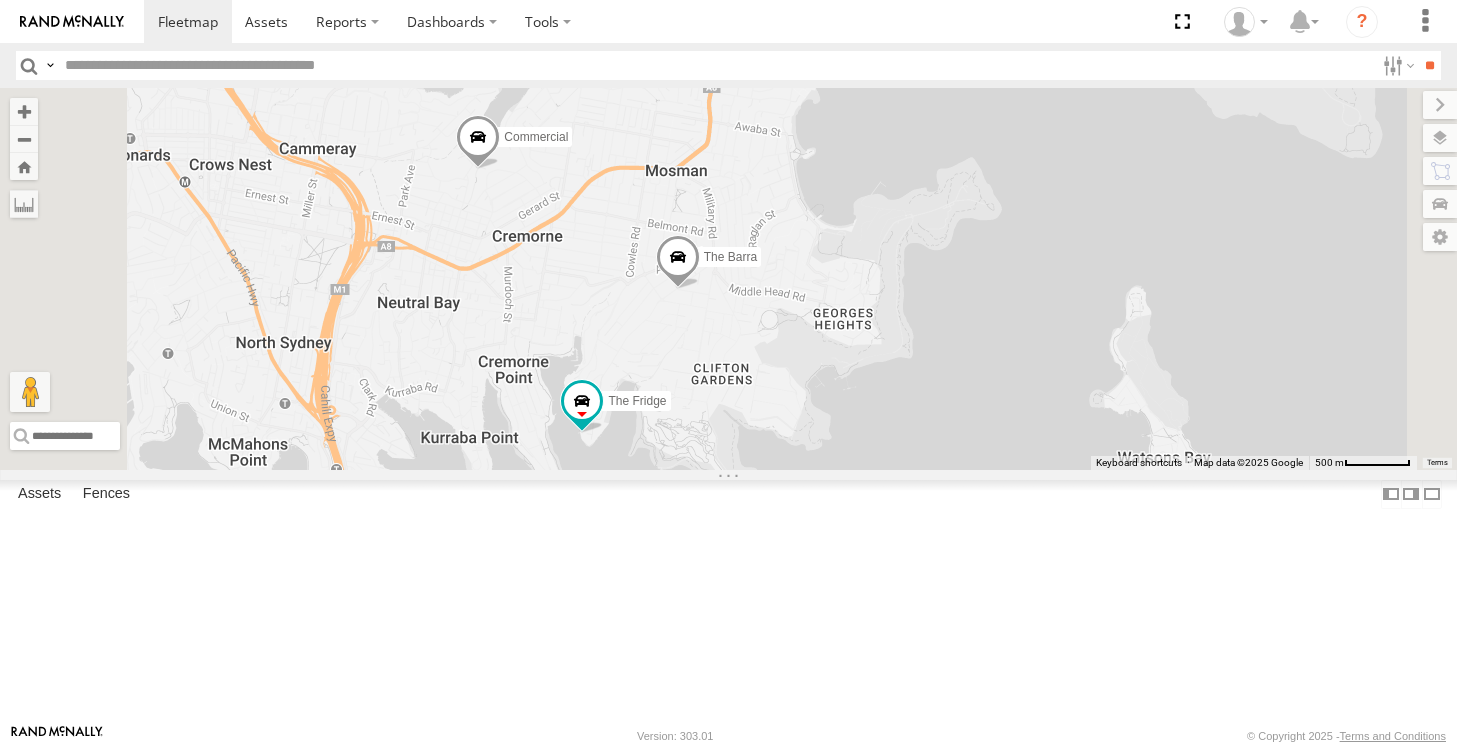 drag, startPoint x: 1011, startPoint y: 370, endPoint x: 908, endPoint y: 366, distance: 103.077644 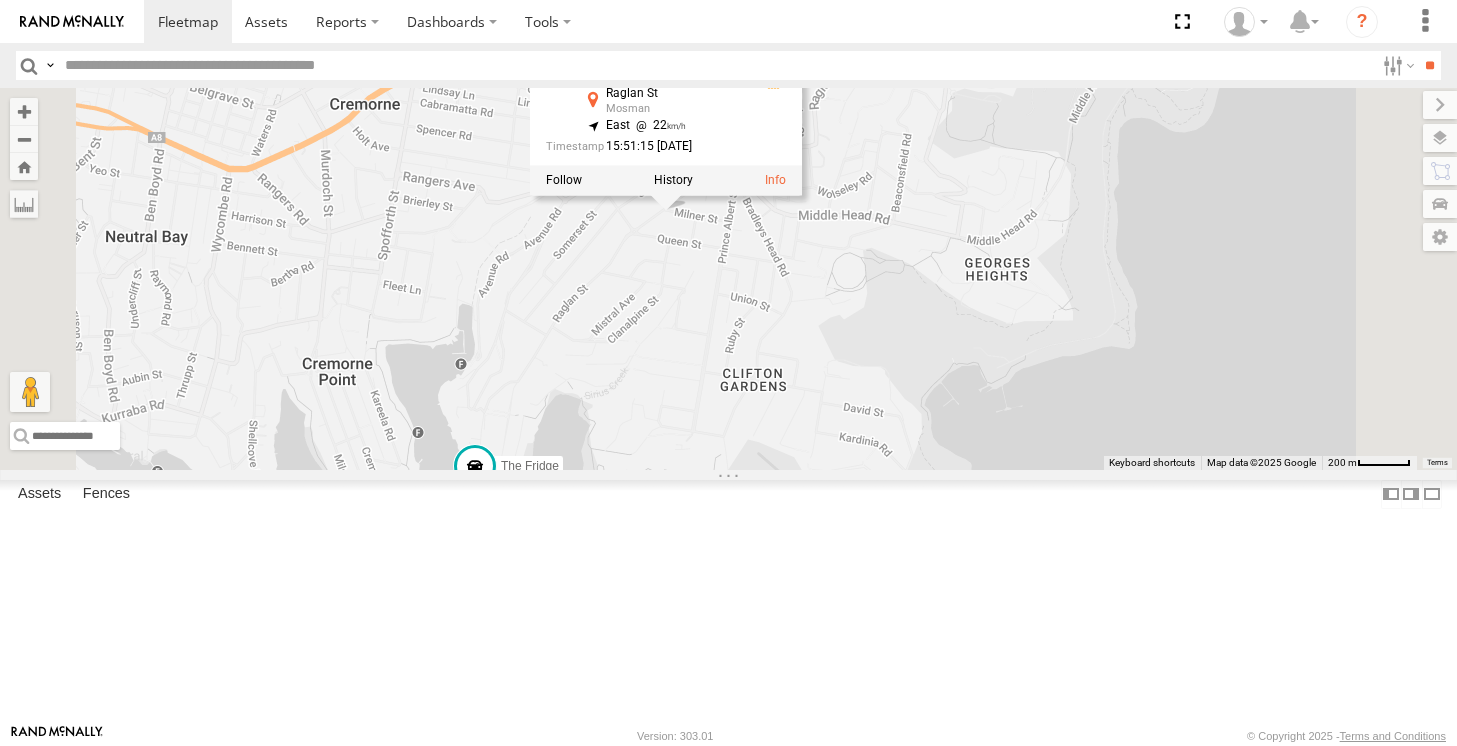 click on "Ferrari Moe Commercial The Fridge The Barra Big Red The Barra All Assets Raglan St Mosman -33.83301 ,  151.24112 East 22 15:51:15 18/07/2025" at bounding box center [728, 278] 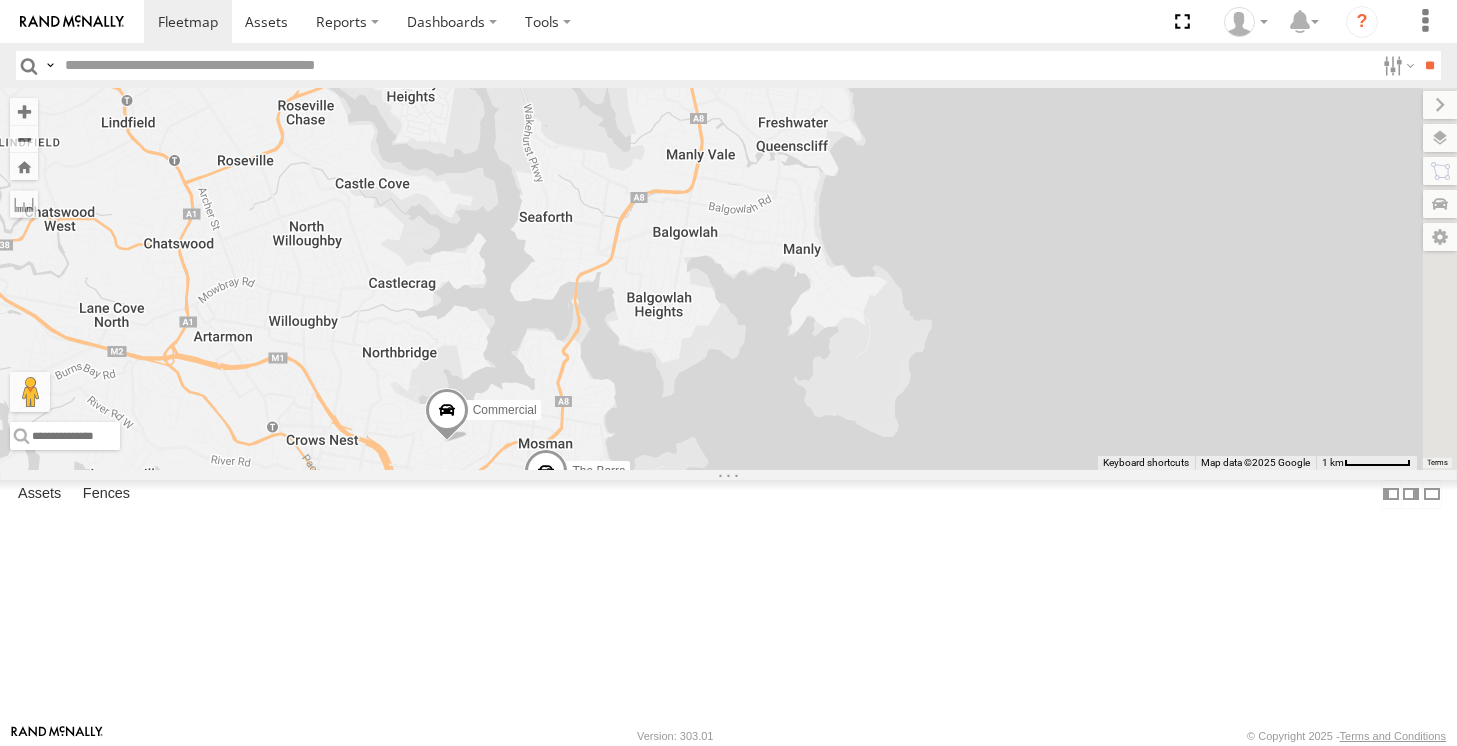 drag, startPoint x: 1009, startPoint y: 280, endPoint x: 886, endPoint y: 523, distance: 272.35638 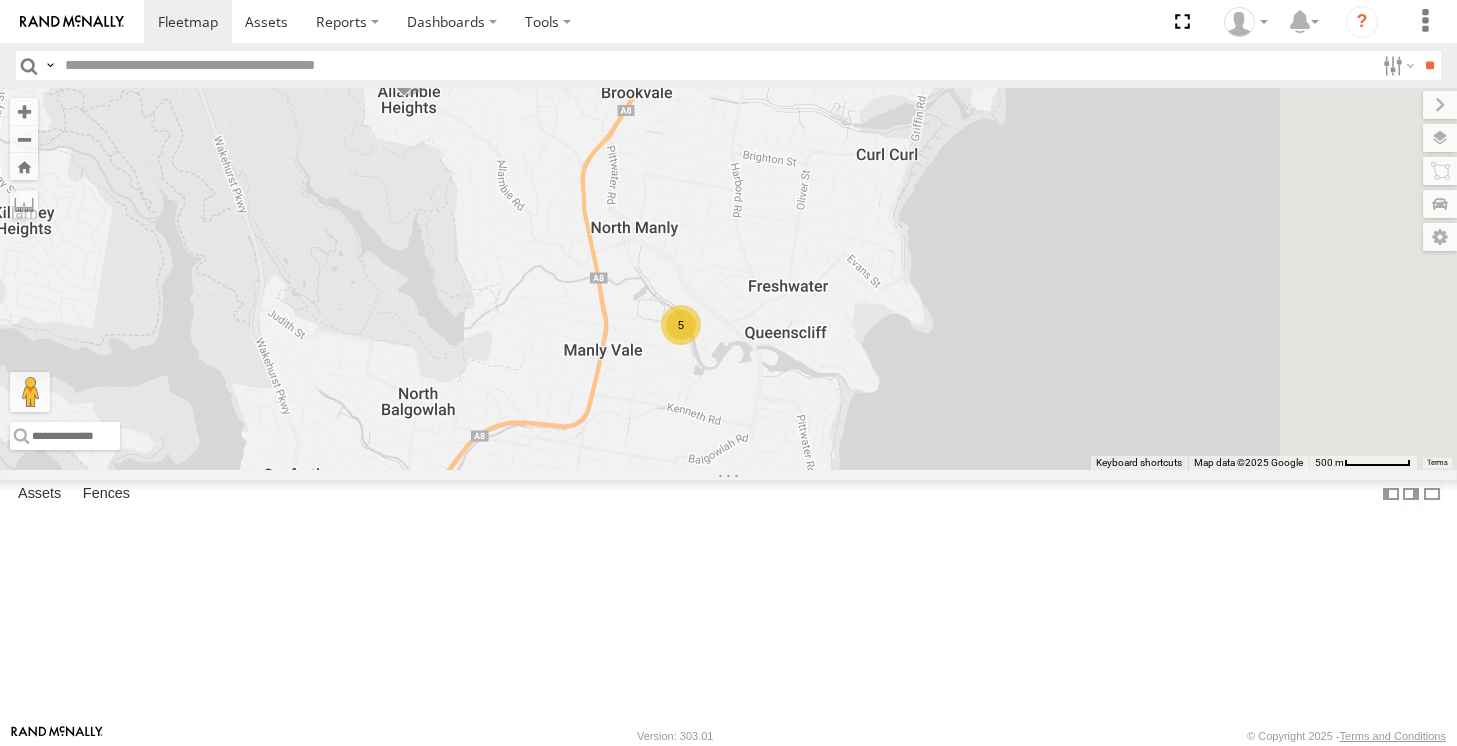 drag, startPoint x: 950, startPoint y: 212, endPoint x: 816, endPoint y: 456, distance: 278.37384 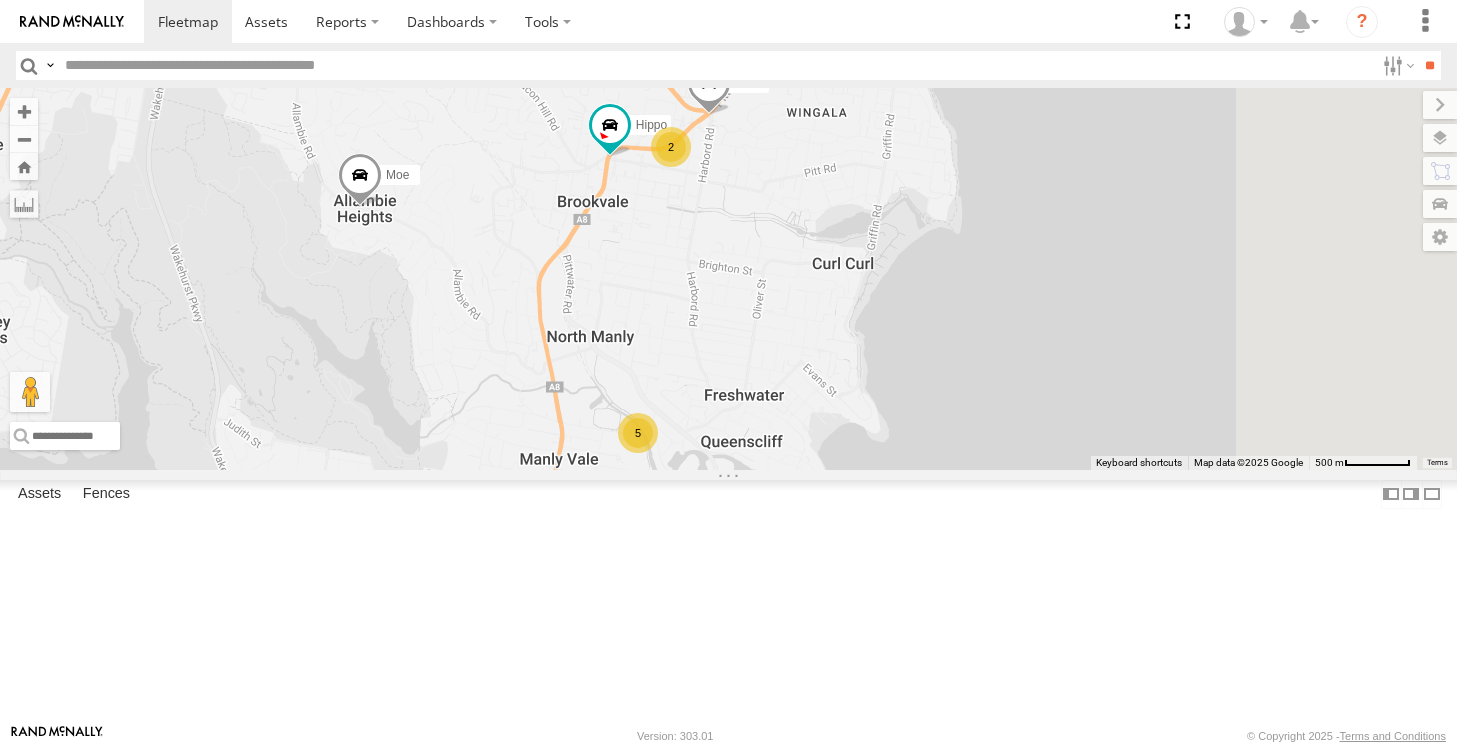 drag, startPoint x: 888, startPoint y: 276, endPoint x: 844, endPoint y: 391, distance: 123.13001 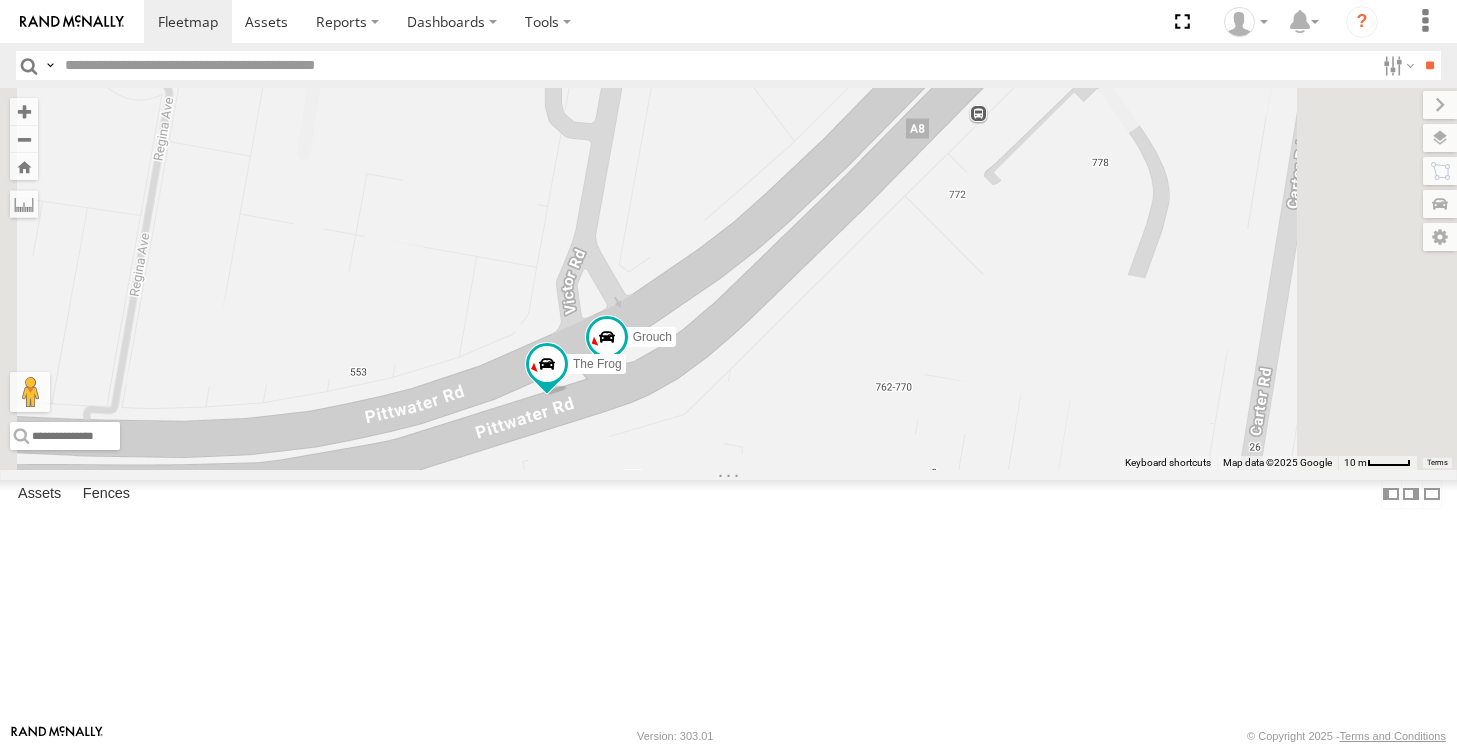 drag, startPoint x: 875, startPoint y: 439, endPoint x: 862, endPoint y: 381, distance: 59.439045 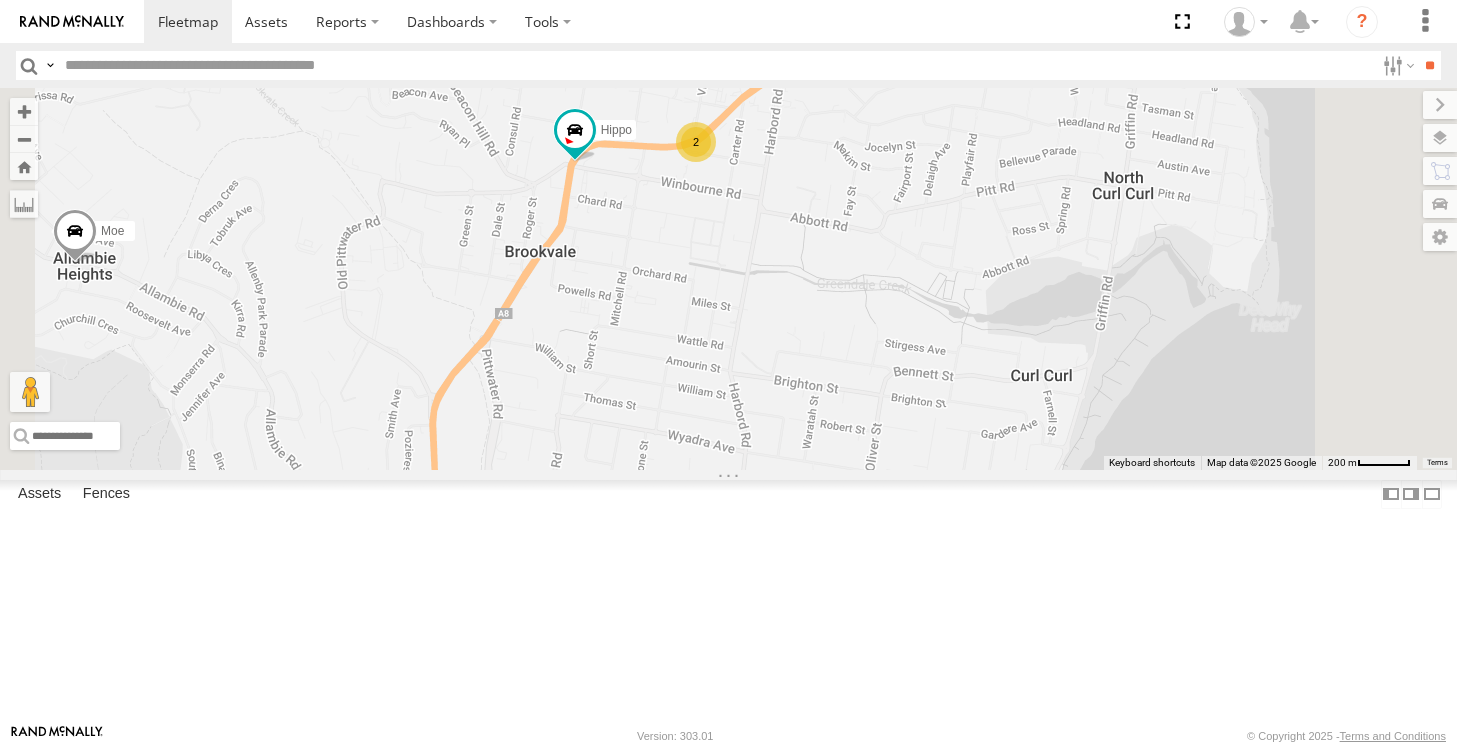 drag, startPoint x: 787, startPoint y: 446, endPoint x: 870, endPoint y: 325, distance: 146.73105 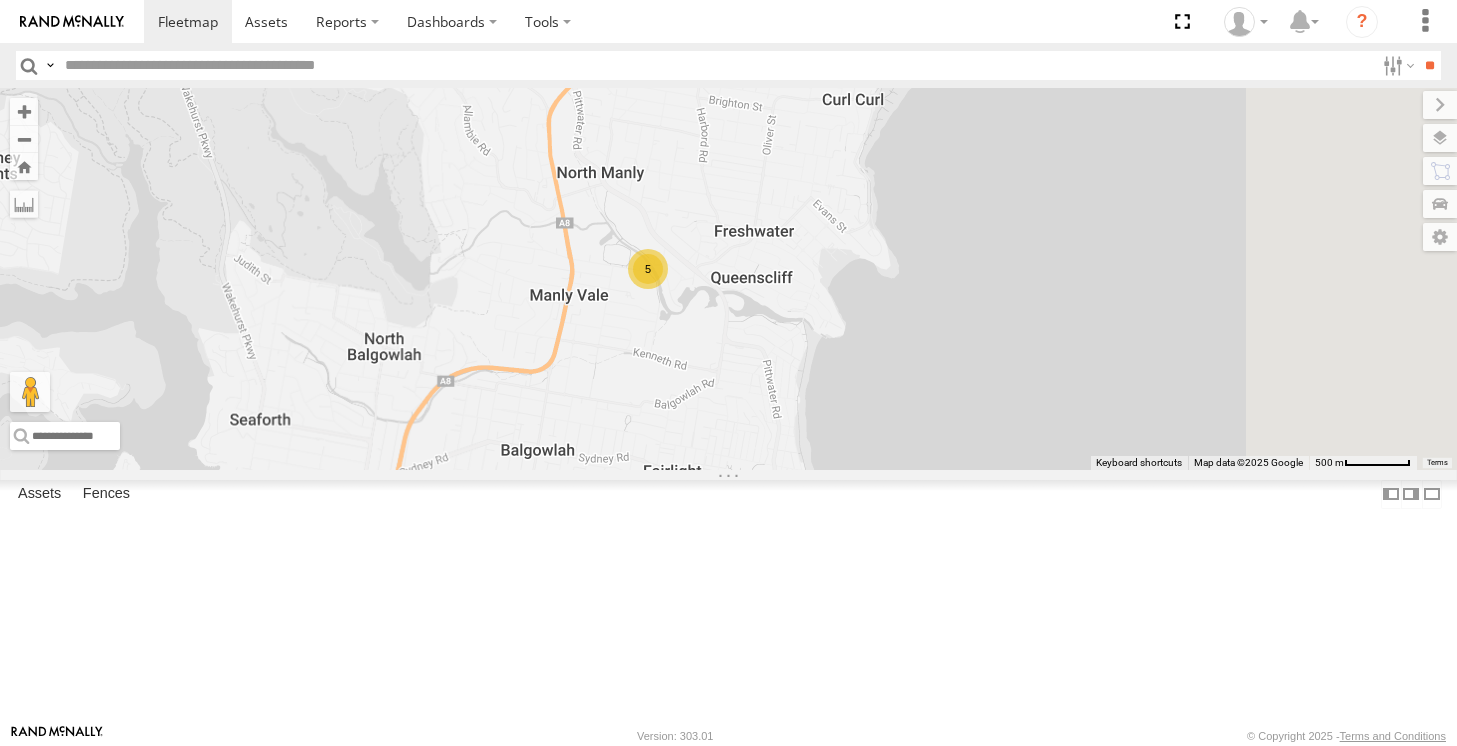 drag, startPoint x: 864, startPoint y: 486, endPoint x: 901, endPoint y: 265, distance: 224.07588 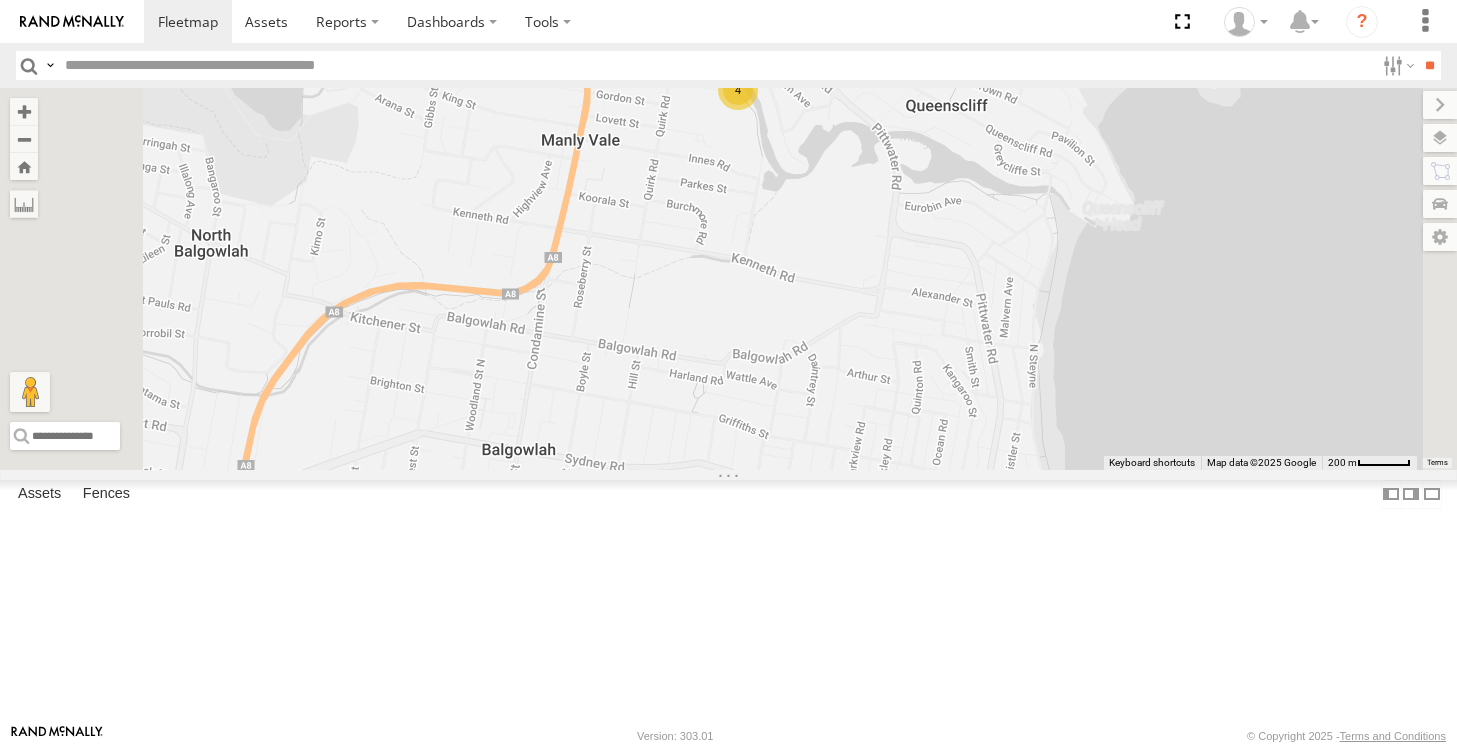 drag, startPoint x: 893, startPoint y: 438, endPoint x: 879, endPoint y: 345, distance: 94.04786 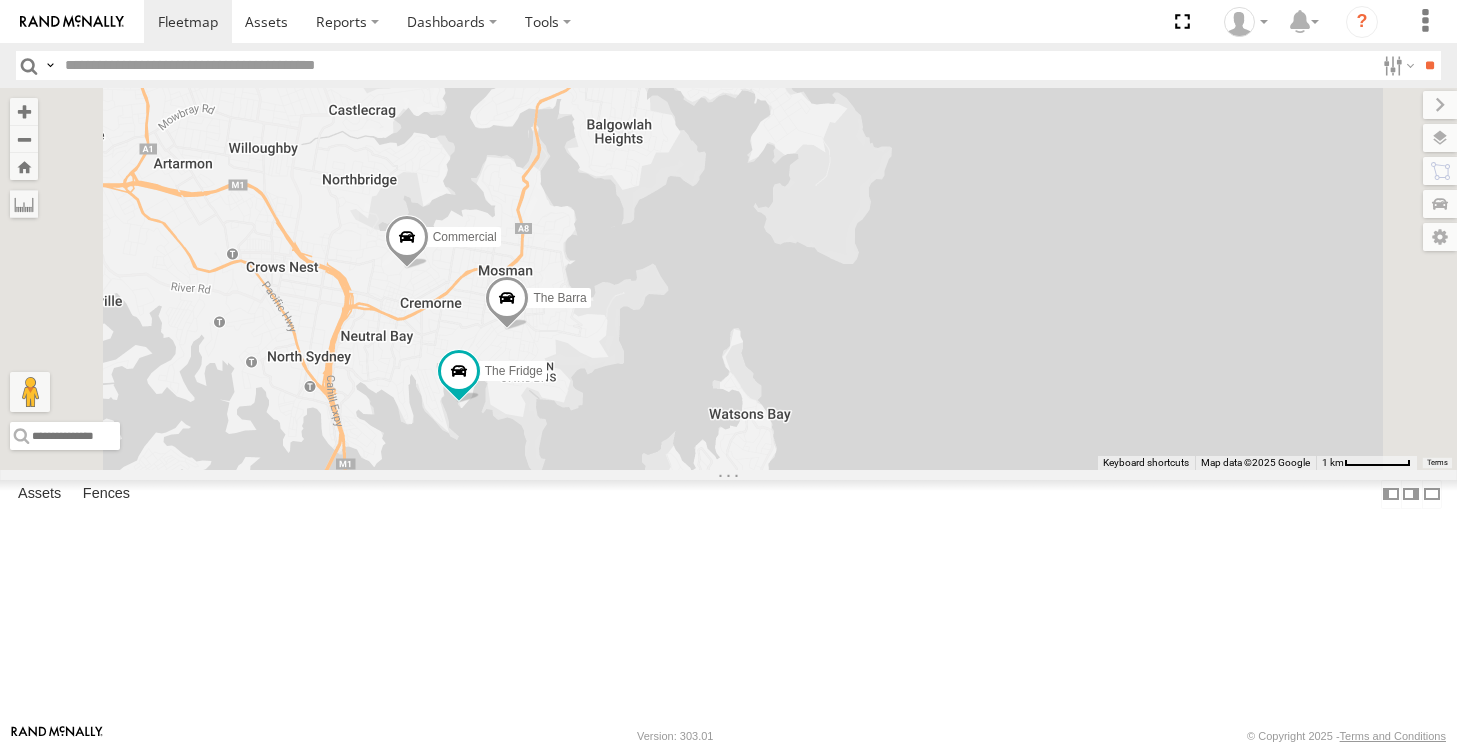 drag, startPoint x: 734, startPoint y: 531, endPoint x: 798, endPoint y: 289, distance: 250.3198 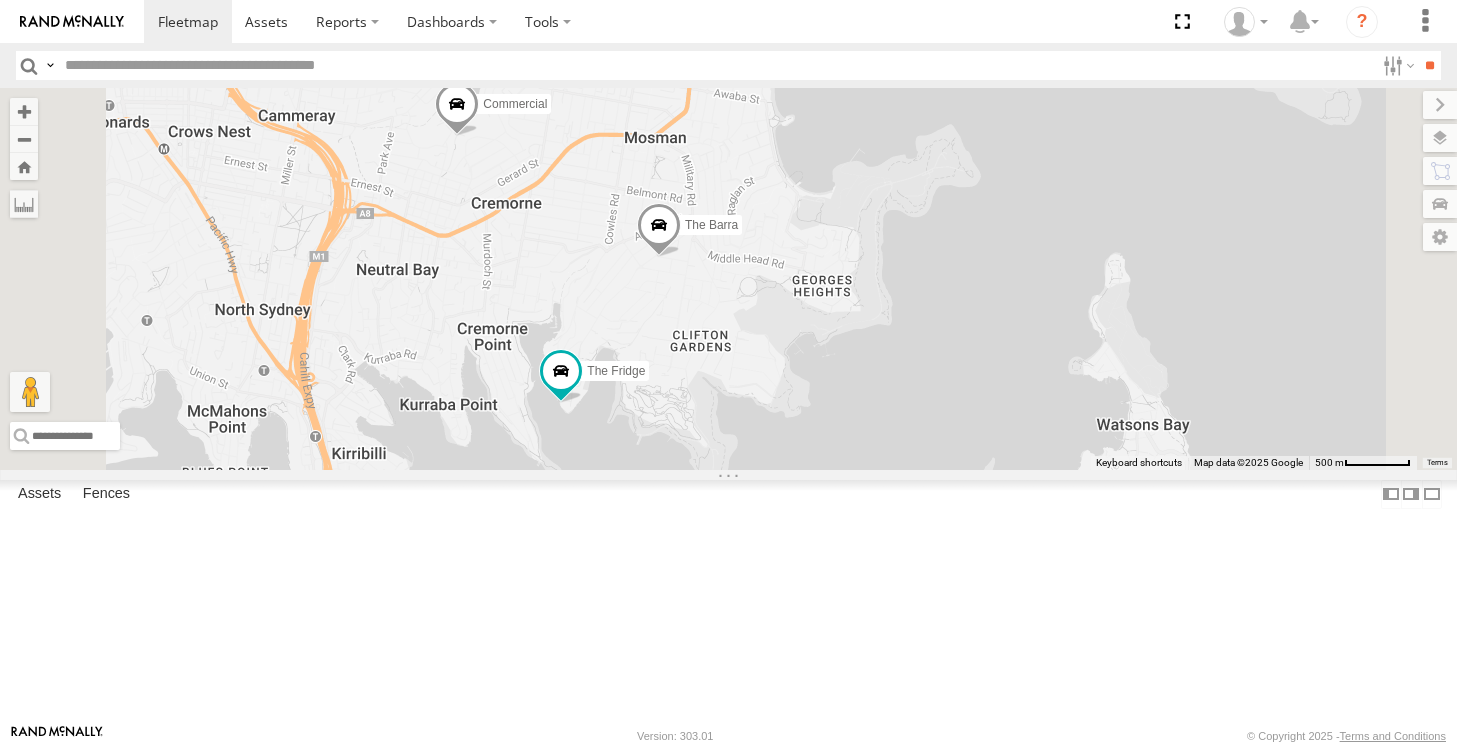 drag, startPoint x: 790, startPoint y: 417, endPoint x: 794, endPoint y: 294, distance: 123.065025 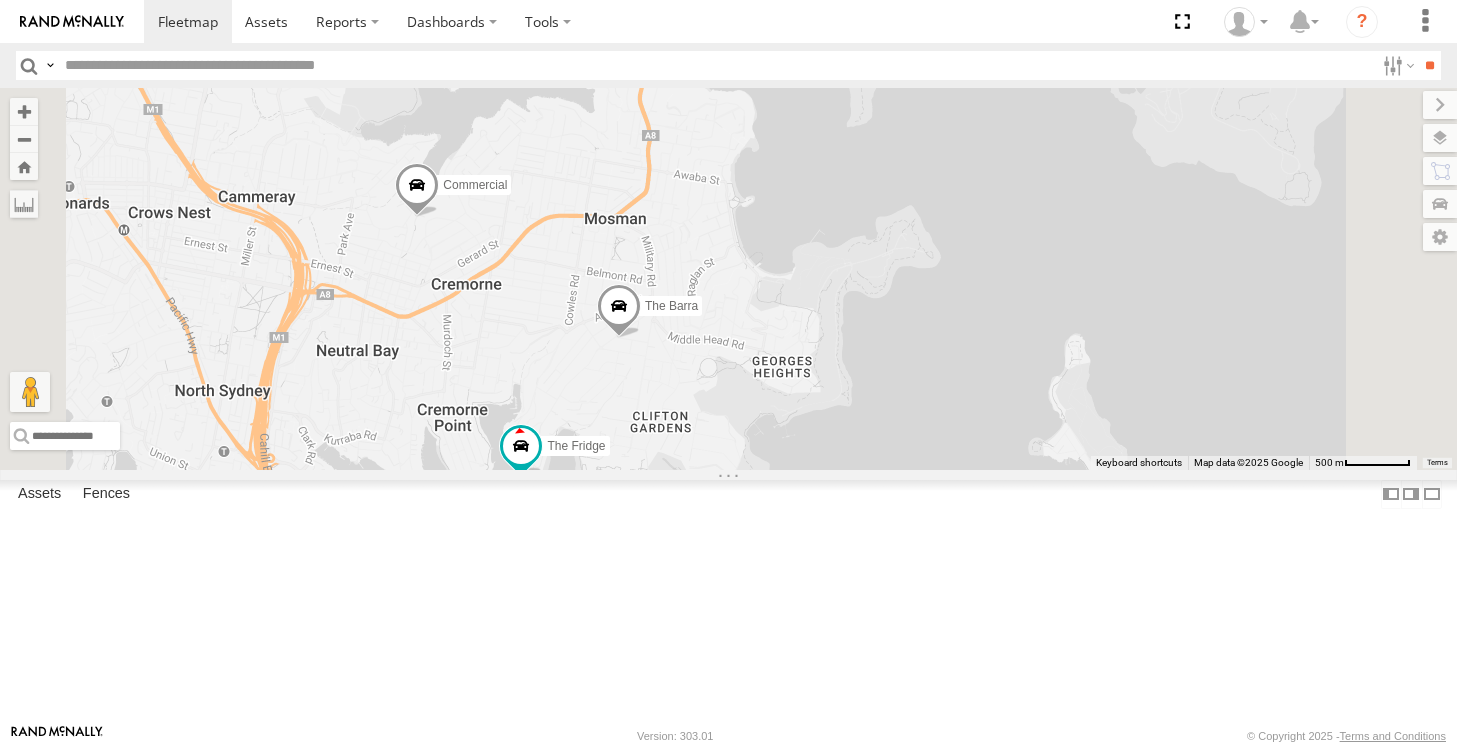 drag, startPoint x: 964, startPoint y: 372, endPoint x: 872, endPoint y: 532, distance: 184.56435 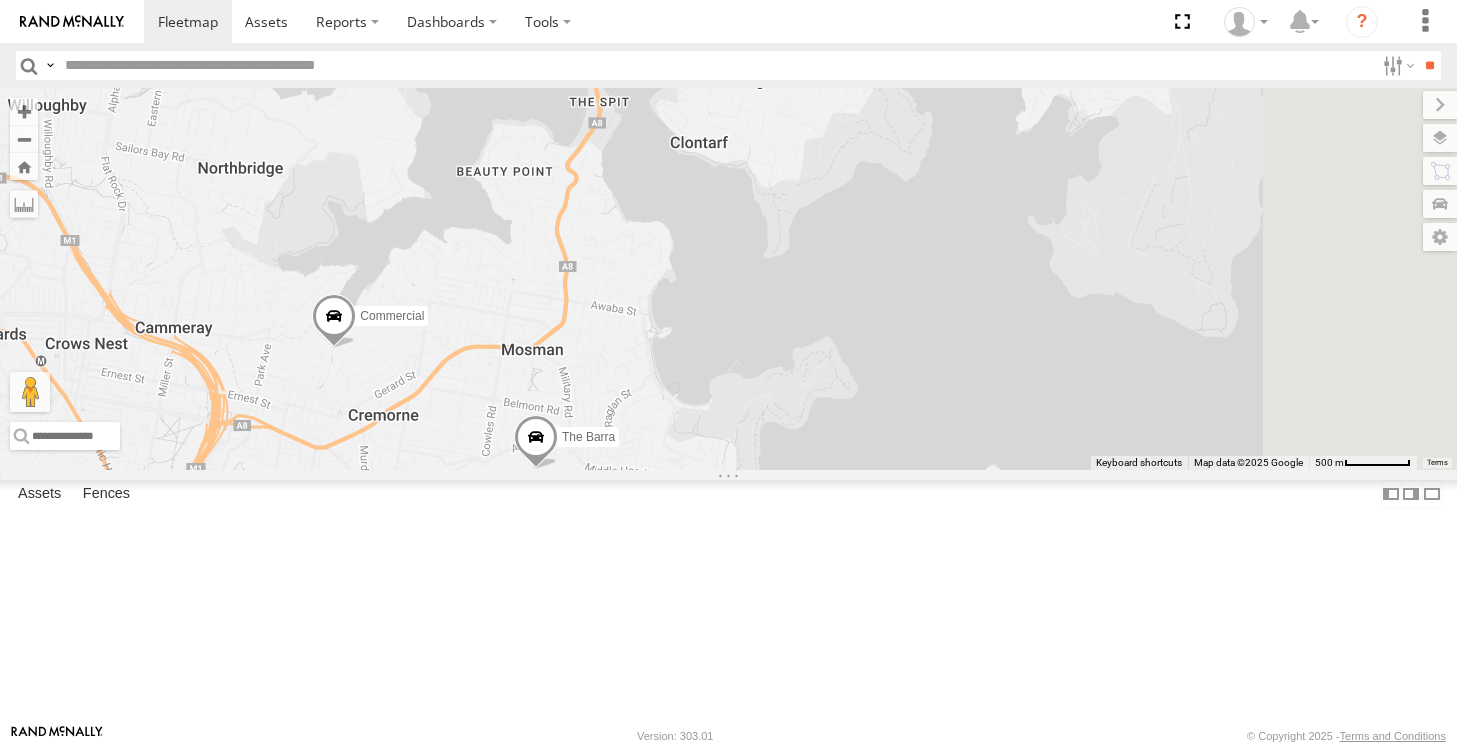 click at bounding box center [798, 21] 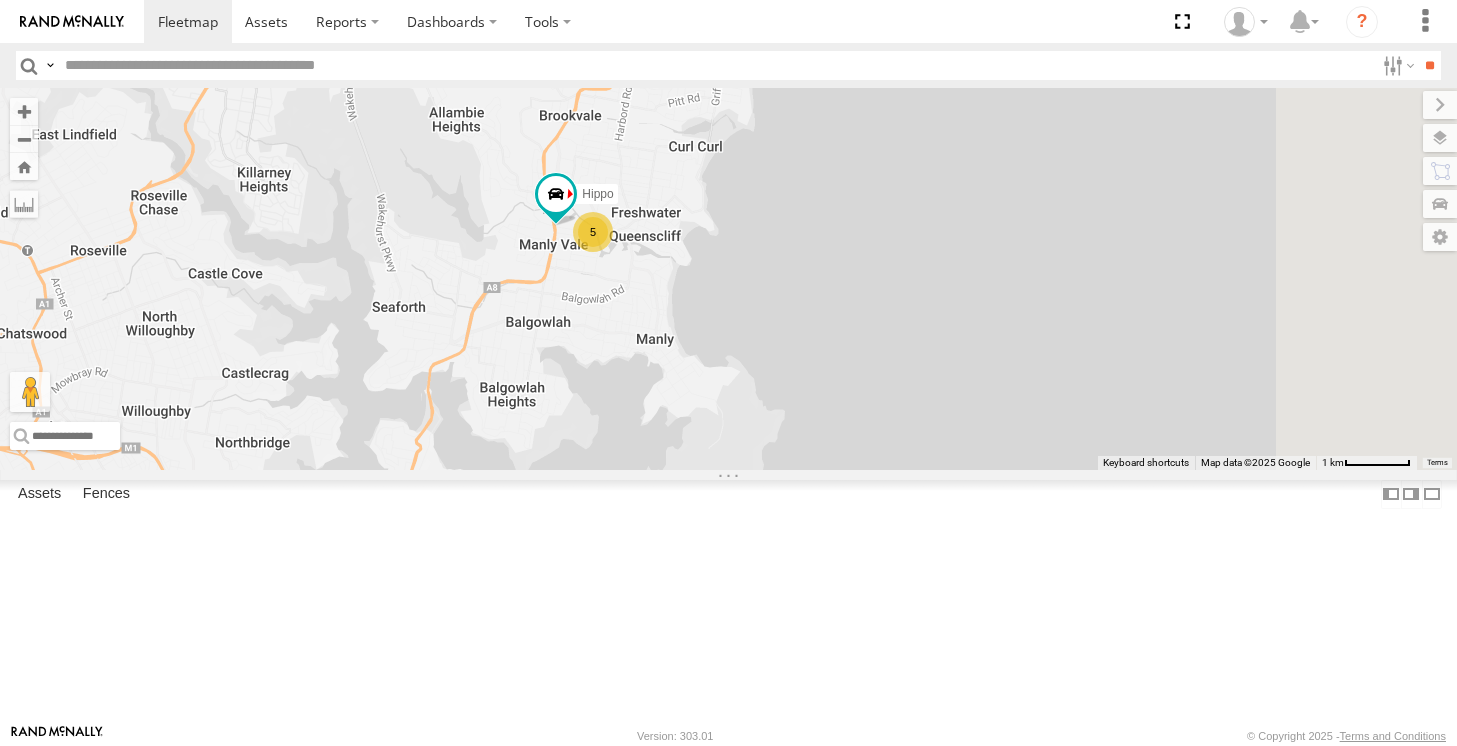 drag, startPoint x: 793, startPoint y: 374, endPoint x: 632, endPoint y: 709, distance: 371.67996 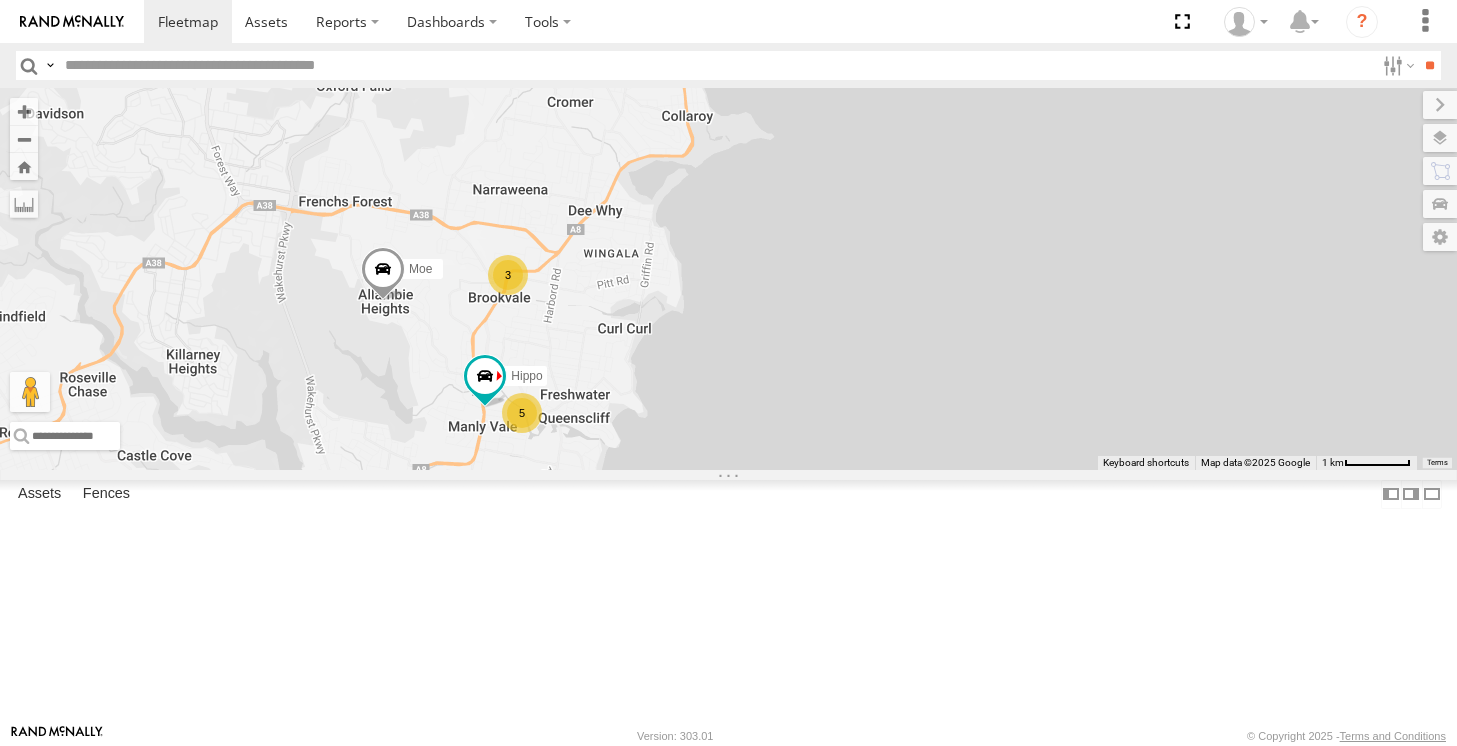 drag, startPoint x: 796, startPoint y: 497, endPoint x: 833, endPoint y: 424, distance: 81.84131 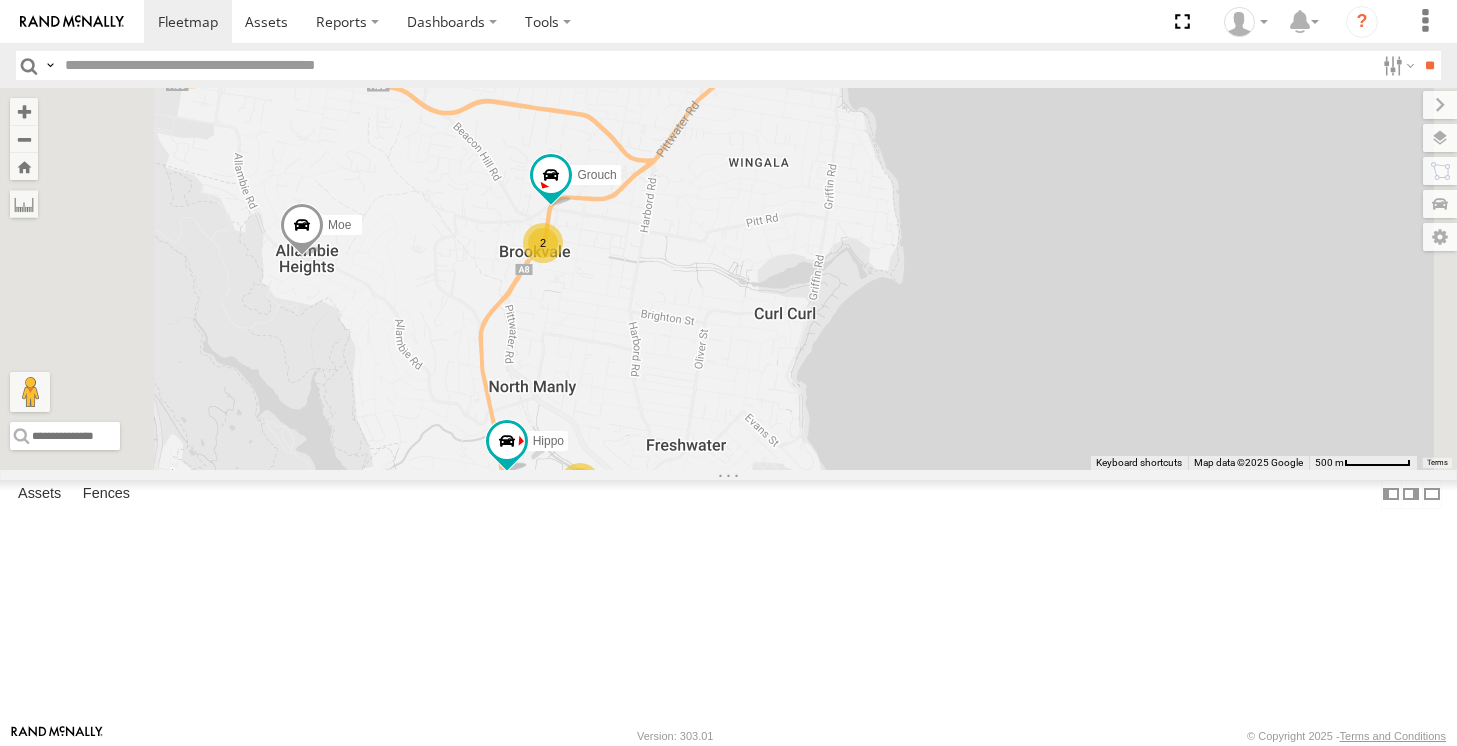 drag, startPoint x: 902, startPoint y: 361, endPoint x: 940, endPoint y: 320, distance: 55.9017 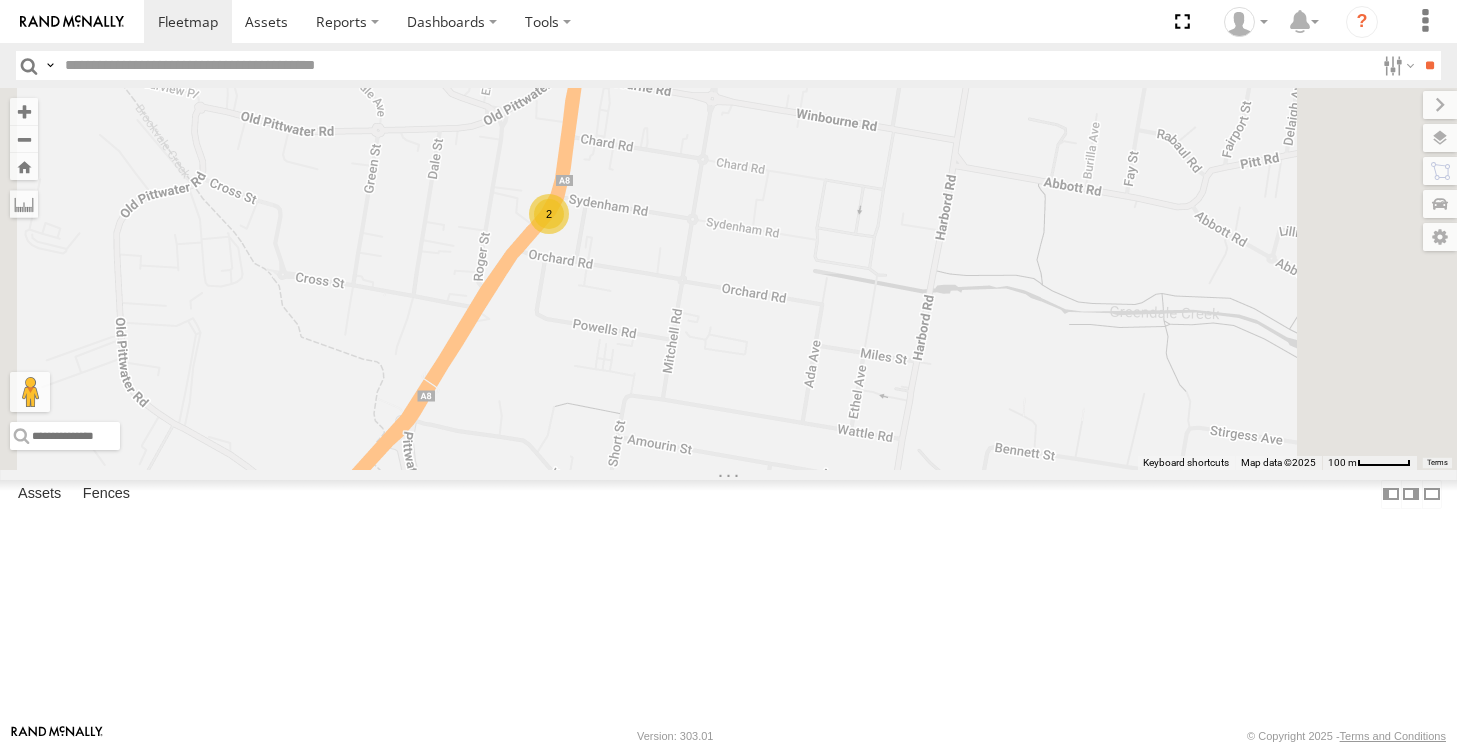 drag, startPoint x: 899, startPoint y: 344, endPoint x: 855, endPoint y: 398, distance: 69.656296 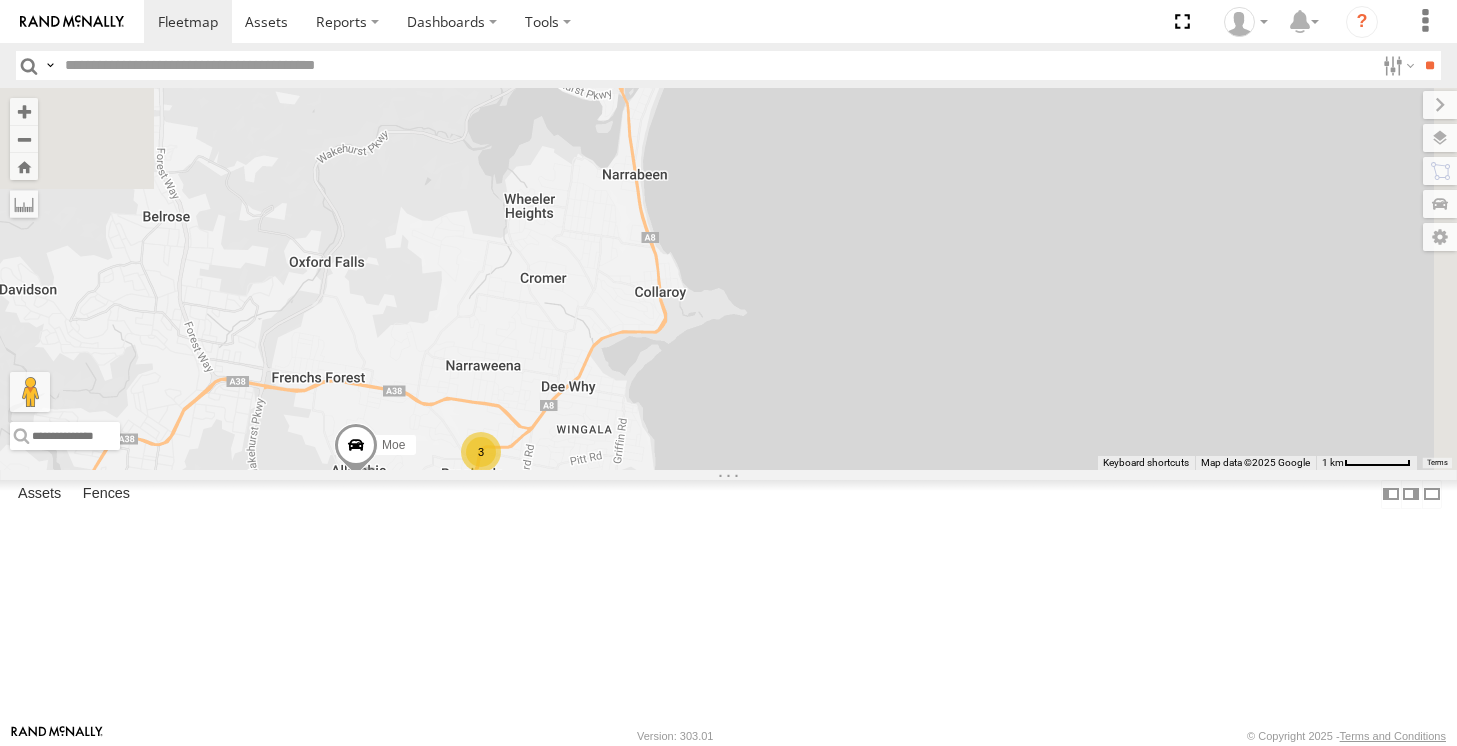 drag, startPoint x: 953, startPoint y: 320, endPoint x: 848, endPoint y: 573, distance: 273.92334 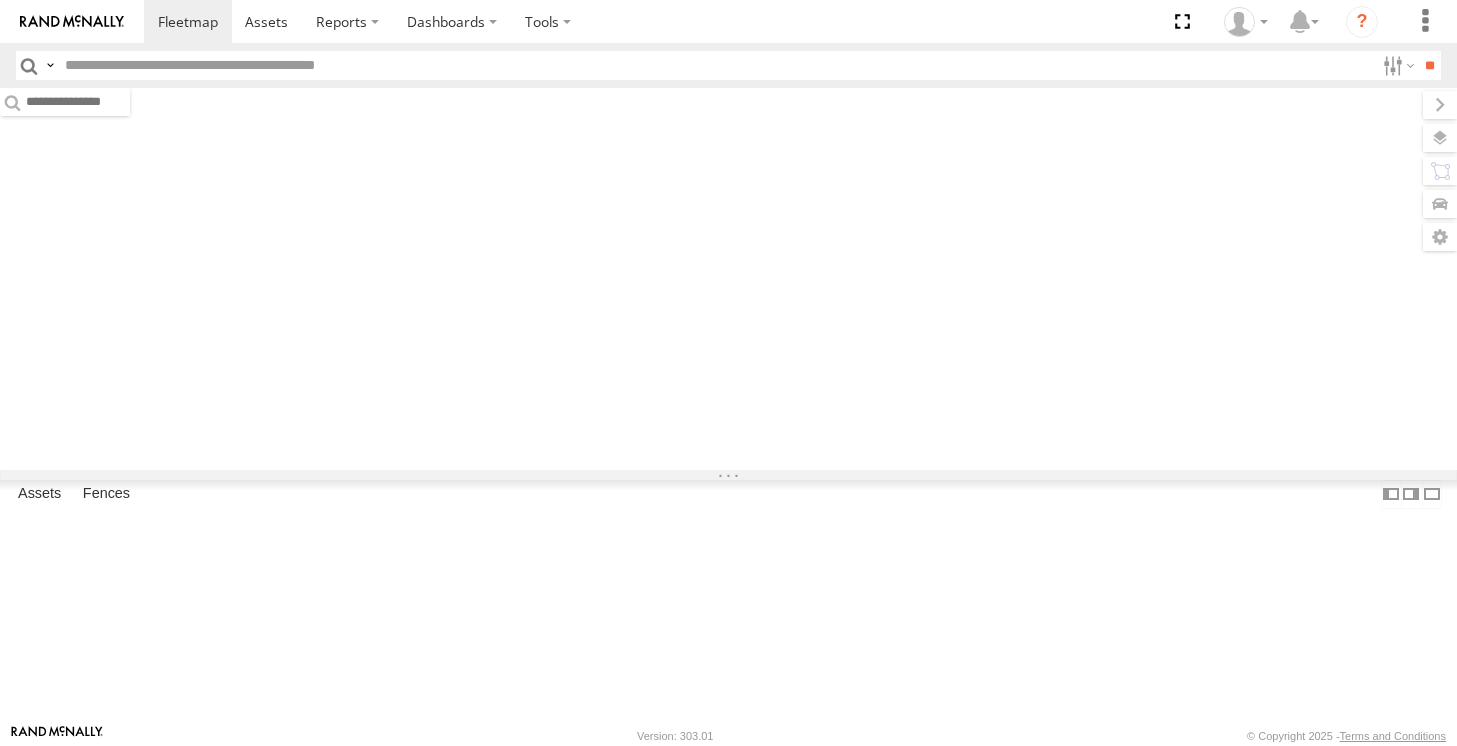 scroll, scrollTop: 0, scrollLeft: 0, axis: both 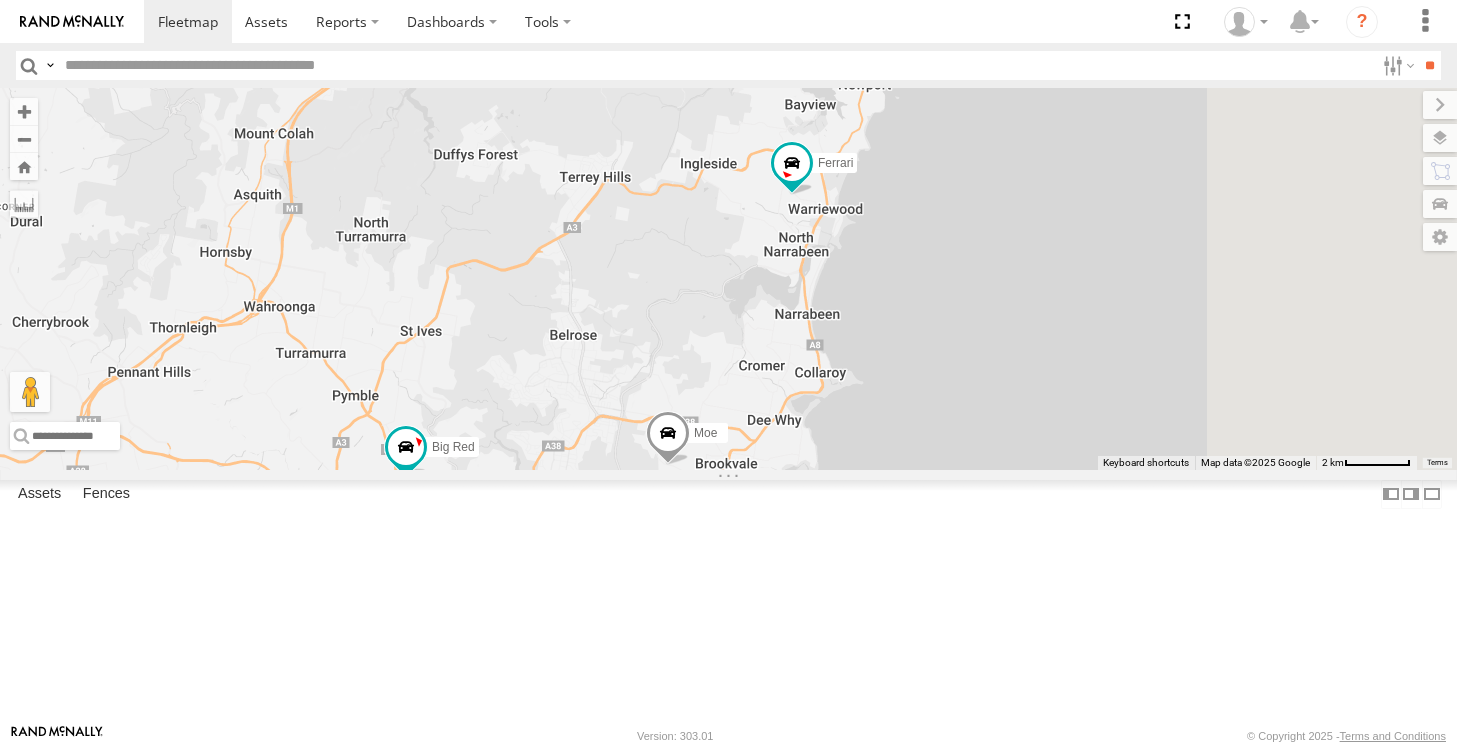 drag, startPoint x: 1072, startPoint y: 199, endPoint x: 938, endPoint y: 377, distance: 222.80035 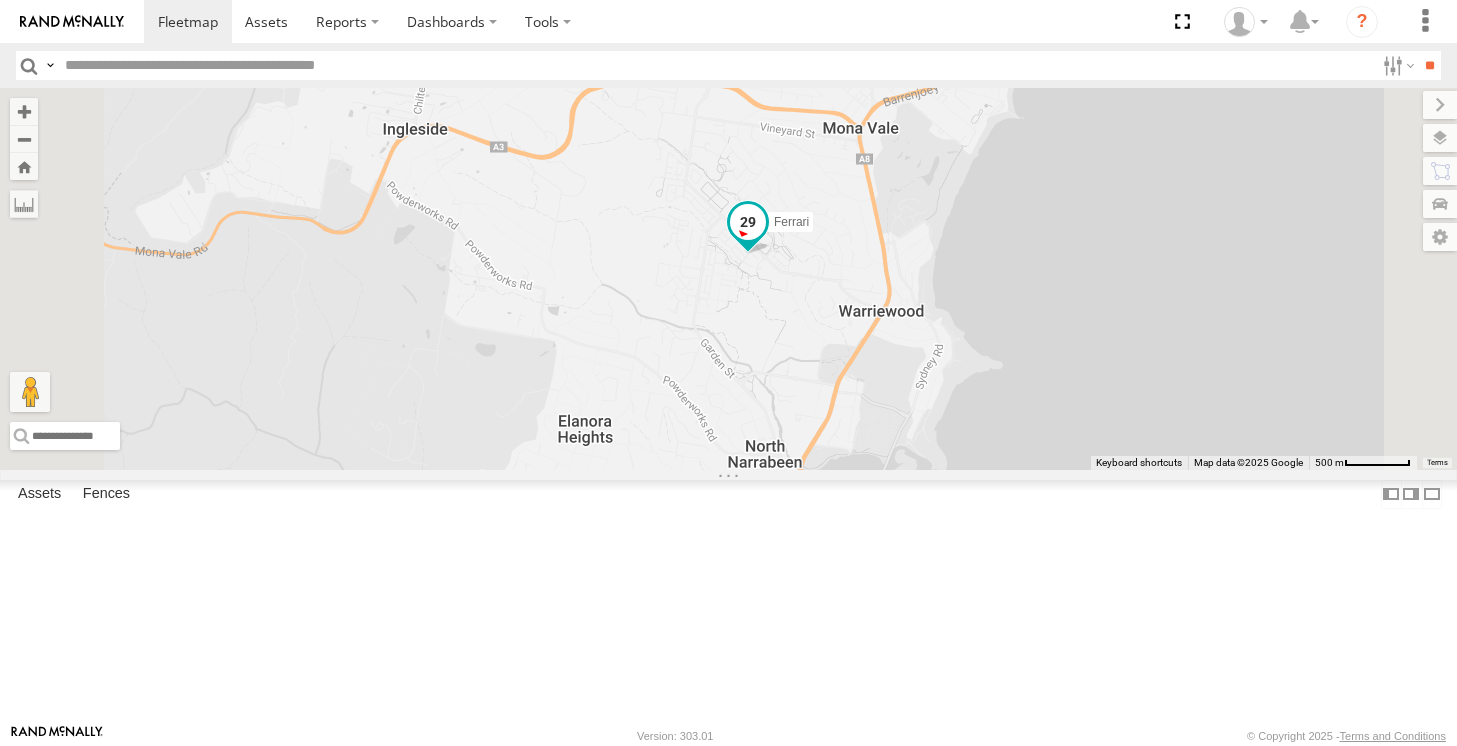 drag, startPoint x: 1110, startPoint y: 374, endPoint x: 1004, endPoint y: 398, distance: 108.68302 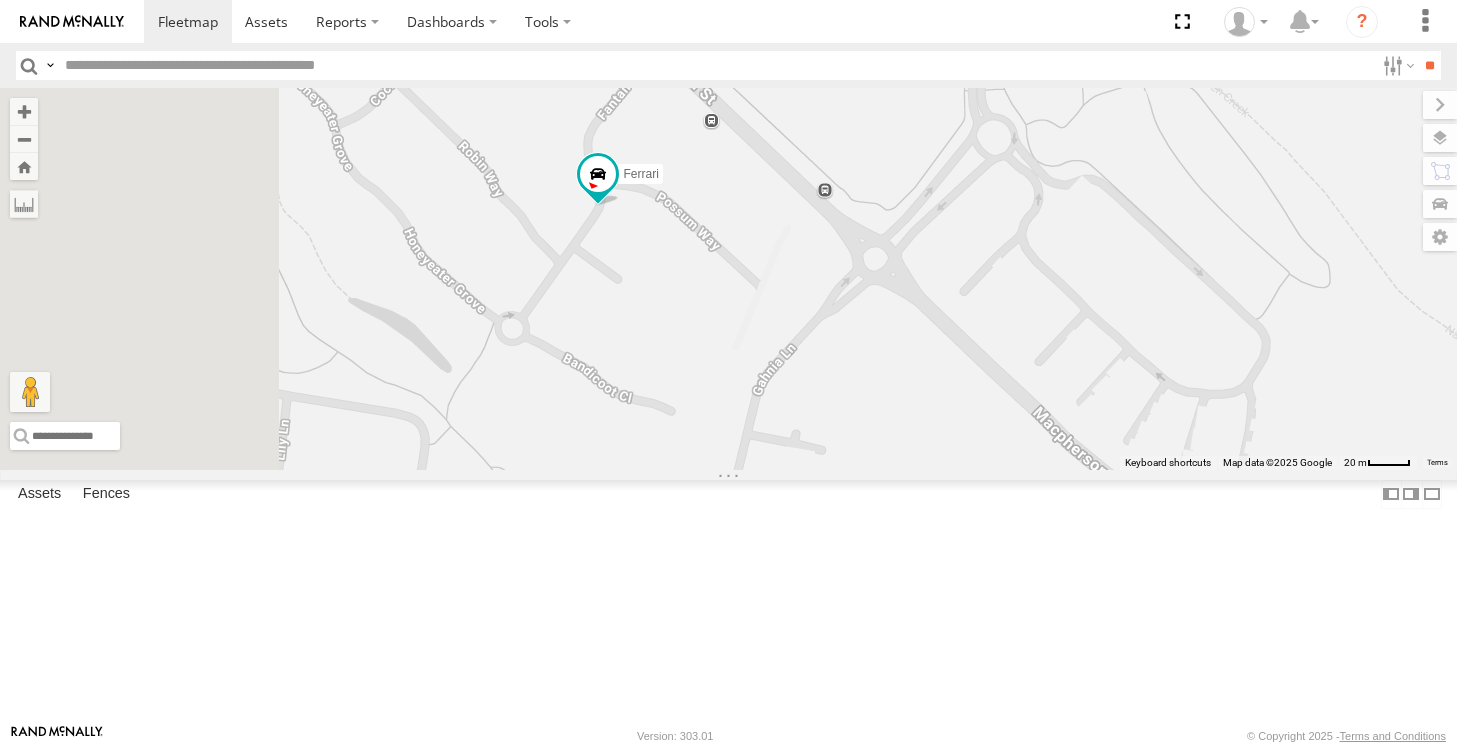 drag, startPoint x: 754, startPoint y: 511, endPoint x: 888, endPoint y: 318, distance: 234.95744 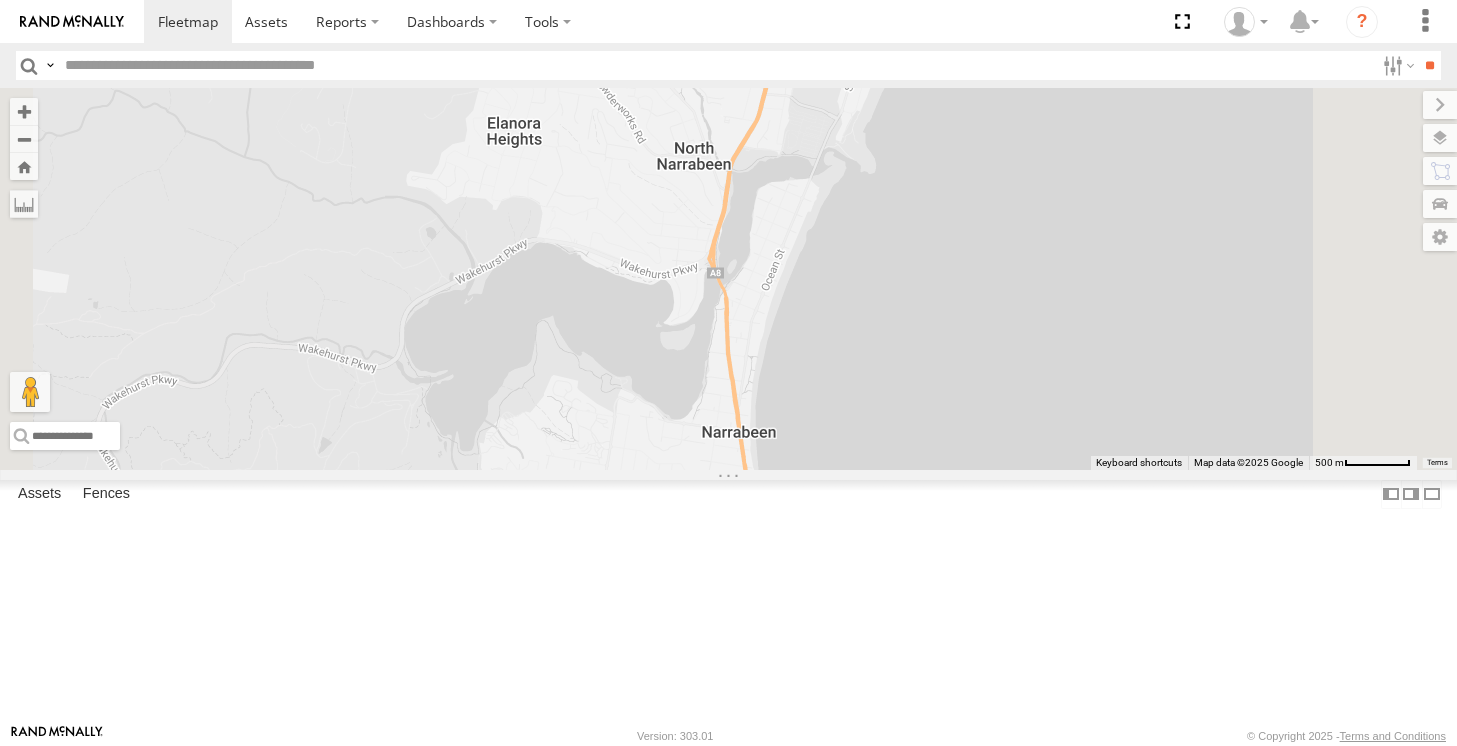 drag, startPoint x: 968, startPoint y: 484, endPoint x: 955, endPoint y: 146, distance: 338.2499 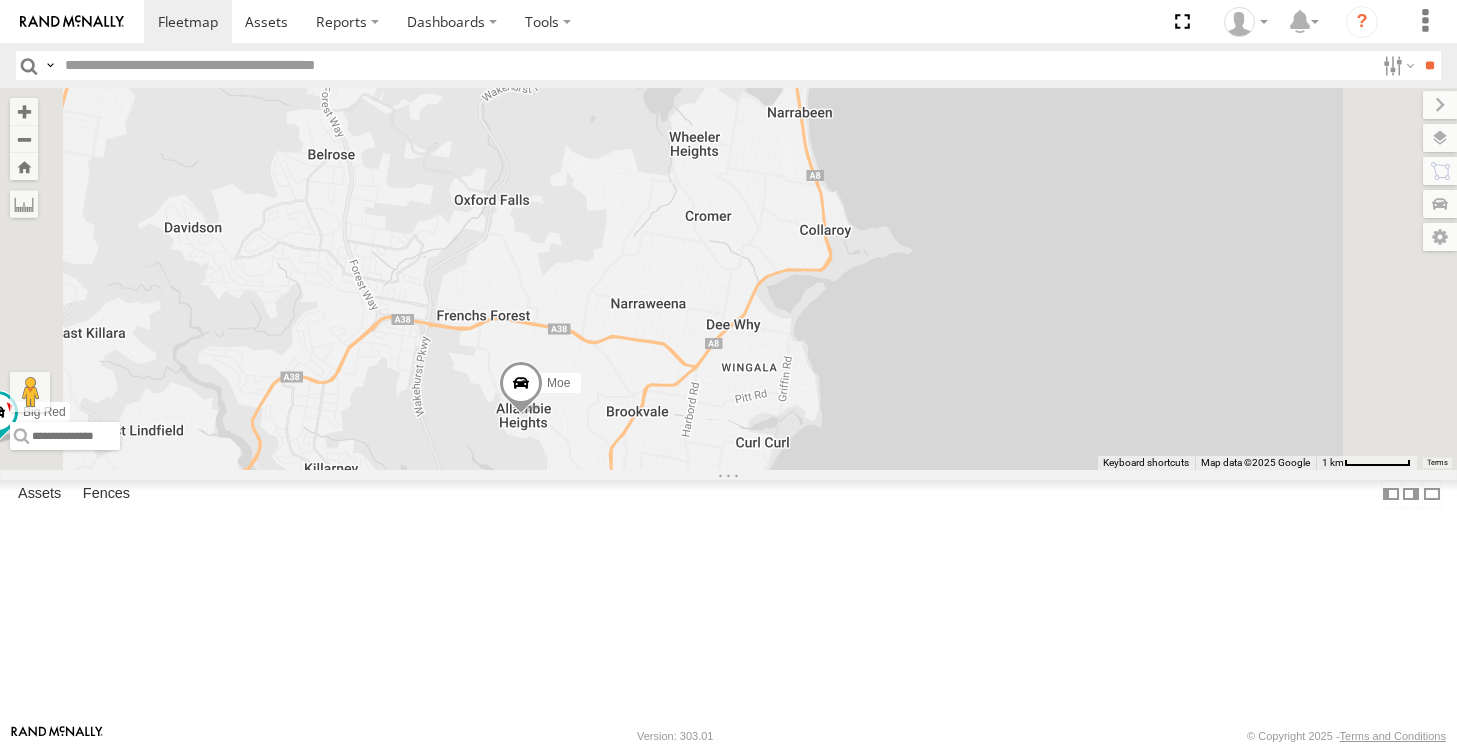 drag, startPoint x: 949, startPoint y: 571, endPoint x: 1049, endPoint y: 297, distance: 291.67792 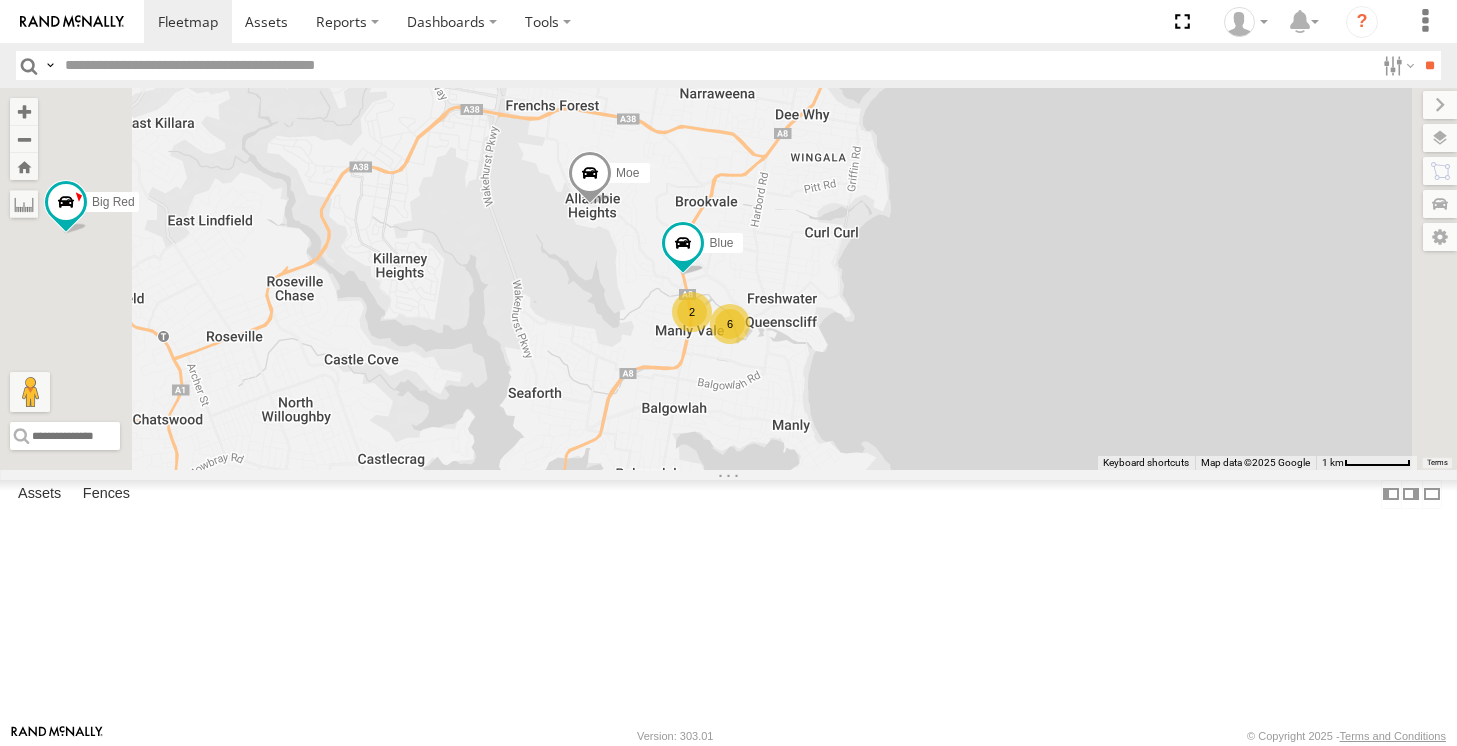 drag, startPoint x: 982, startPoint y: 377, endPoint x: 1029, endPoint y: 209, distance: 174.45056 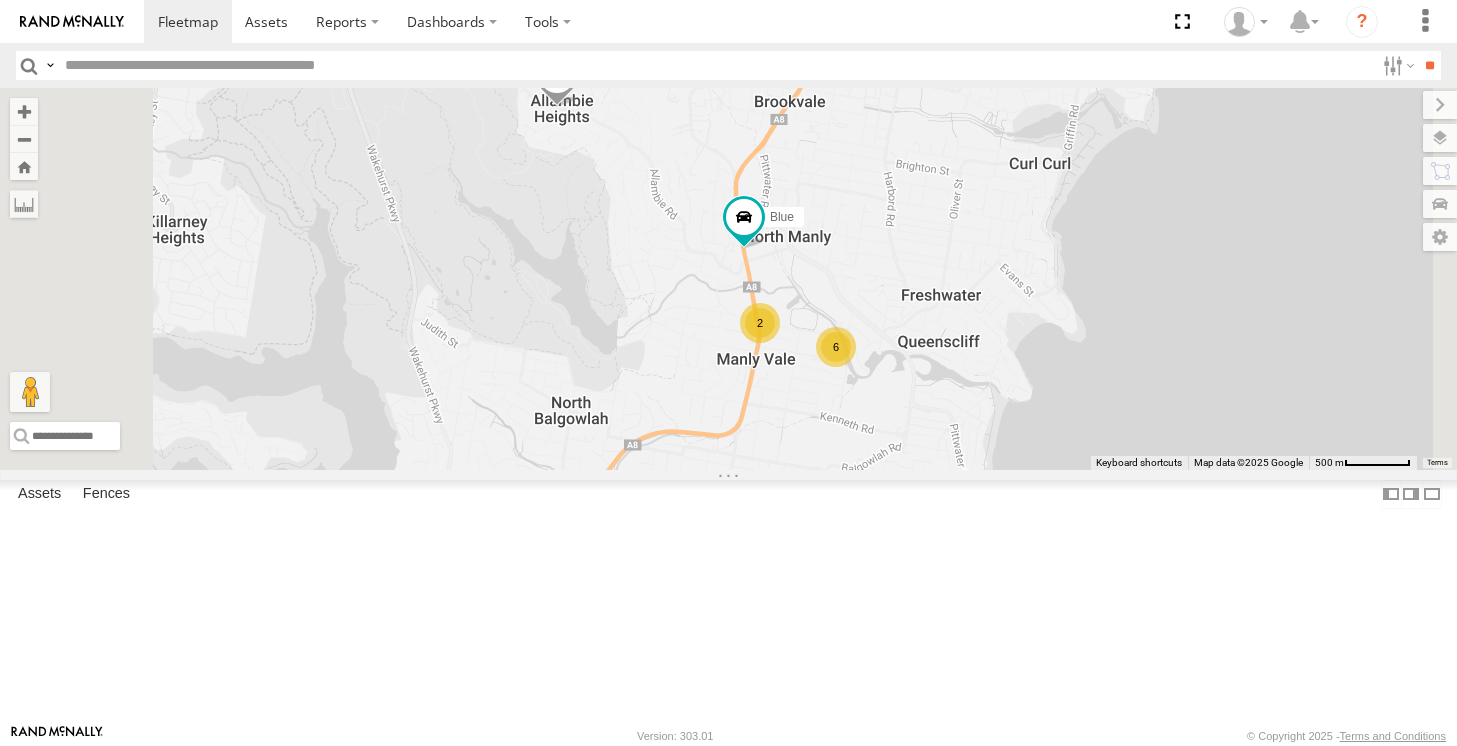 drag, startPoint x: 986, startPoint y: 469, endPoint x: 1095, endPoint y: 508, distance: 115.767006 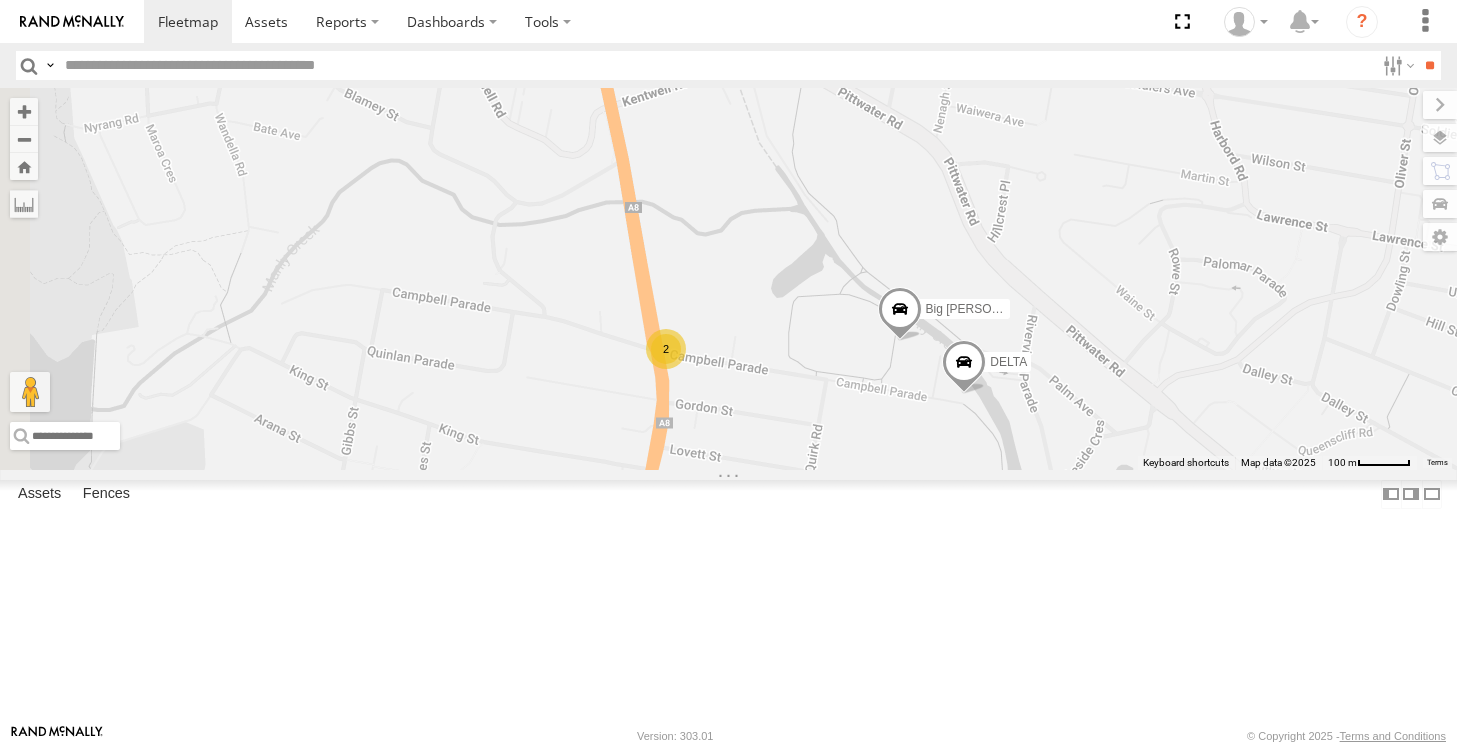 drag, startPoint x: 932, startPoint y: 544, endPoint x: 1060, endPoint y: 351, distance: 231.588 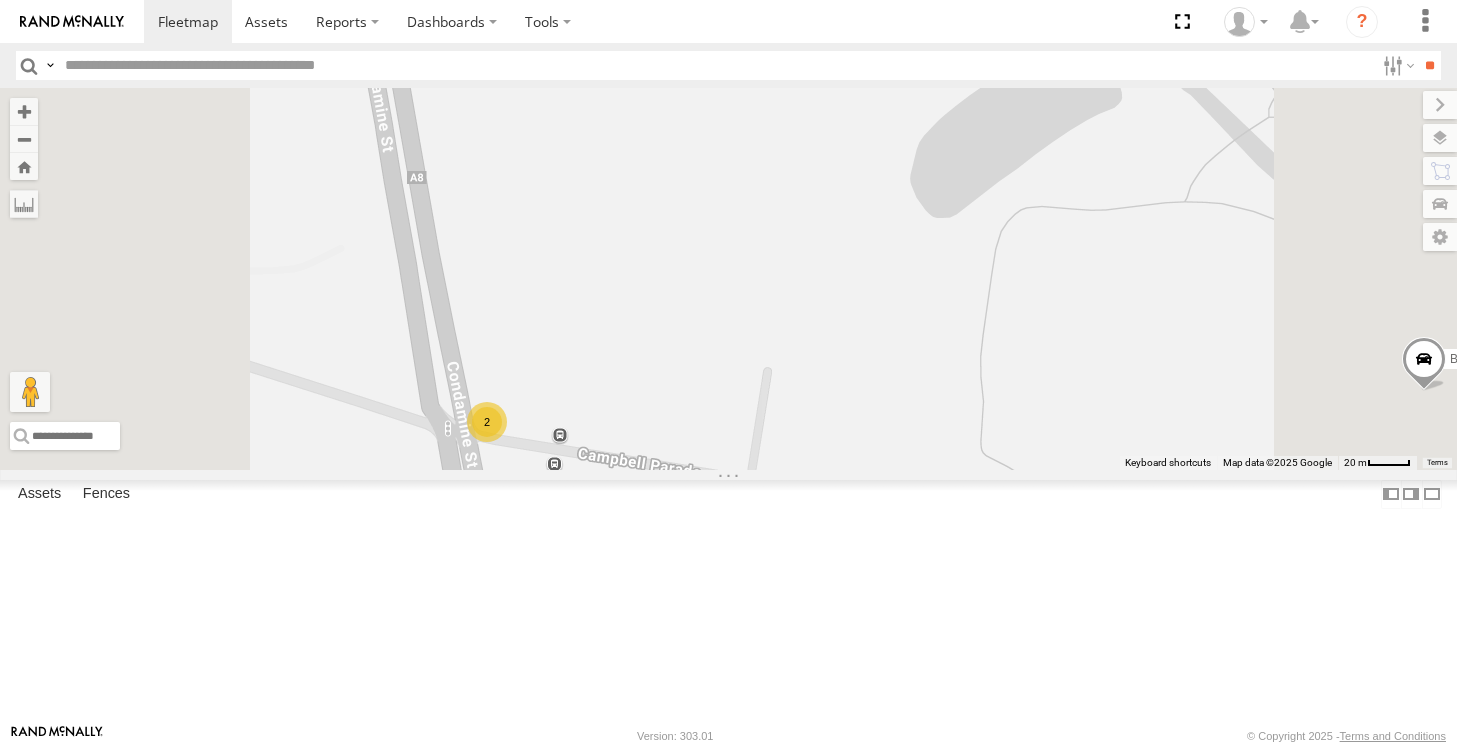 drag, startPoint x: 708, startPoint y: 515, endPoint x: 765, endPoint y: 526, distance: 58.0517 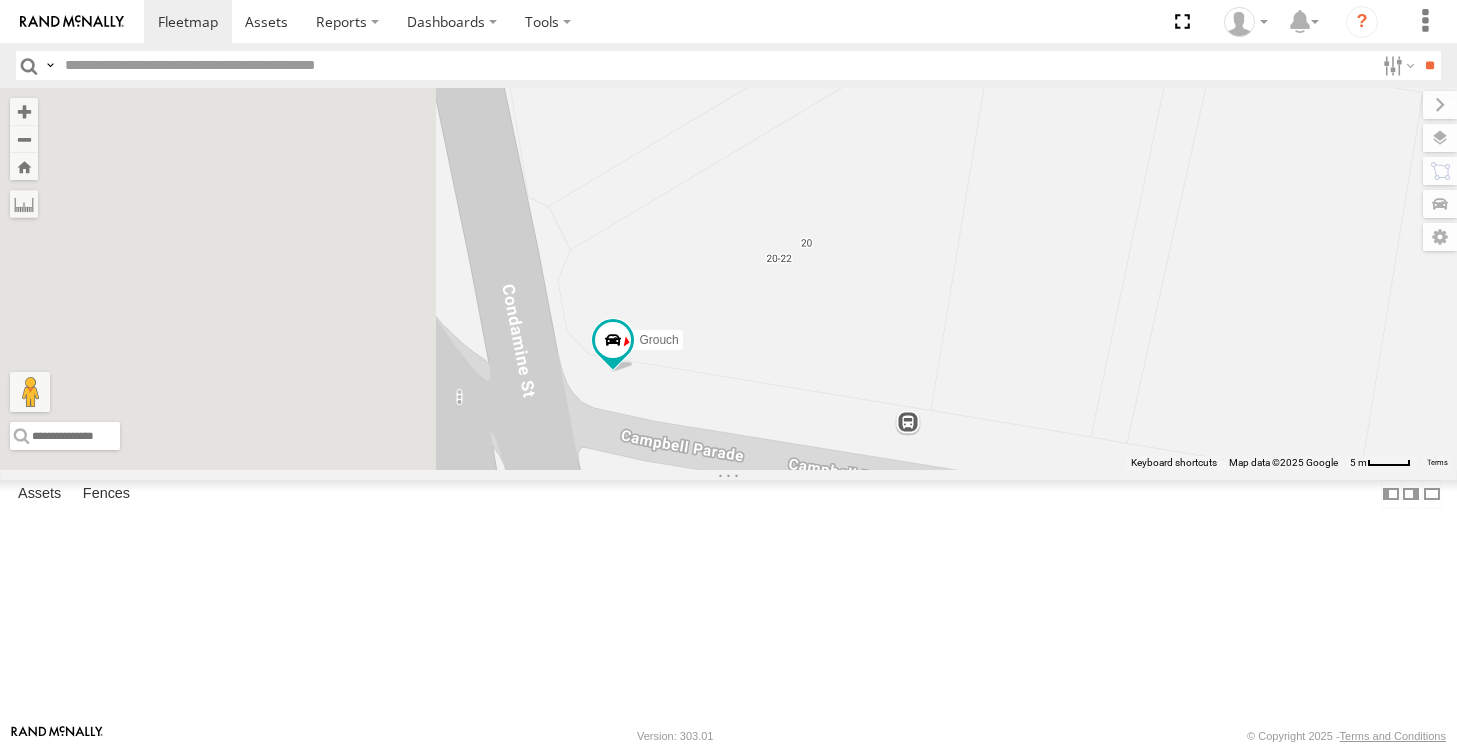 drag, startPoint x: 785, startPoint y: 584, endPoint x: 1015, endPoint y: 389, distance: 301.53772 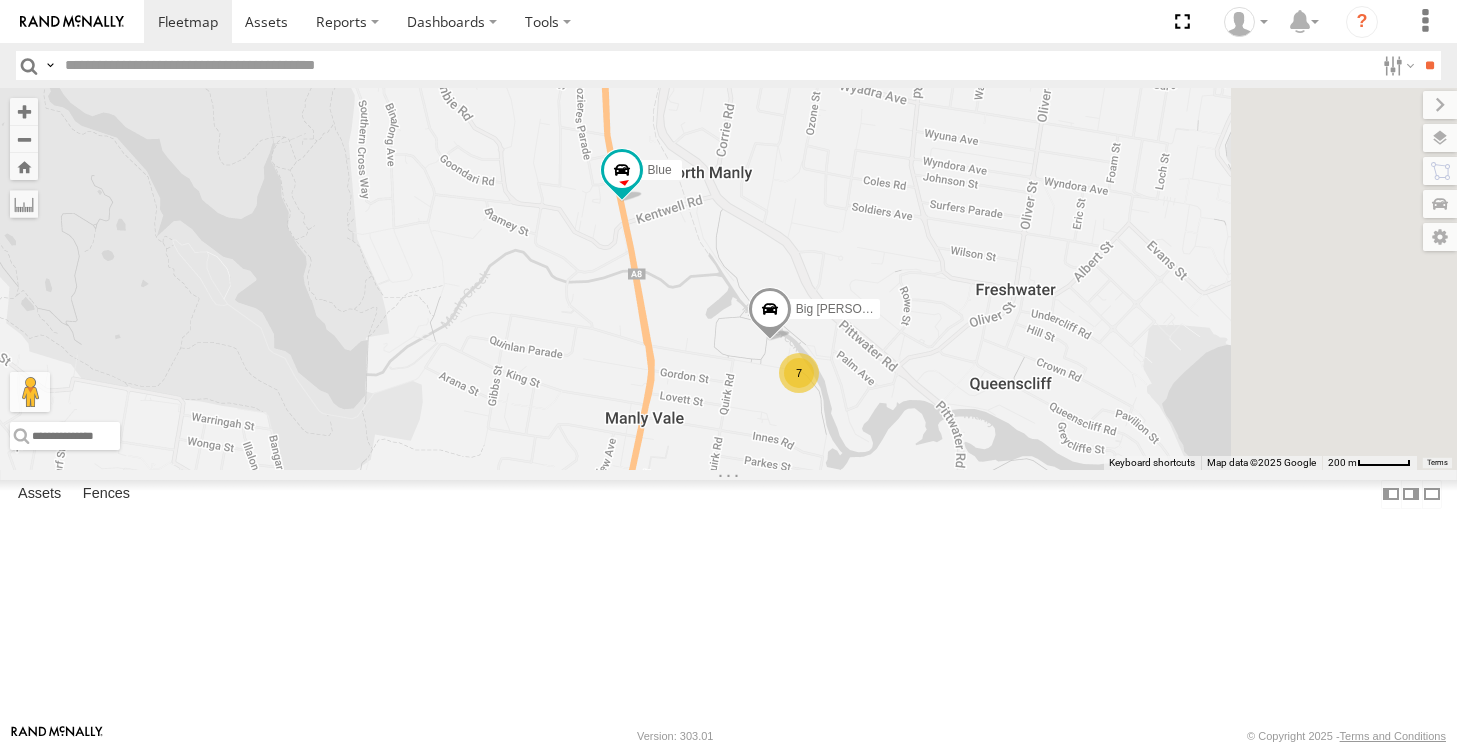 drag, startPoint x: 1145, startPoint y: 400, endPoint x: 1049, endPoint y: 487, distance: 129.55693 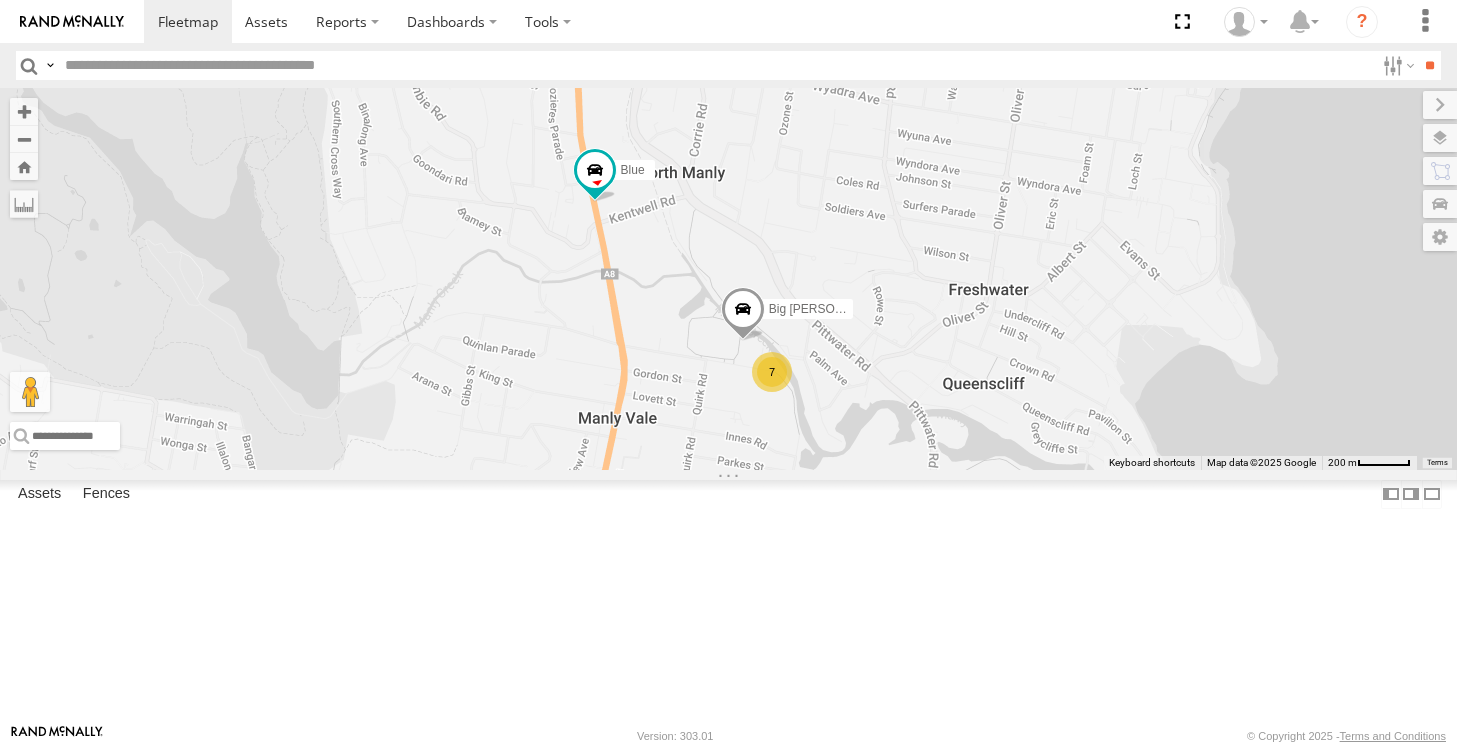 drag, startPoint x: 1174, startPoint y: 452, endPoint x: 1153, endPoint y: 443, distance: 22.847319 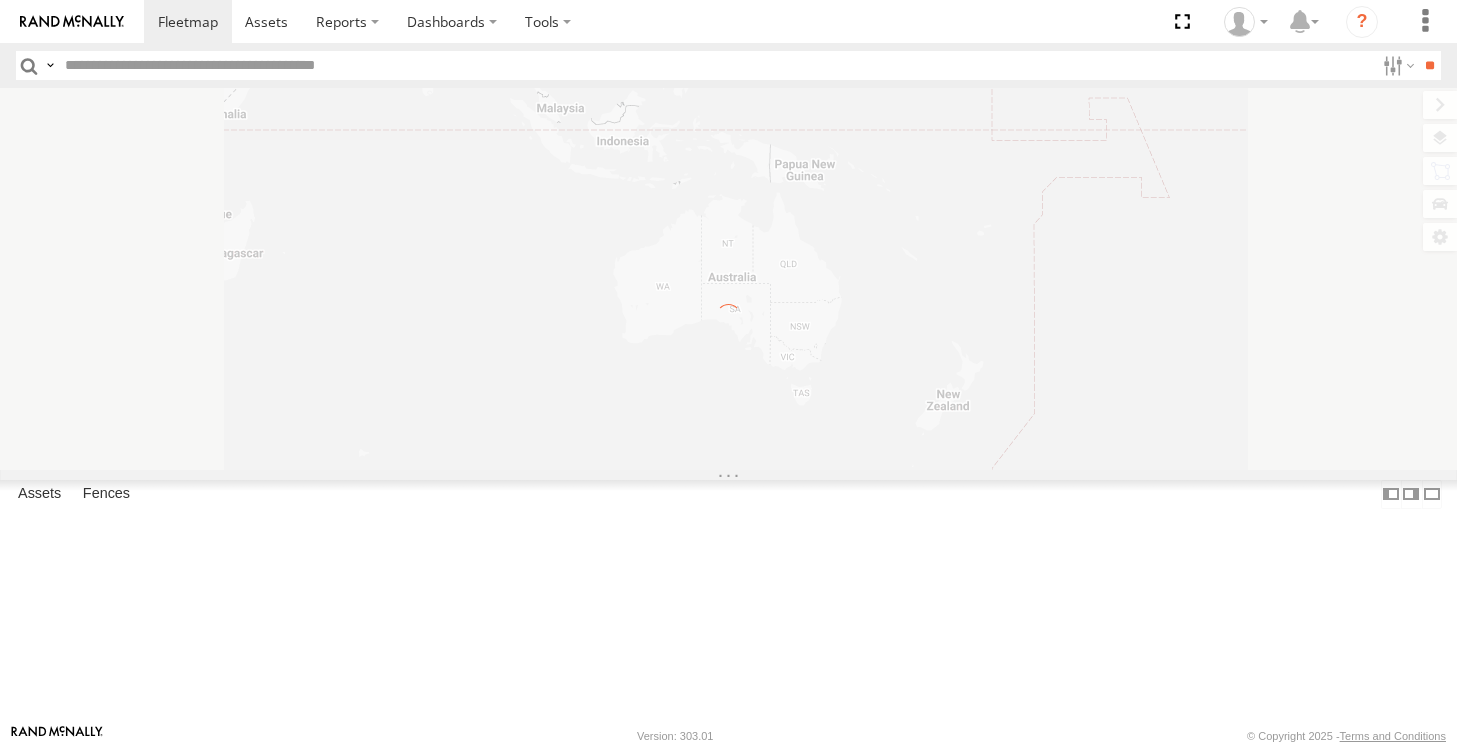 scroll, scrollTop: 0, scrollLeft: 0, axis: both 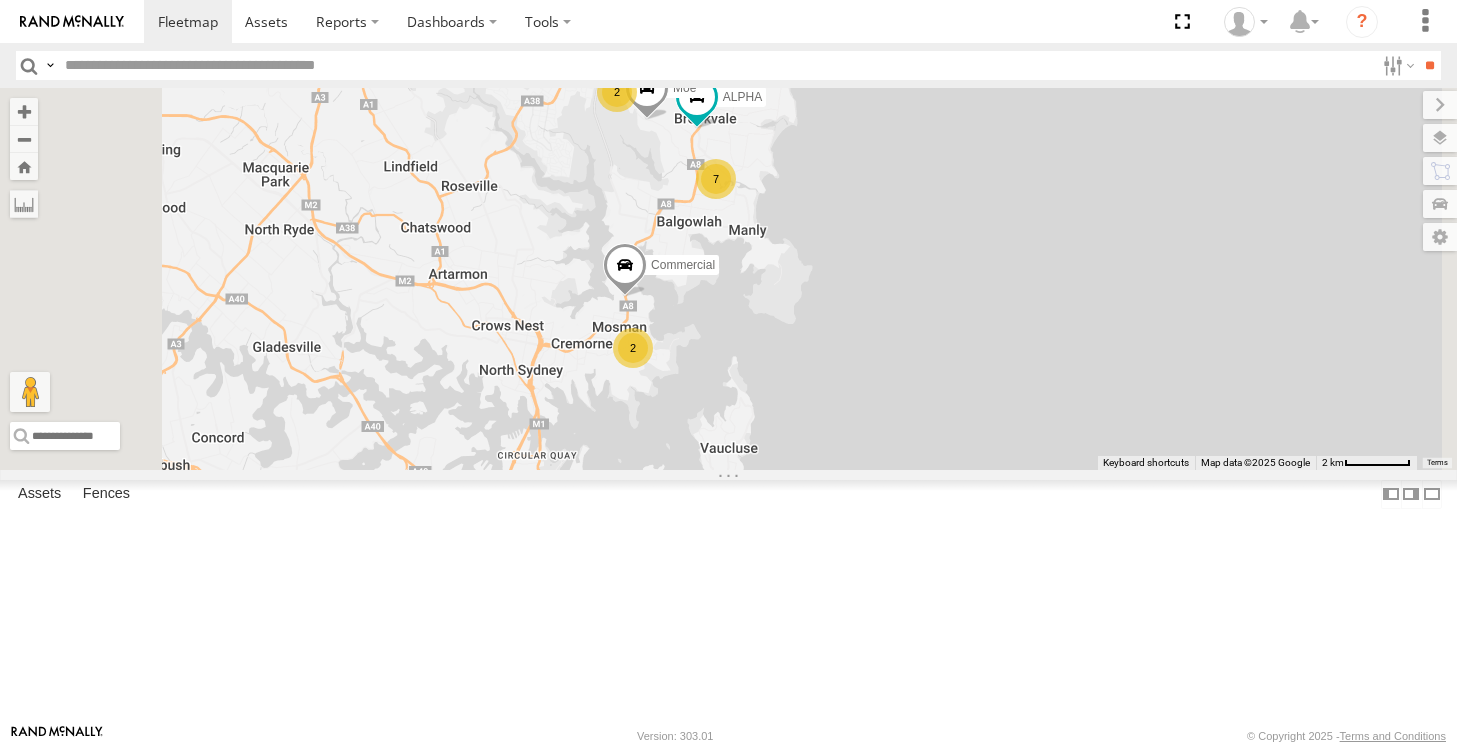 drag, startPoint x: 982, startPoint y: 586, endPoint x: 947, endPoint y: 400, distance: 189.26436 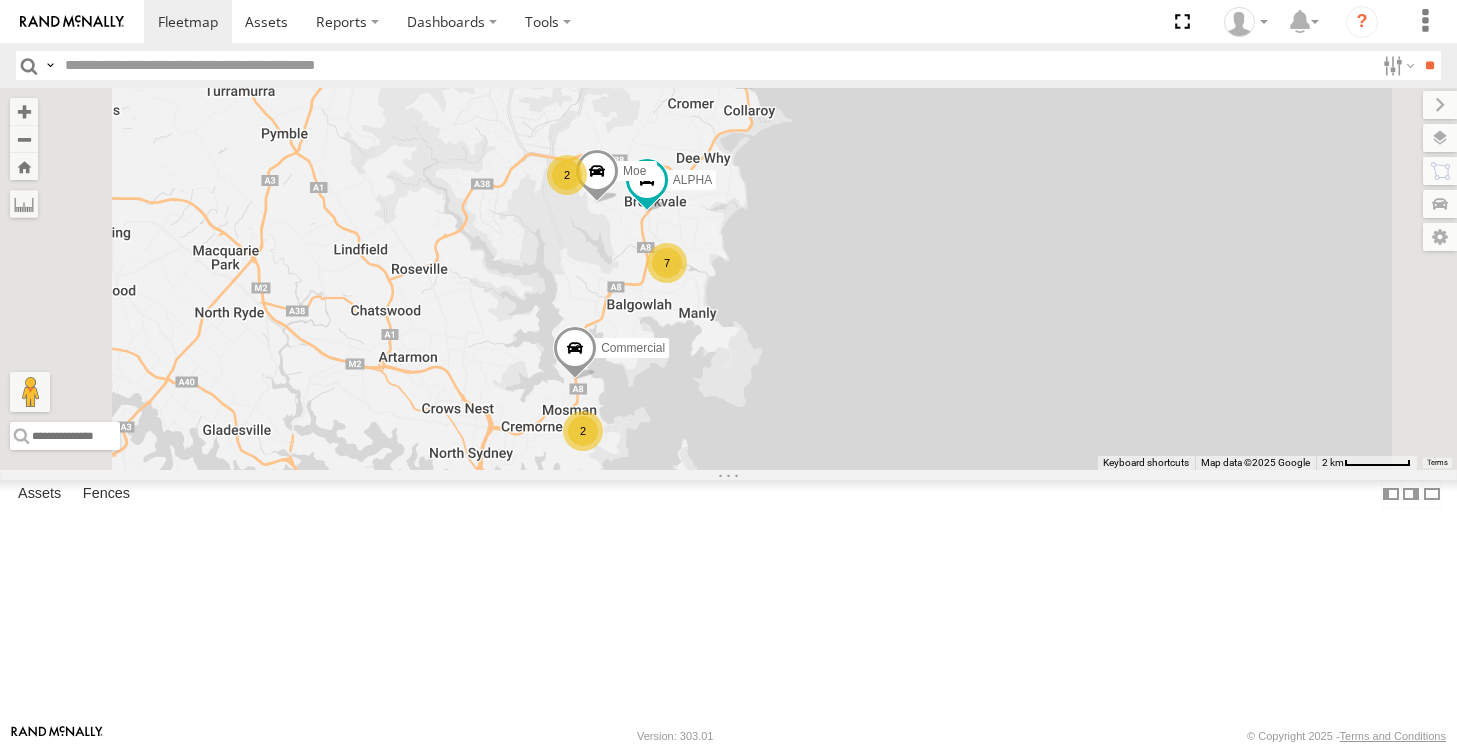 drag, startPoint x: 917, startPoint y: 301, endPoint x: 856, endPoint y: 413, distance: 127.53431 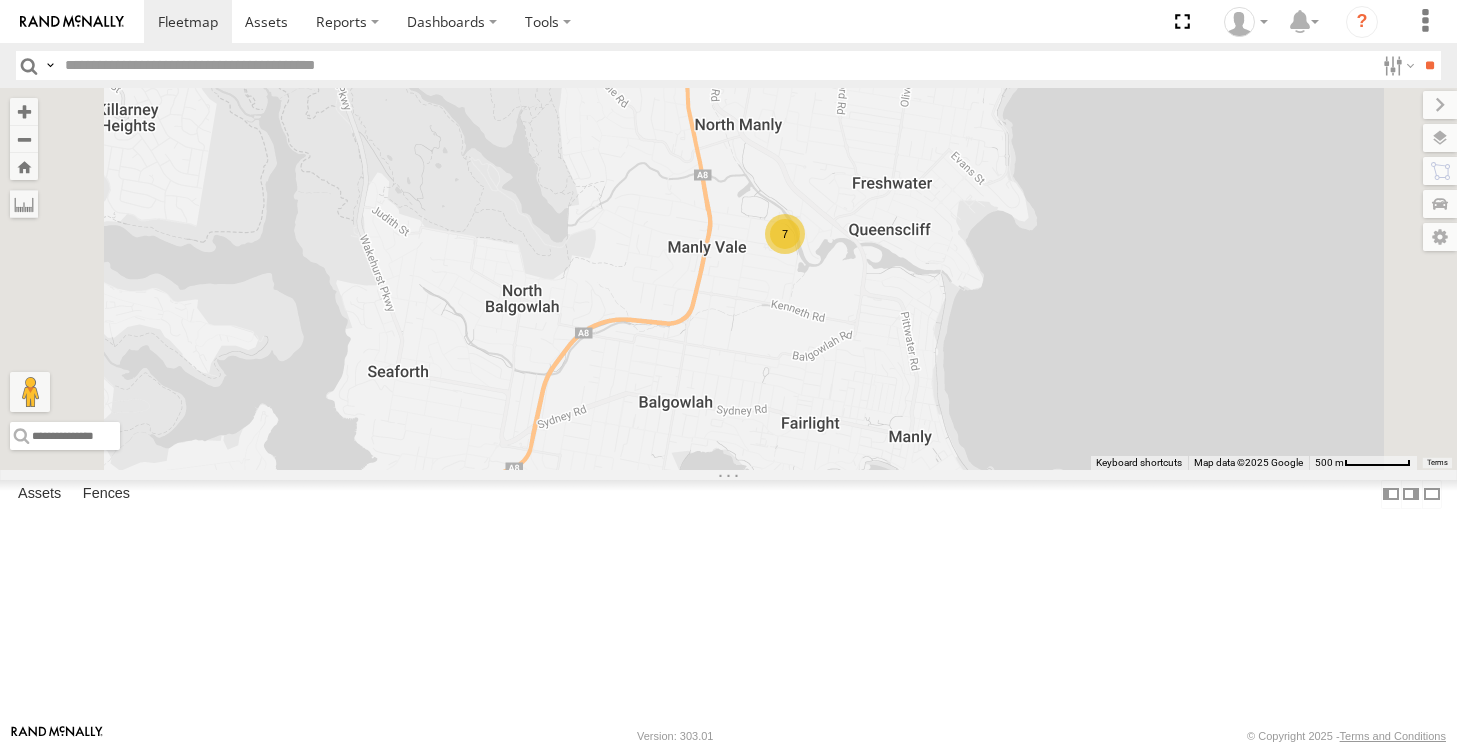 drag, startPoint x: 834, startPoint y: 545, endPoint x: 882, endPoint y: 389, distance: 163.21765 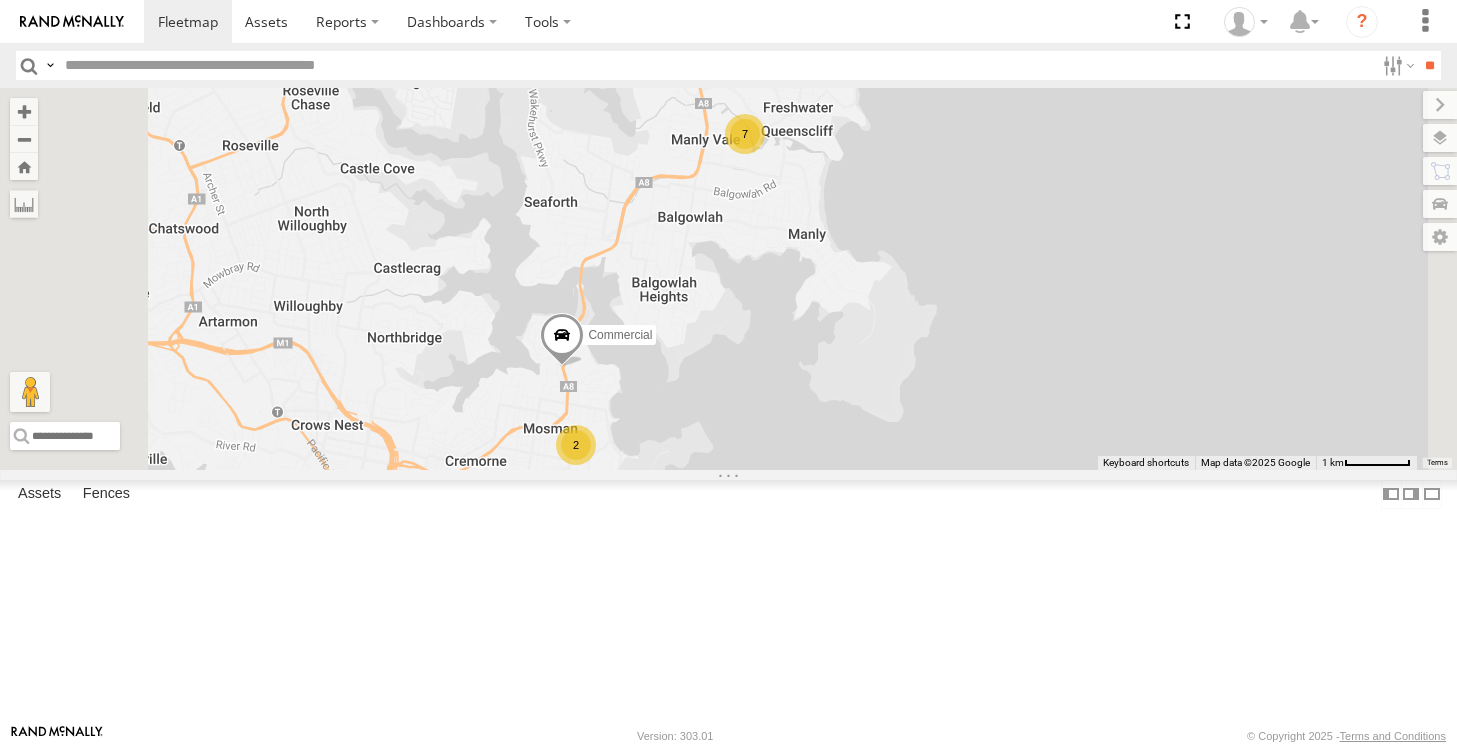 drag, startPoint x: 891, startPoint y: 461, endPoint x: 926, endPoint y: 345, distance: 121.16518 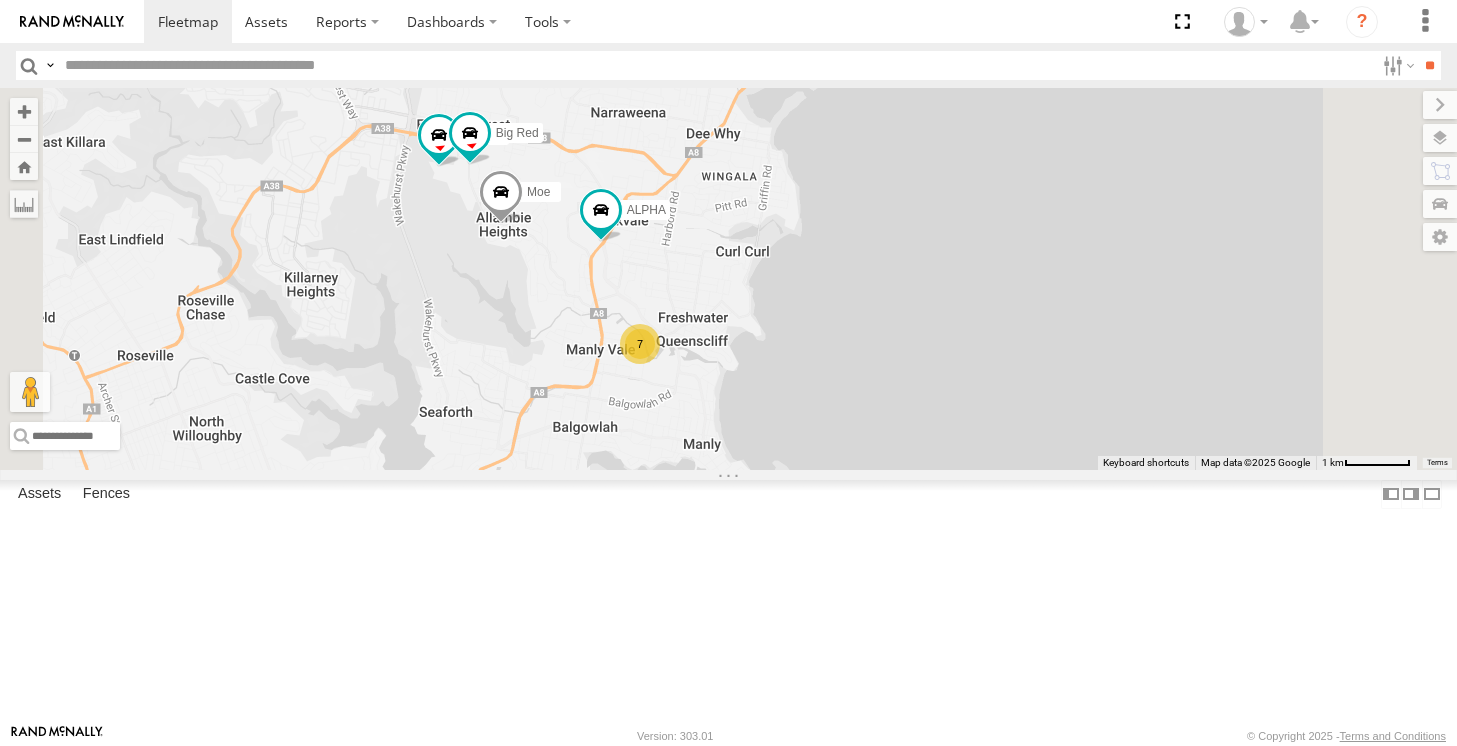 drag, startPoint x: 939, startPoint y: 302, endPoint x: 828, endPoint y: 519, distance: 243.74167 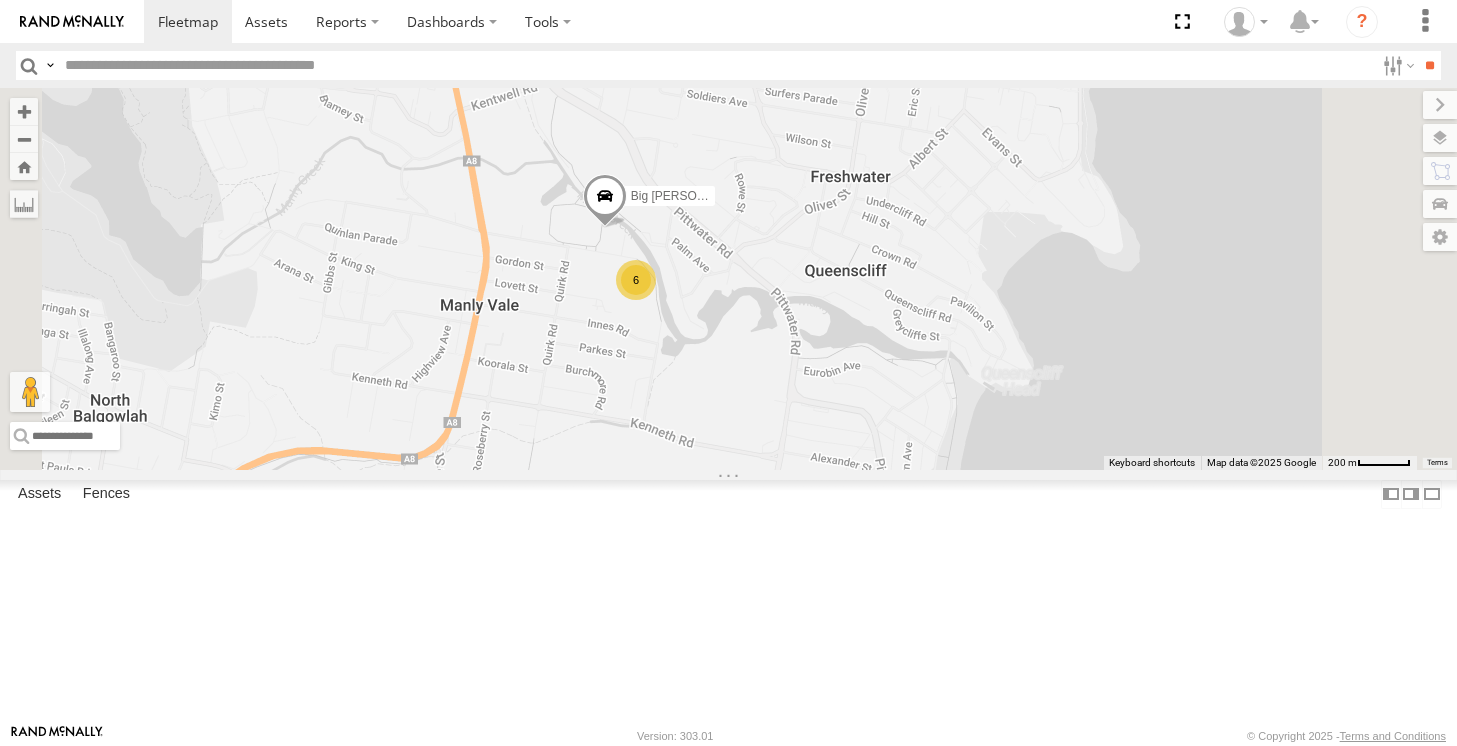 drag, startPoint x: 908, startPoint y: 440, endPoint x: 822, endPoint y: 175, distance: 278.60547 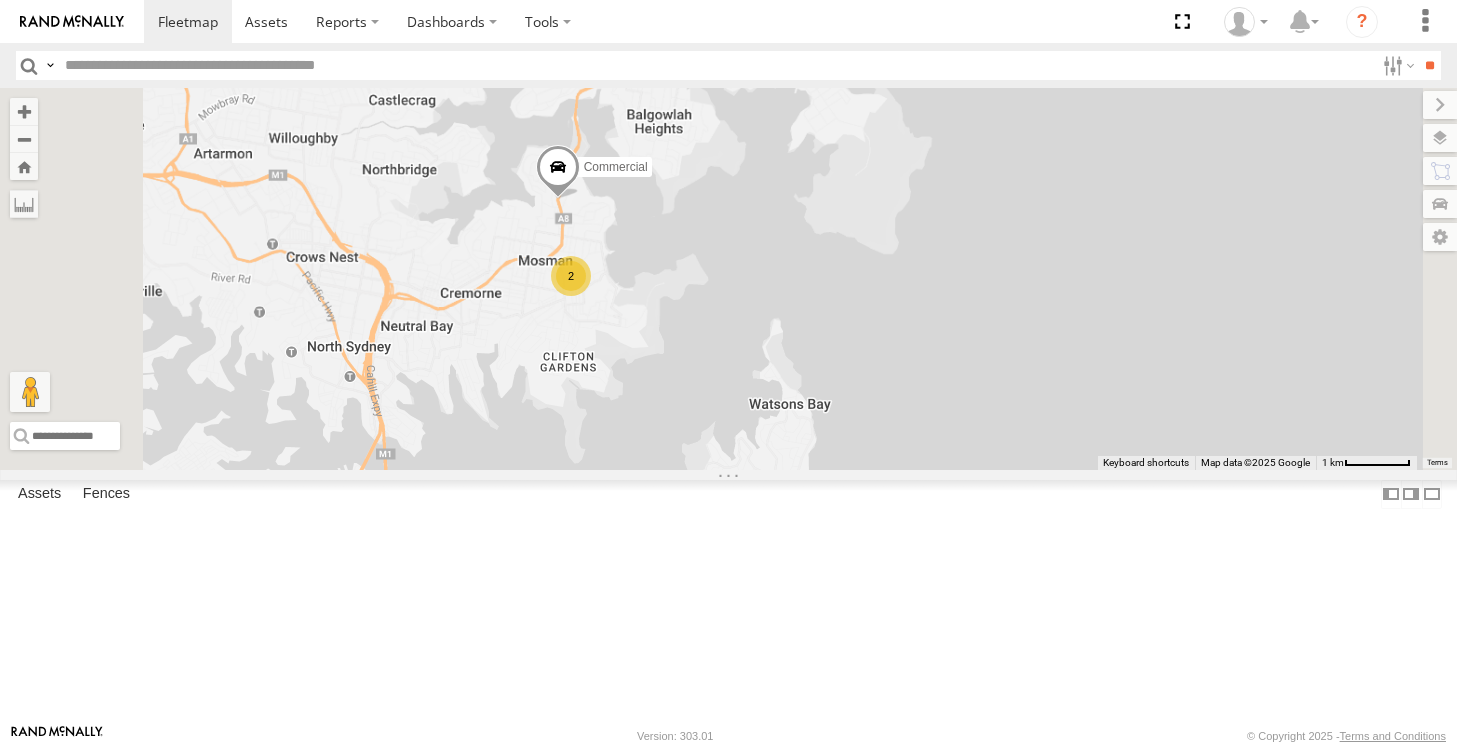 drag, startPoint x: 760, startPoint y: 527, endPoint x: 898, endPoint y: 198, distance: 356.77023 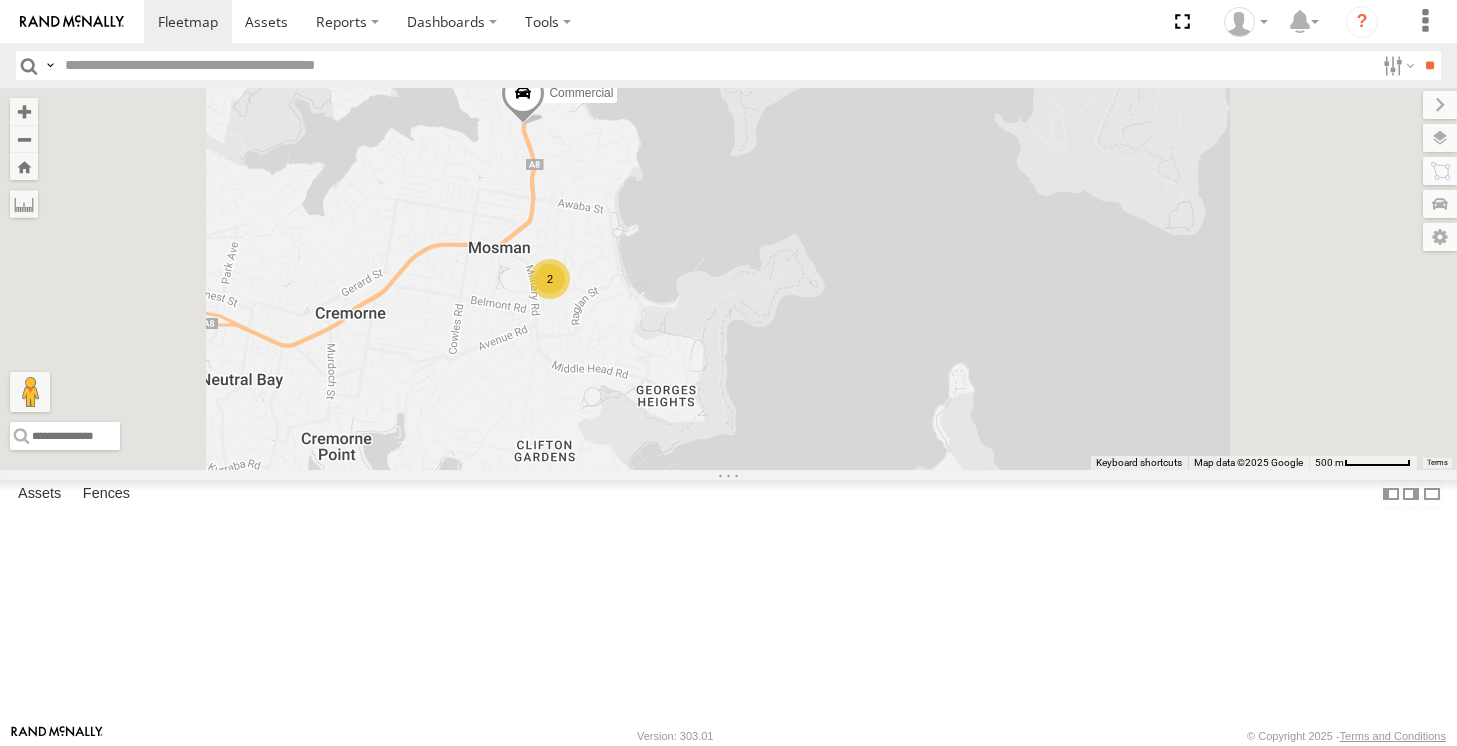drag, startPoint x: 702, startPoint y: 487, endPoint x: 717, endPoint y: 395, distance: 93.214806 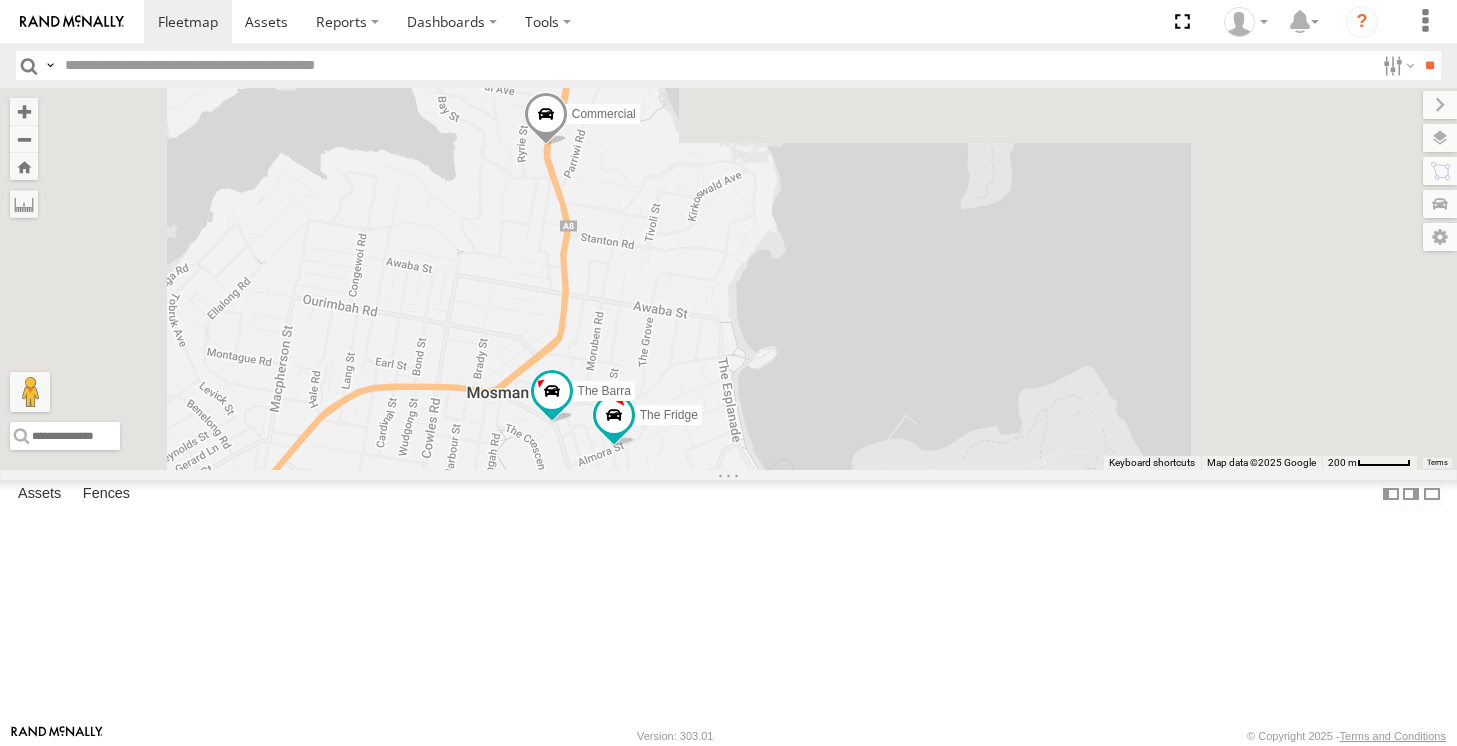 drag, startPoint x: 830, startPoint y: 372, endPoint x: 784, endPoint y: 581, distance: 214.00233 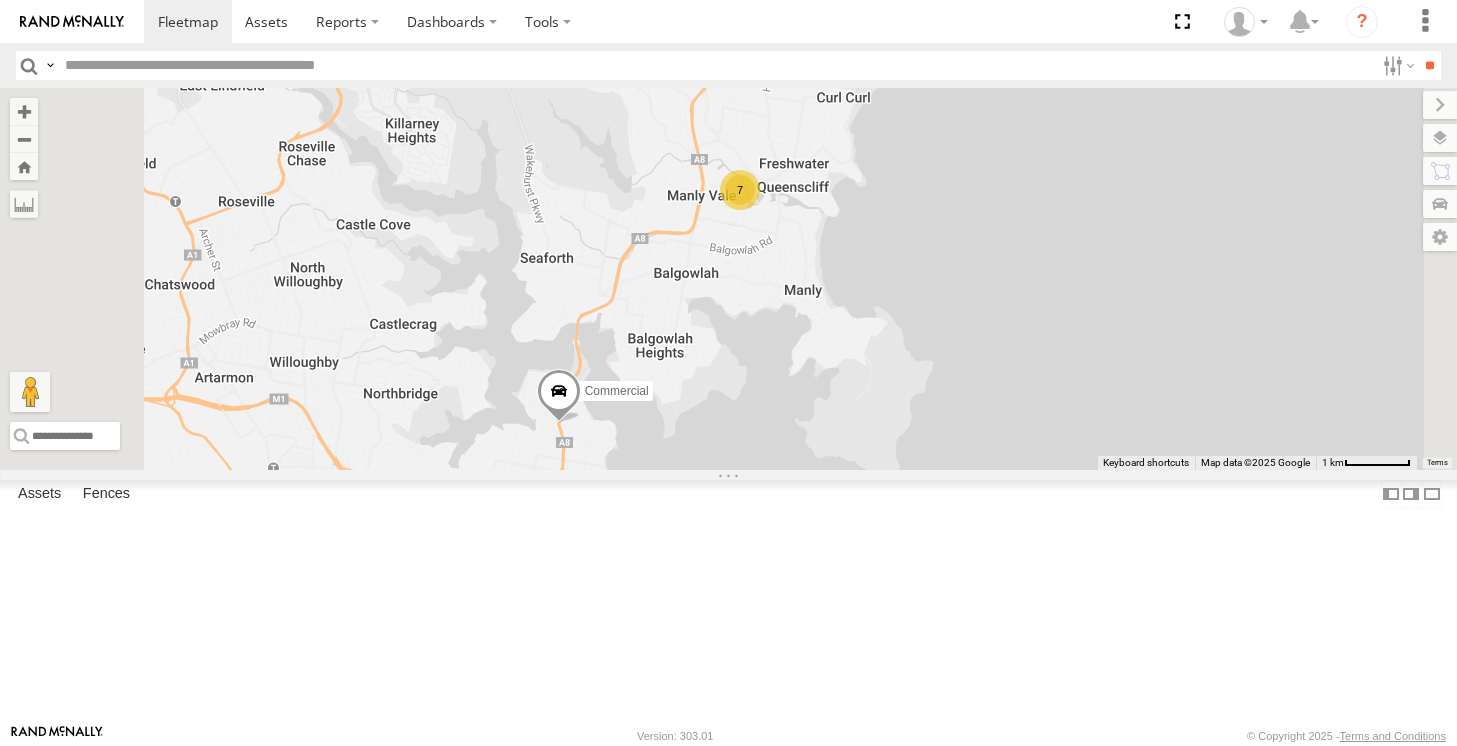 drag, startPoint x: 997, startPoint y: 312, endPoint x: 850, endPoint y: 577, distance: 303.04126 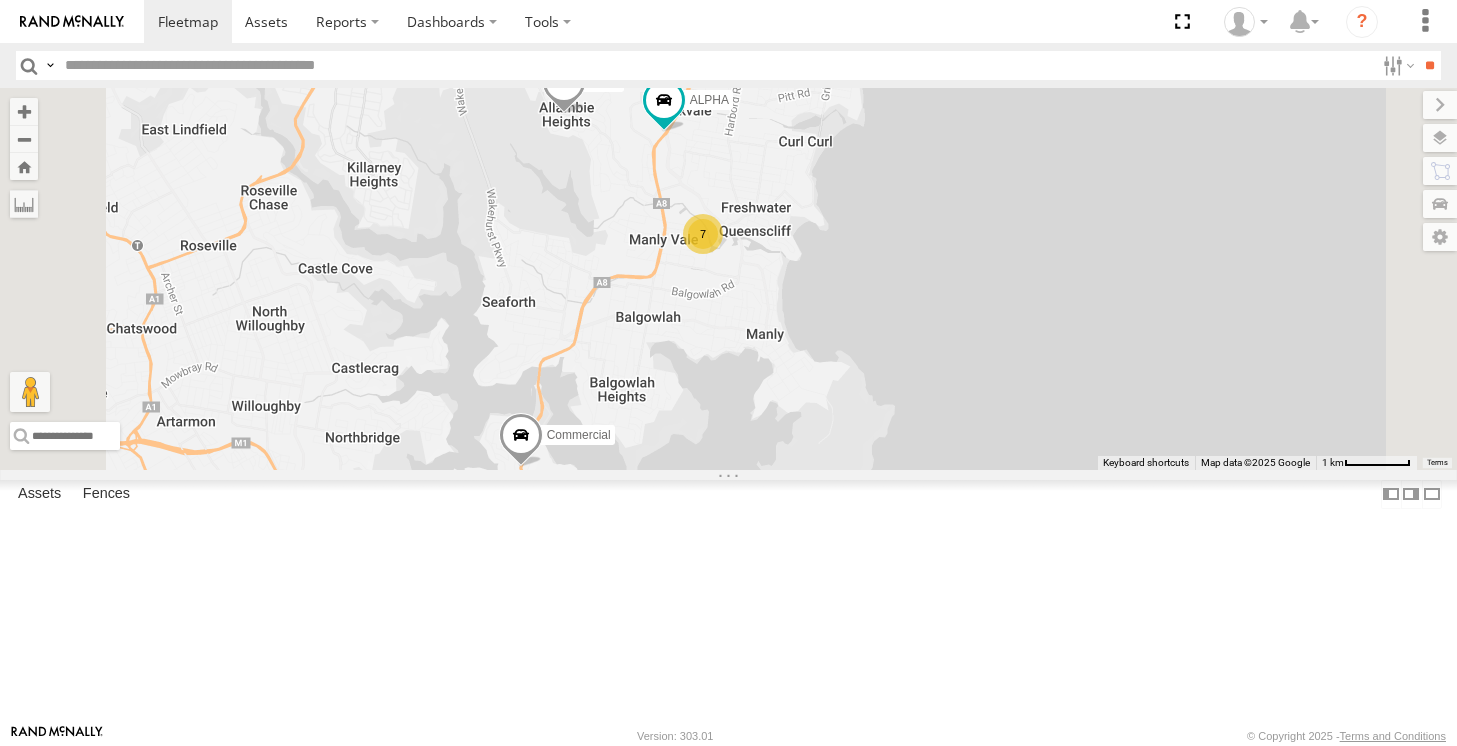 drag, startPoint x: 842, startPoint y: 436, endPoint x: 806, endPoint y: 540, distance: 110.054535 